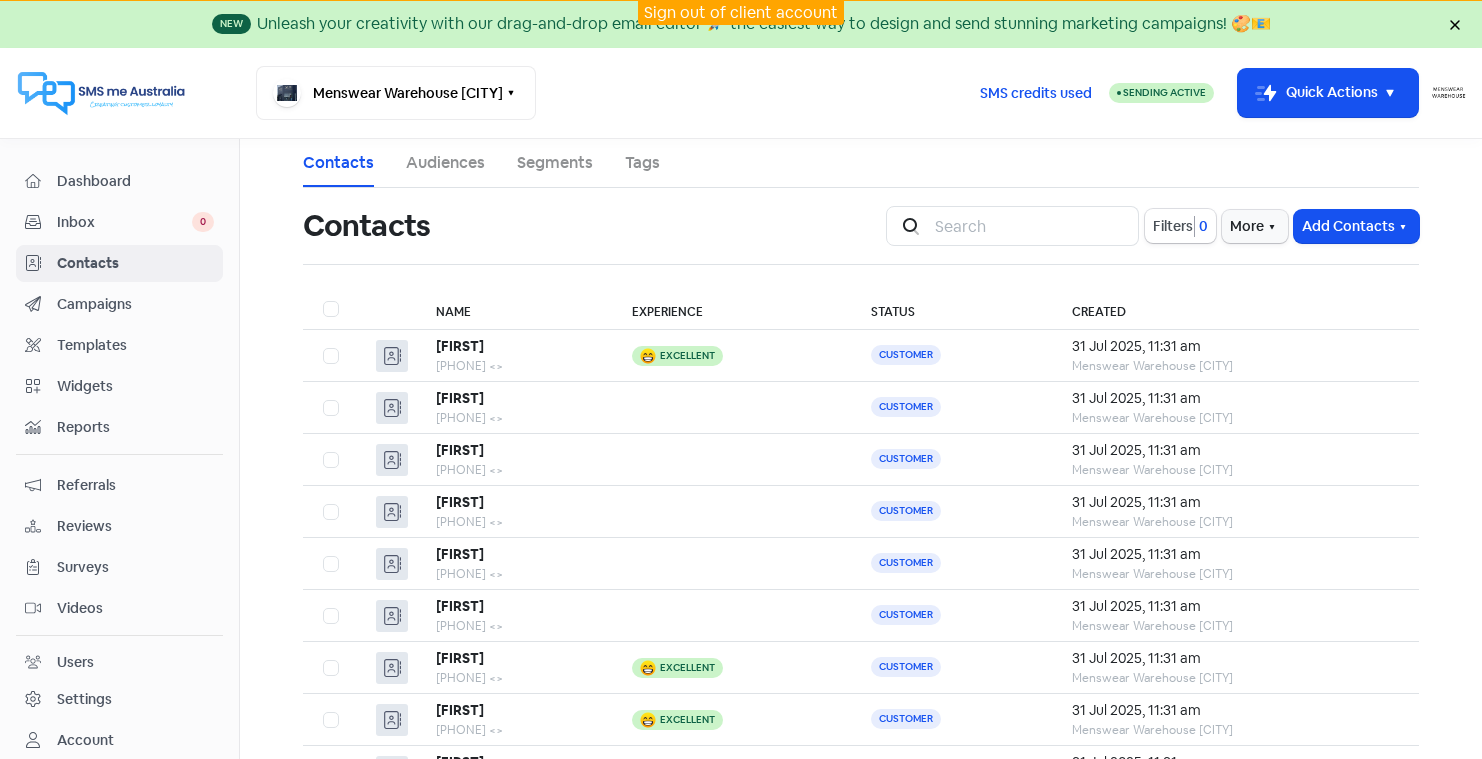 scroll, scrollTop: 0, scrollLeft: 0, axis: both 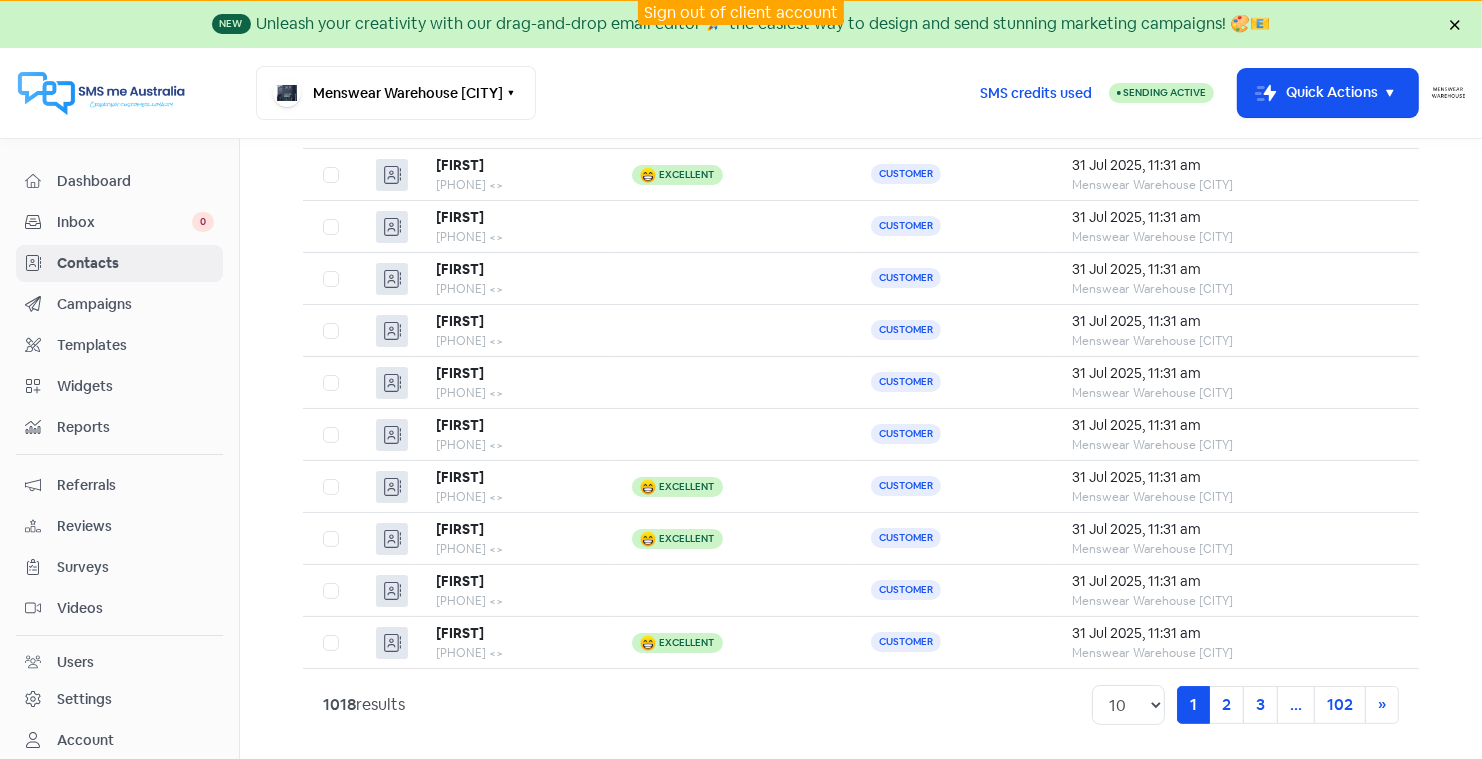 click on "Sign out of client account" at bounding box center (741, 12) 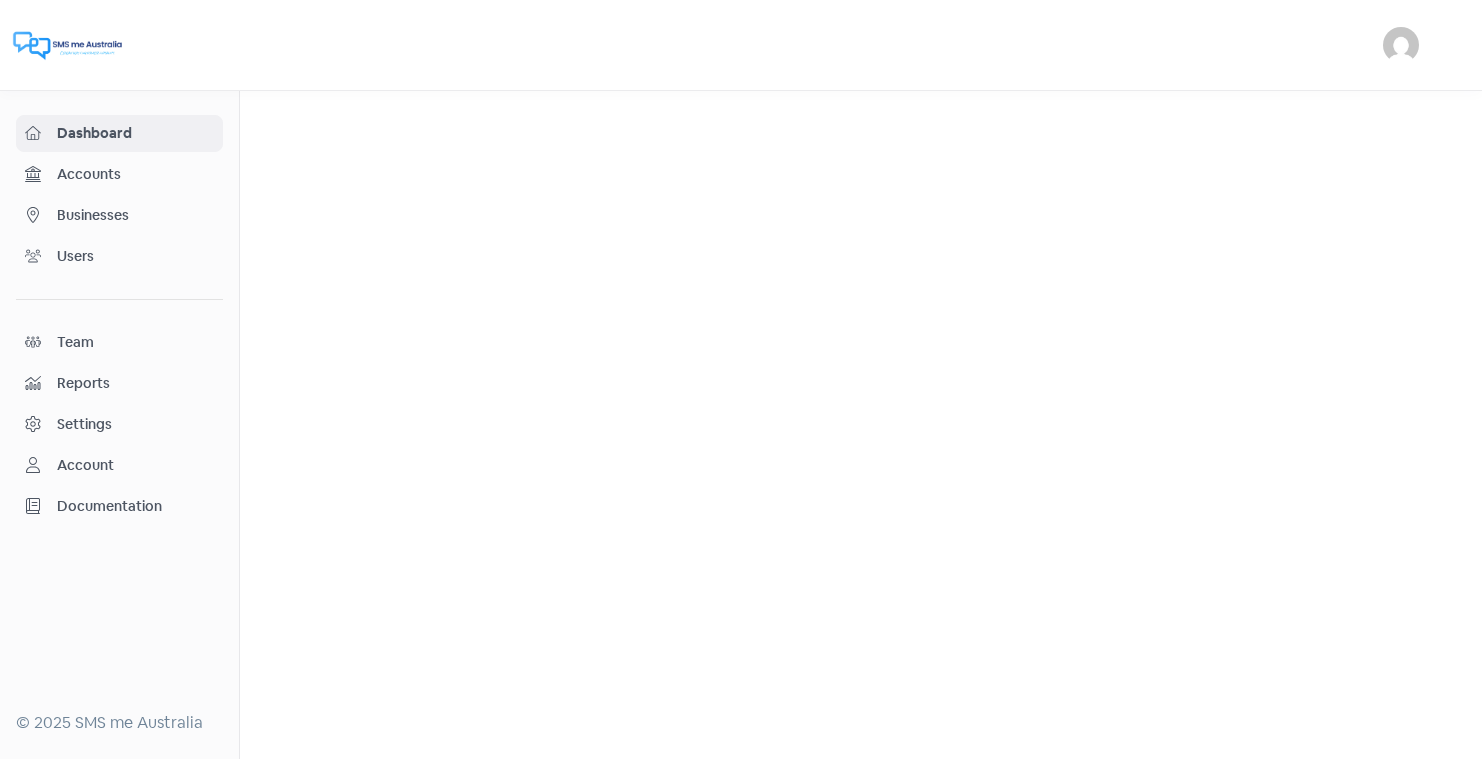 scroll, scrollTop: 0, scrollLeft: 0, axis: both 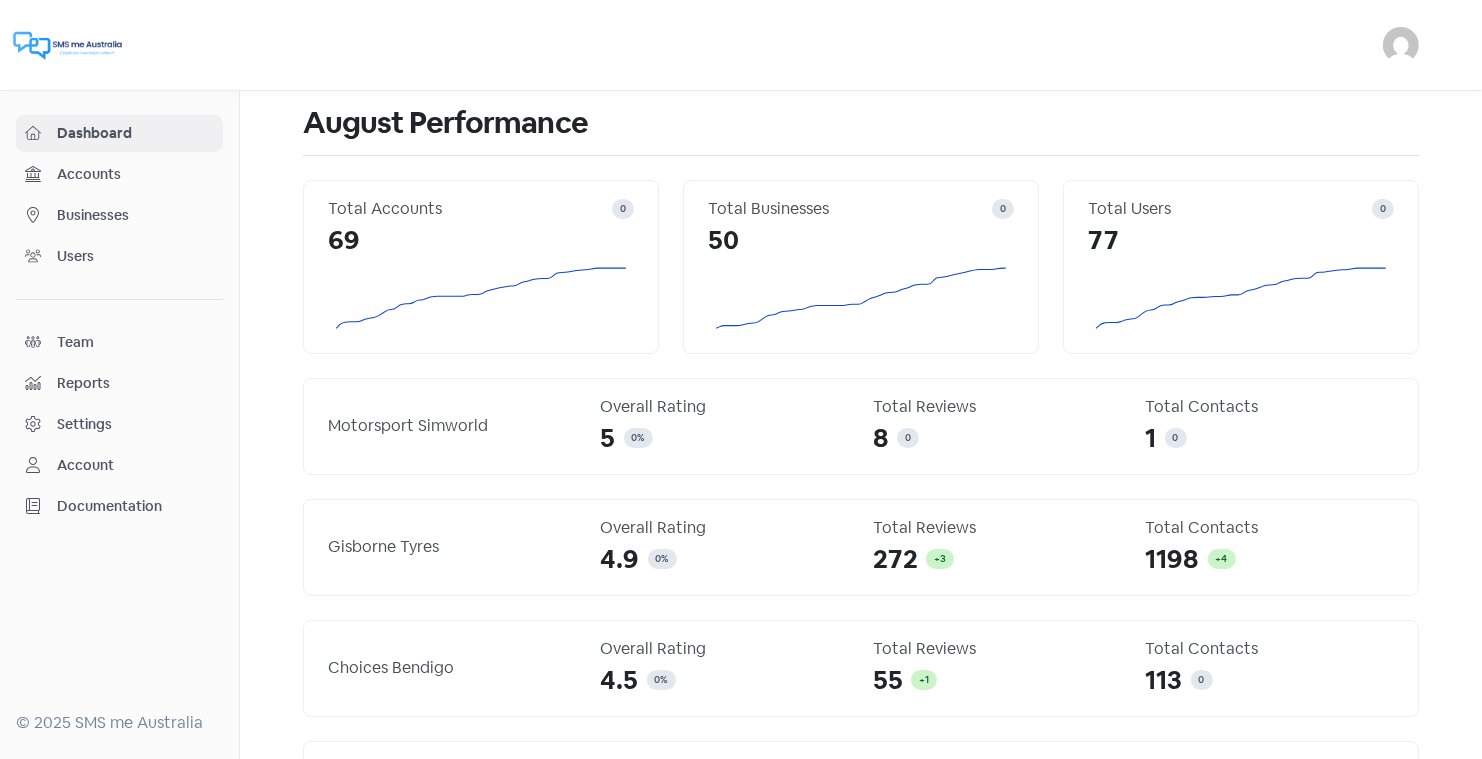 click on "Businesses" at bounding box center [135, 215] 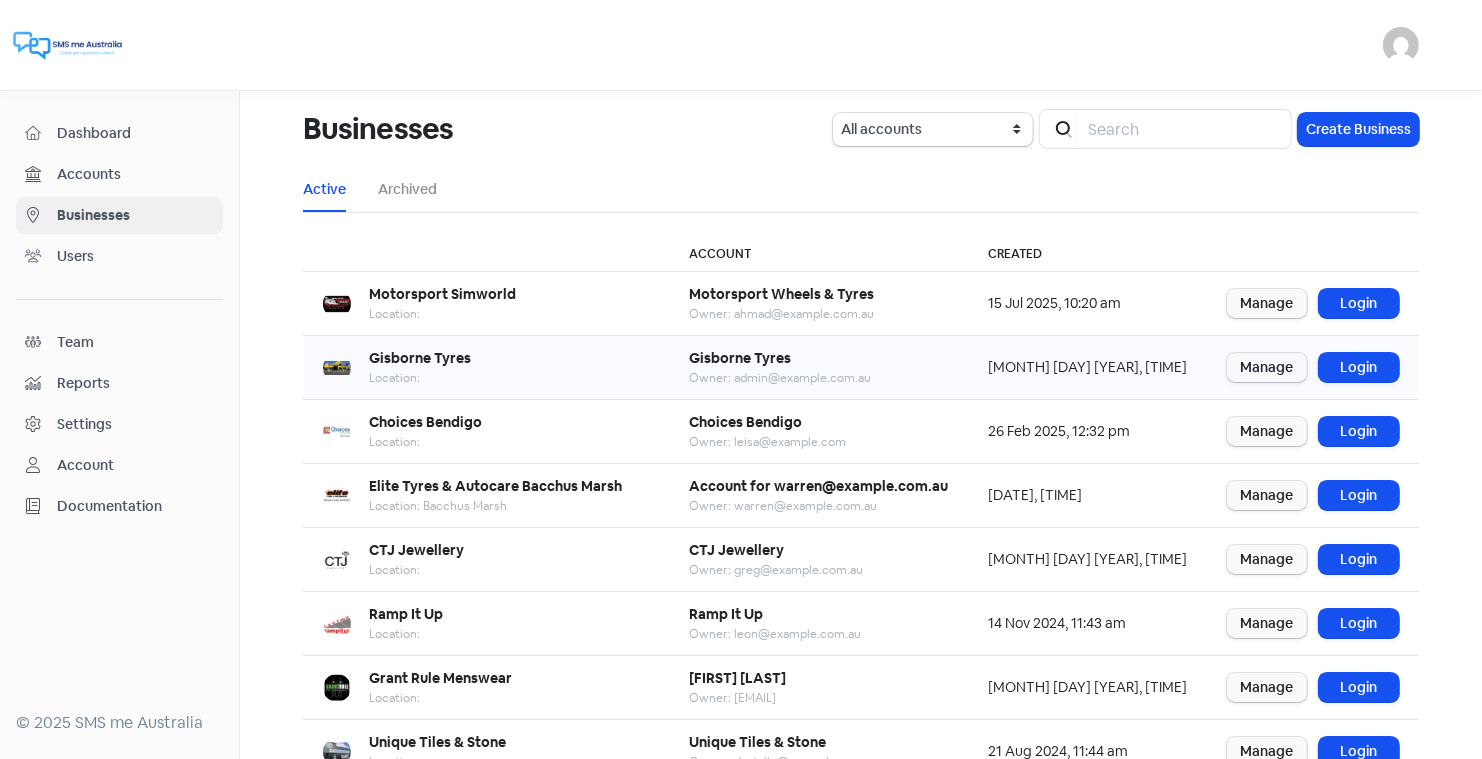 scroll, scrollTop: 243, scrollLeft: 0, axis: vertical 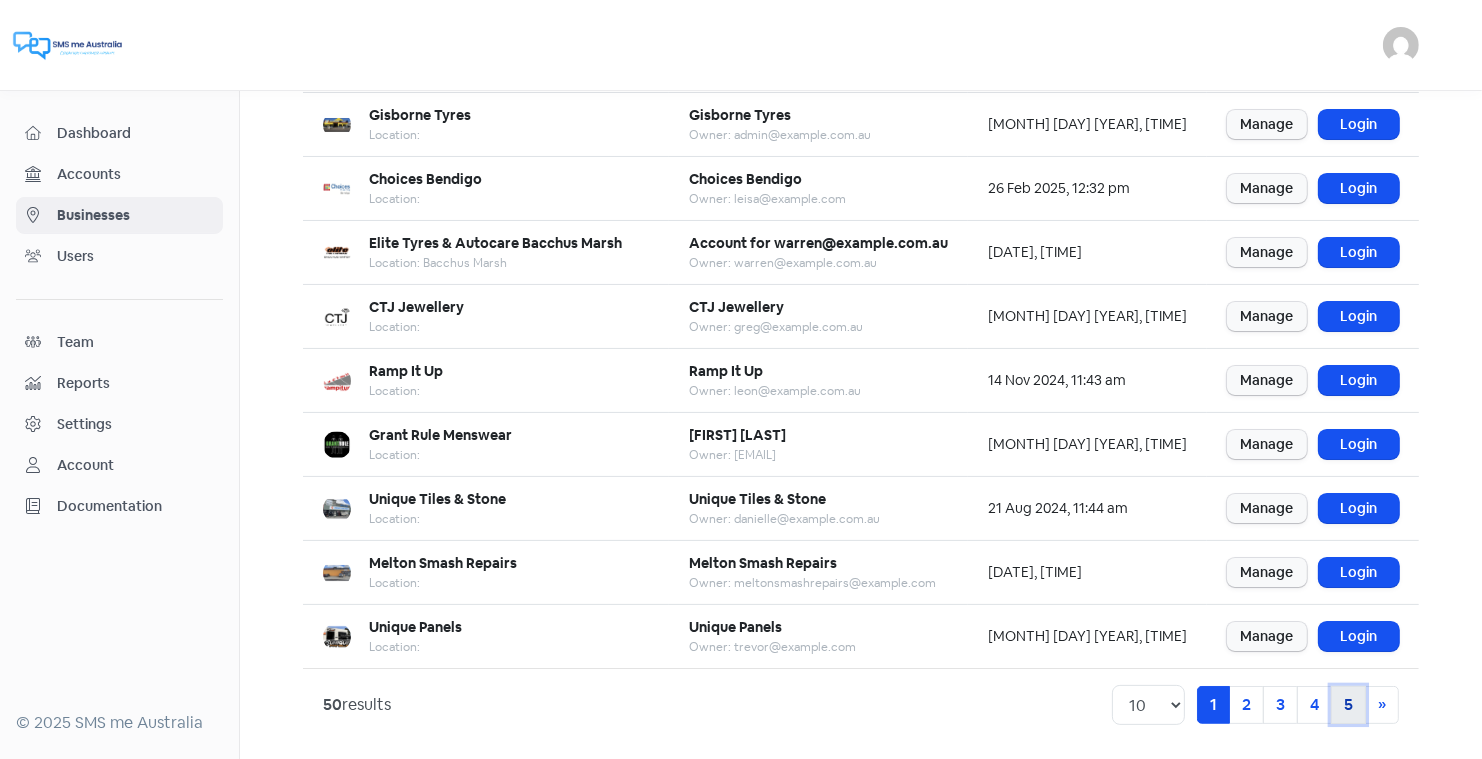 click on "5" at bounding box center [1348, 705] 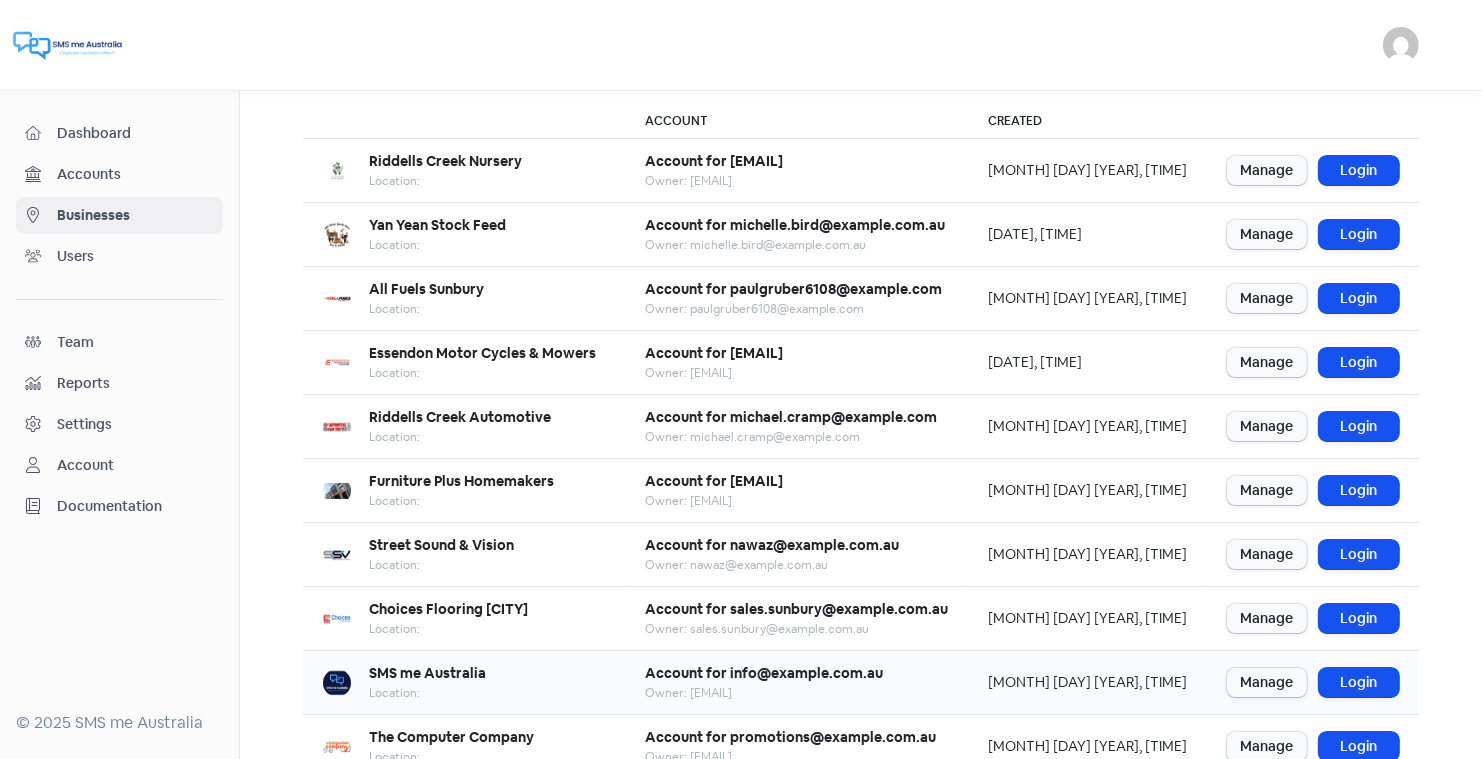 scroll, scrollTop: 264, scrollLeft: 0, axis: vertical 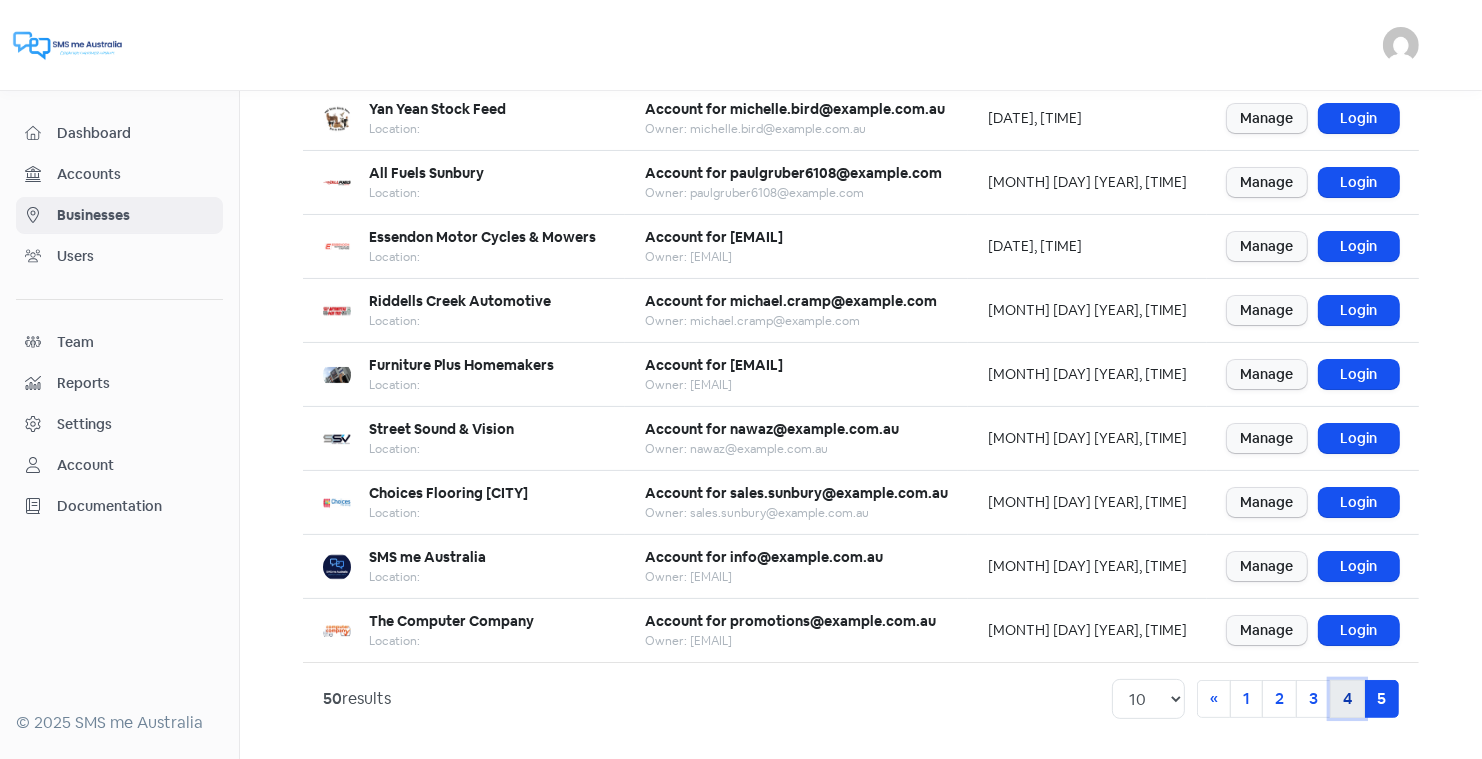 click on "4" at bounding box center [1347, 699] 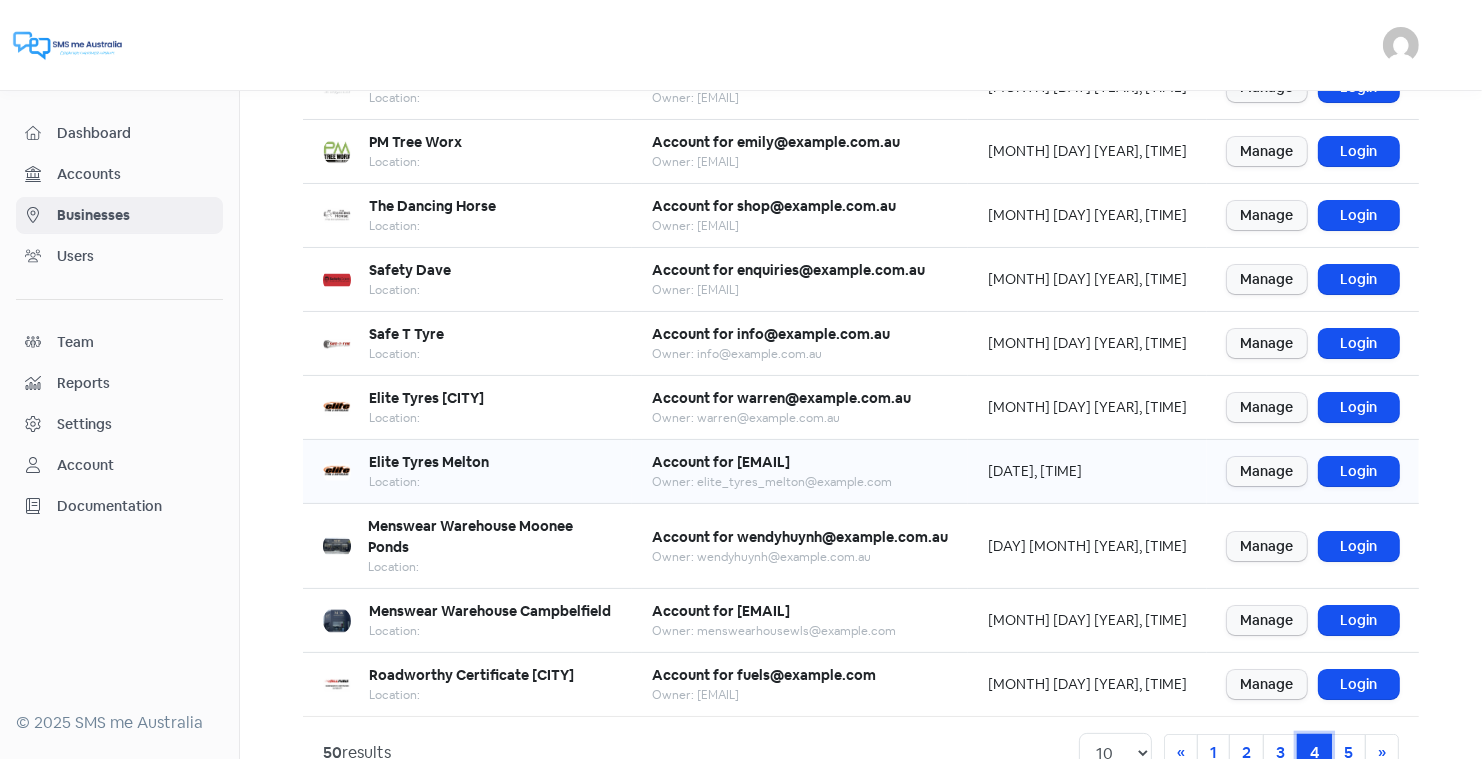 scroll, scrollTop: 243, scrollLeft: 0, axis: vertical 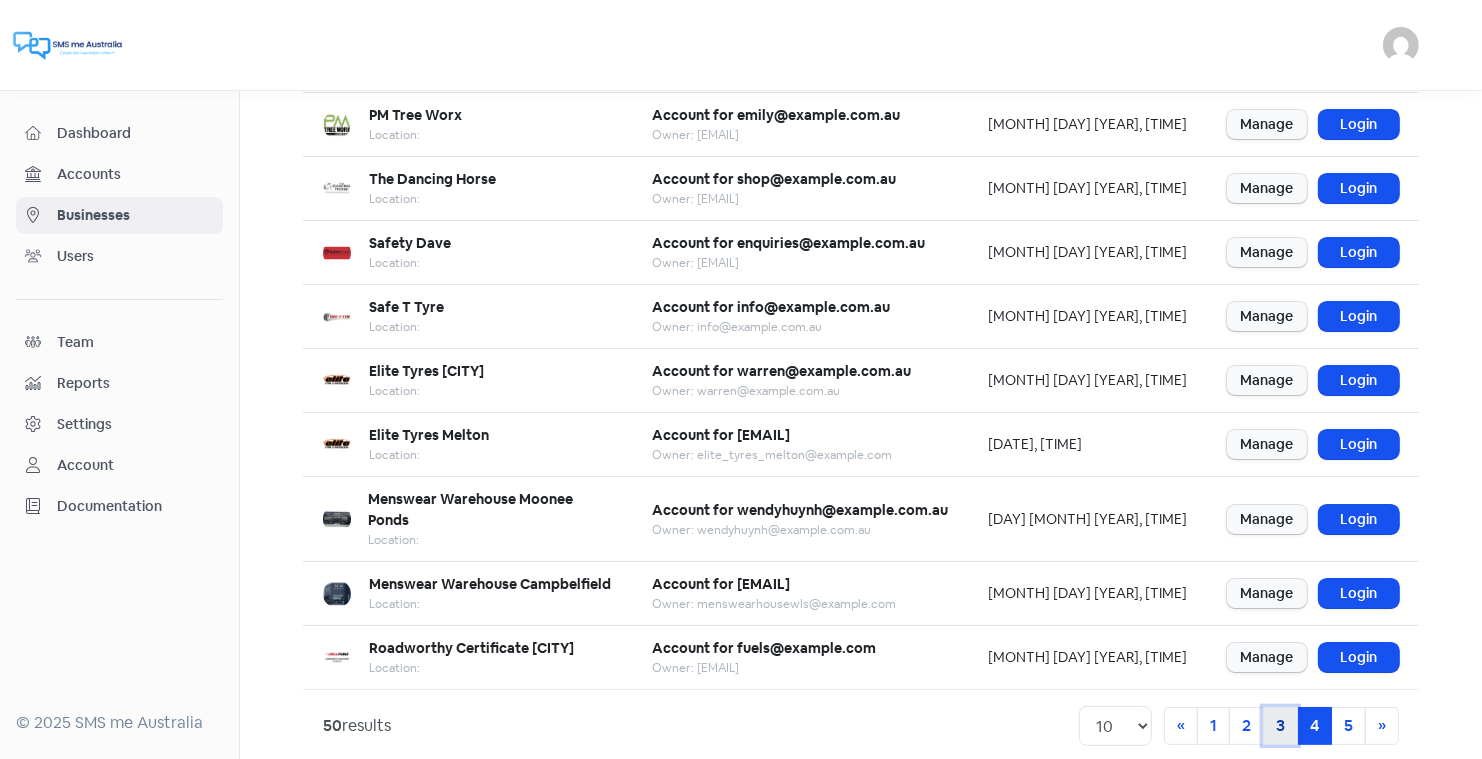 click on "3" at bounding box center [1280, 726] 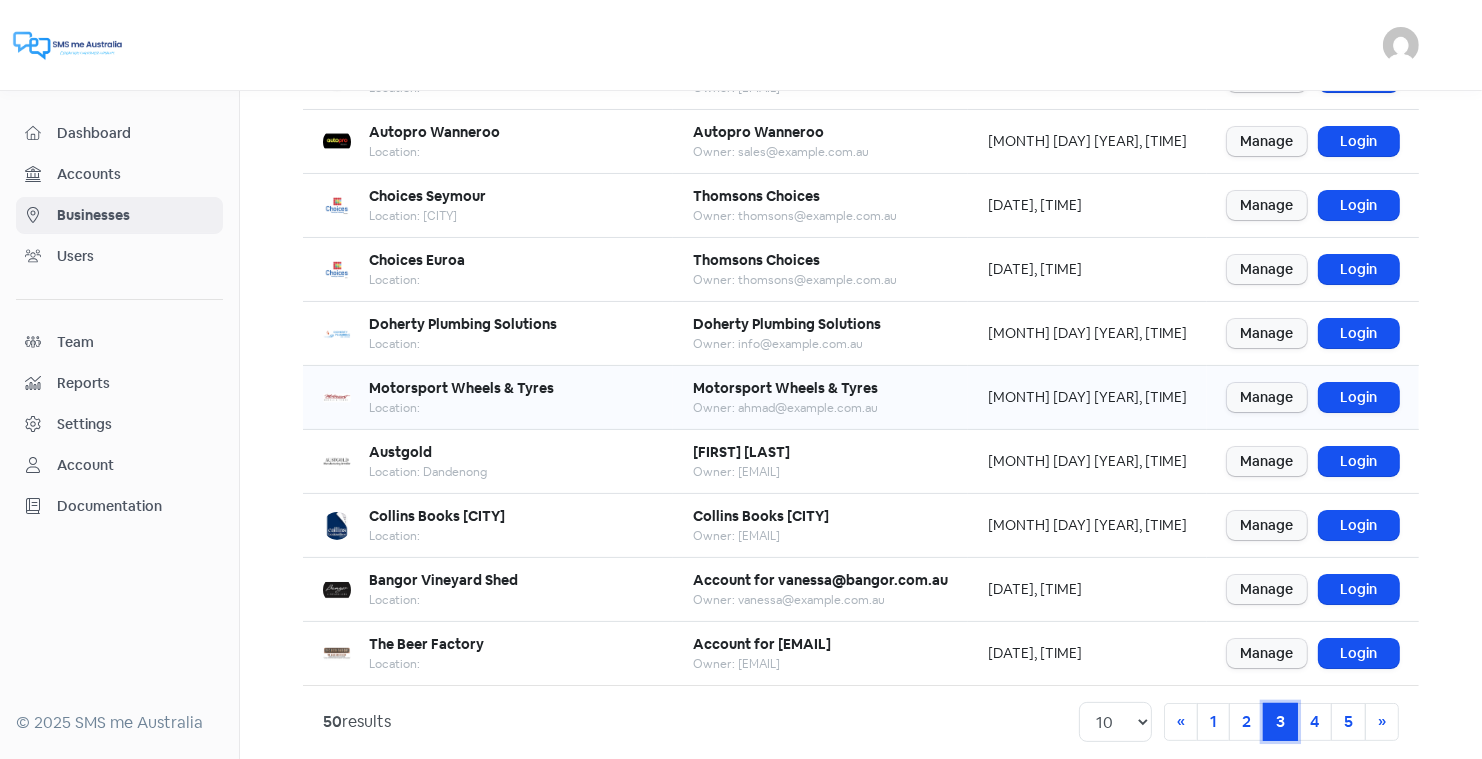 scroll, scrollTop: 243, scrollLeft: 0, axis: vertical 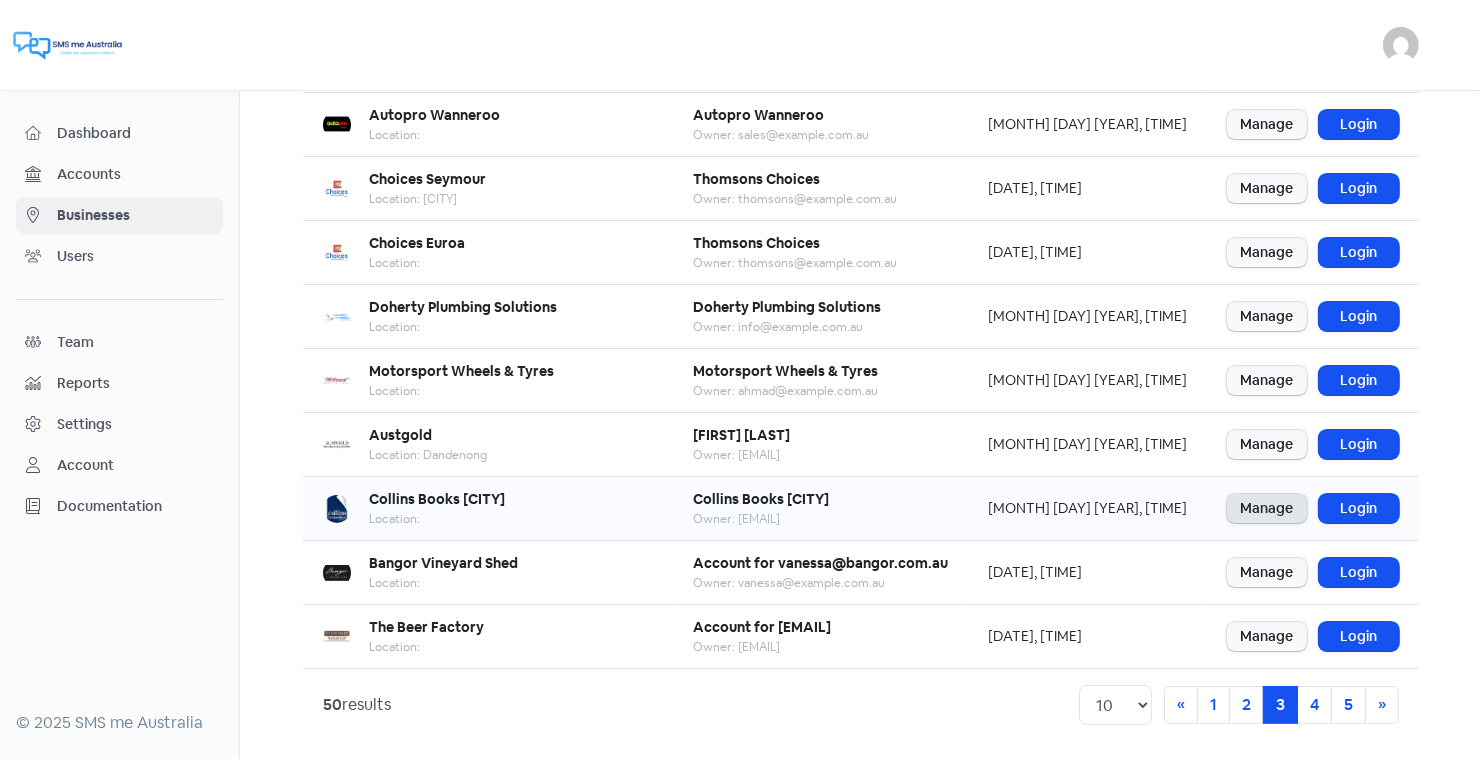 click on "Manage" at bounding box center (1267, 508) 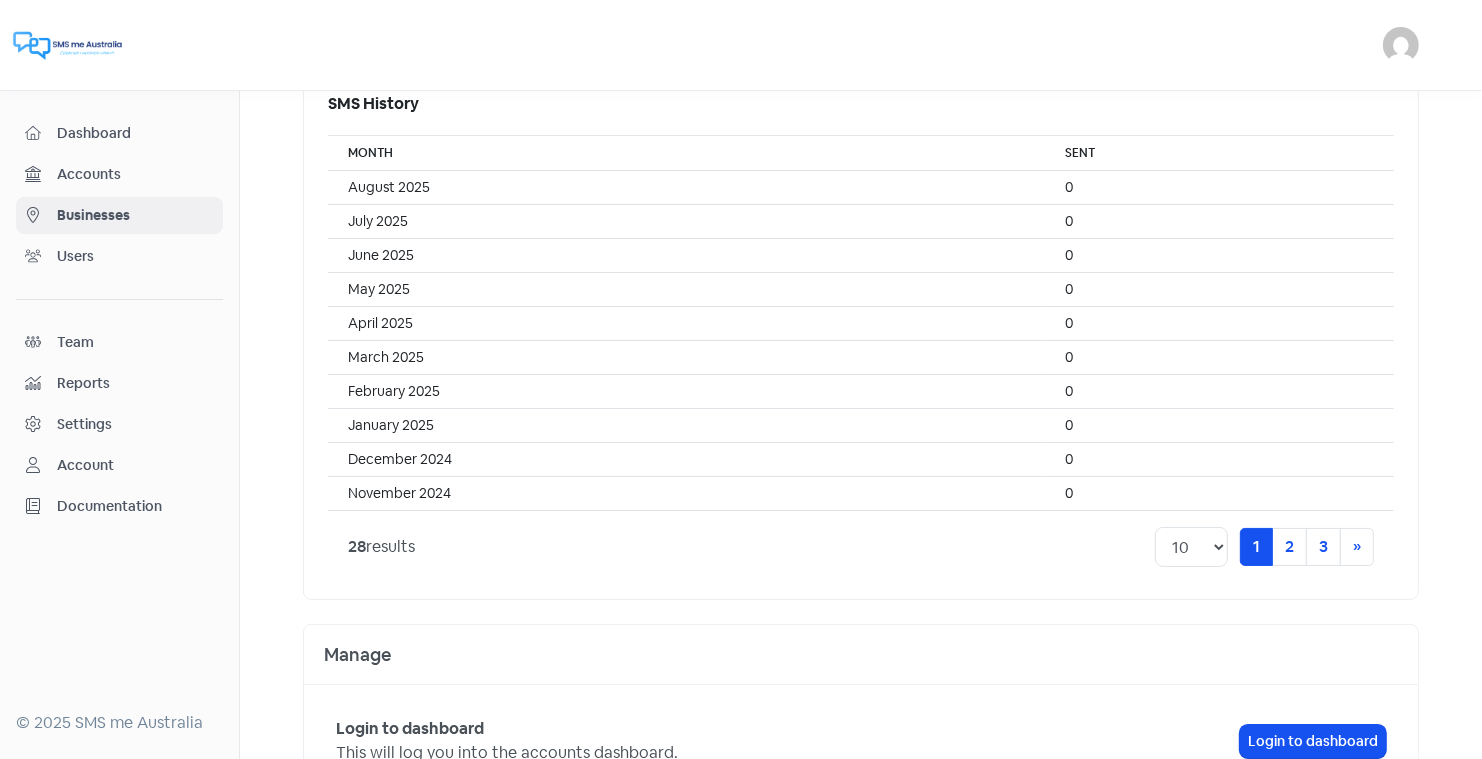 scroll, scrollTop: 1785, scrollLeft: 0, axis: vertical 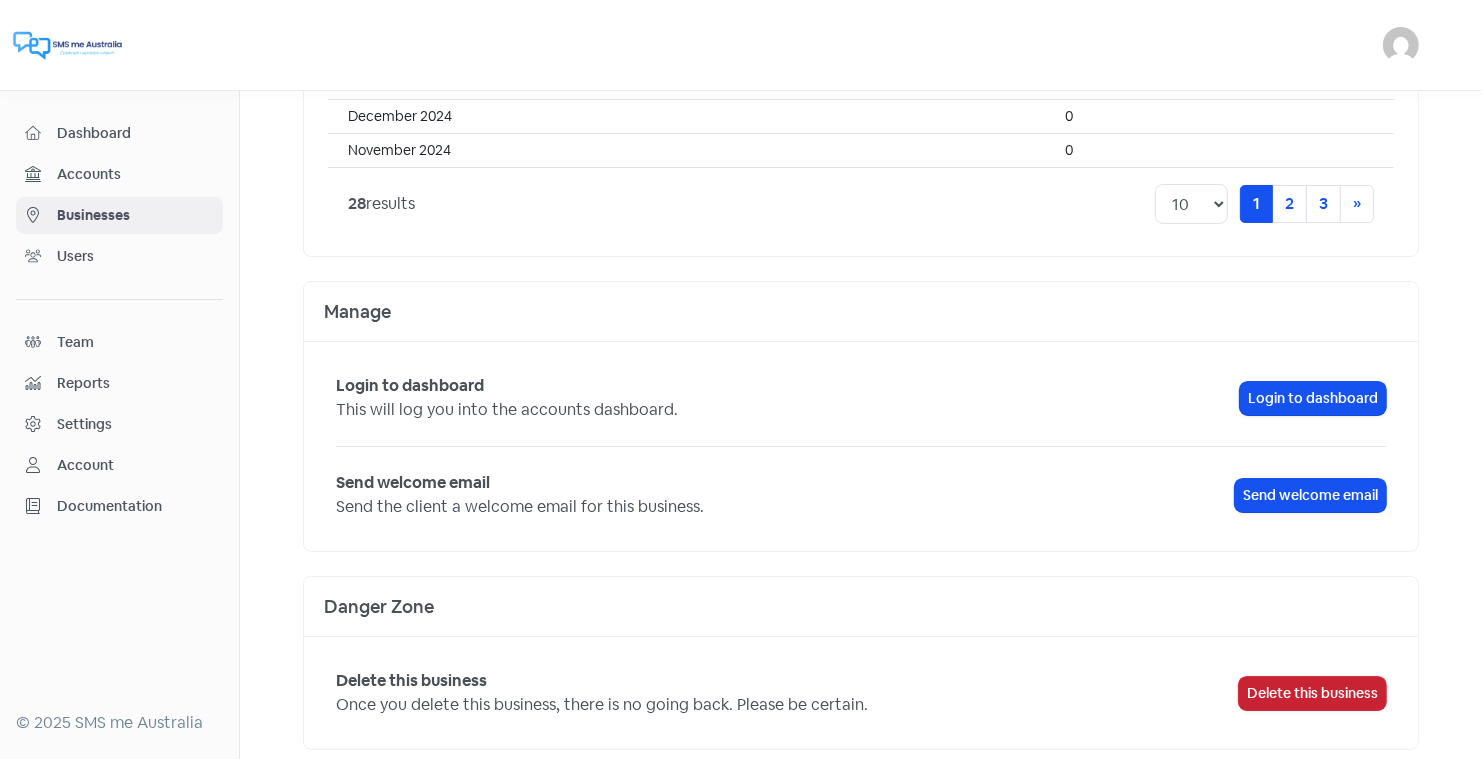 click on "Delete this business" at bounding box center [1312, 693] 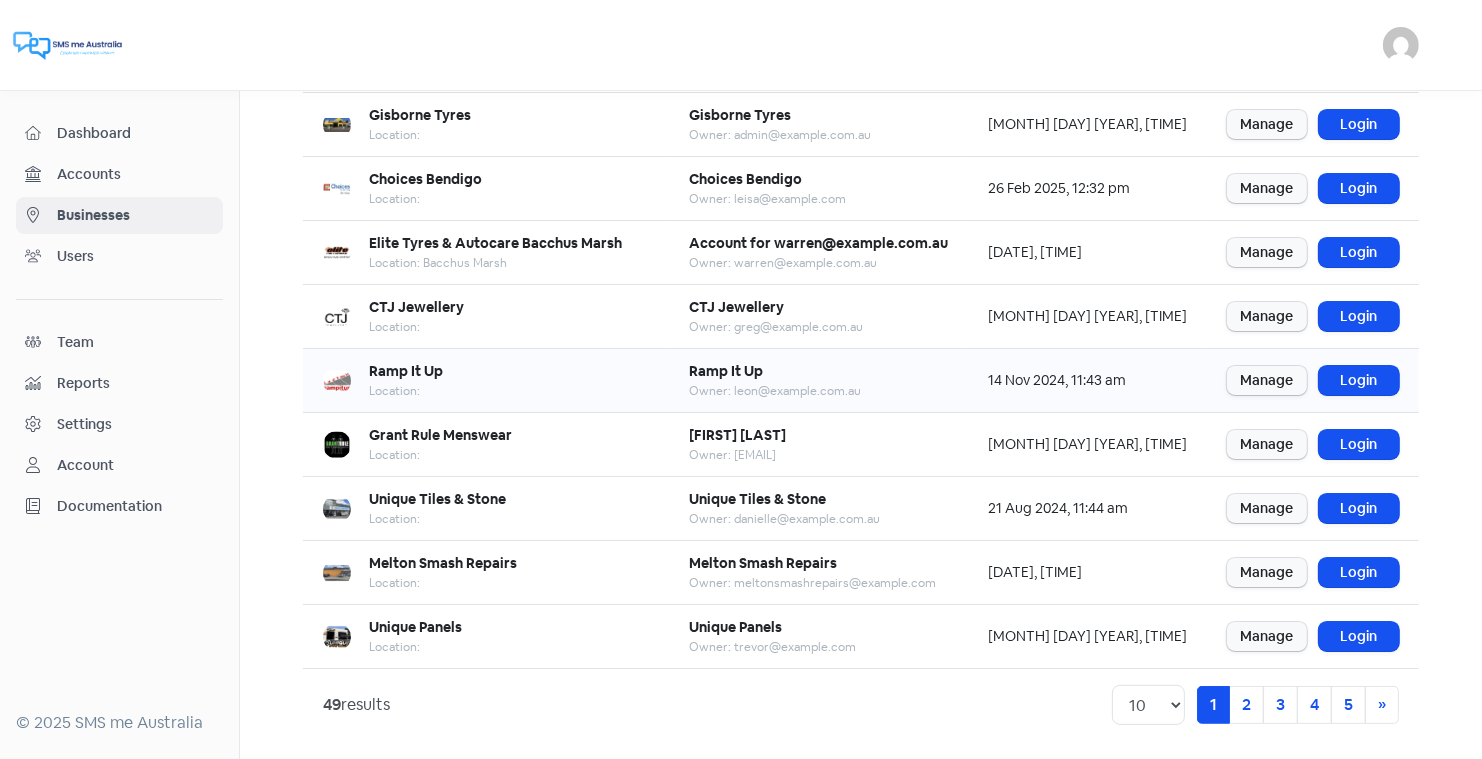 scroll, scrollTop: 0, scrollLeft: 0, axis: both 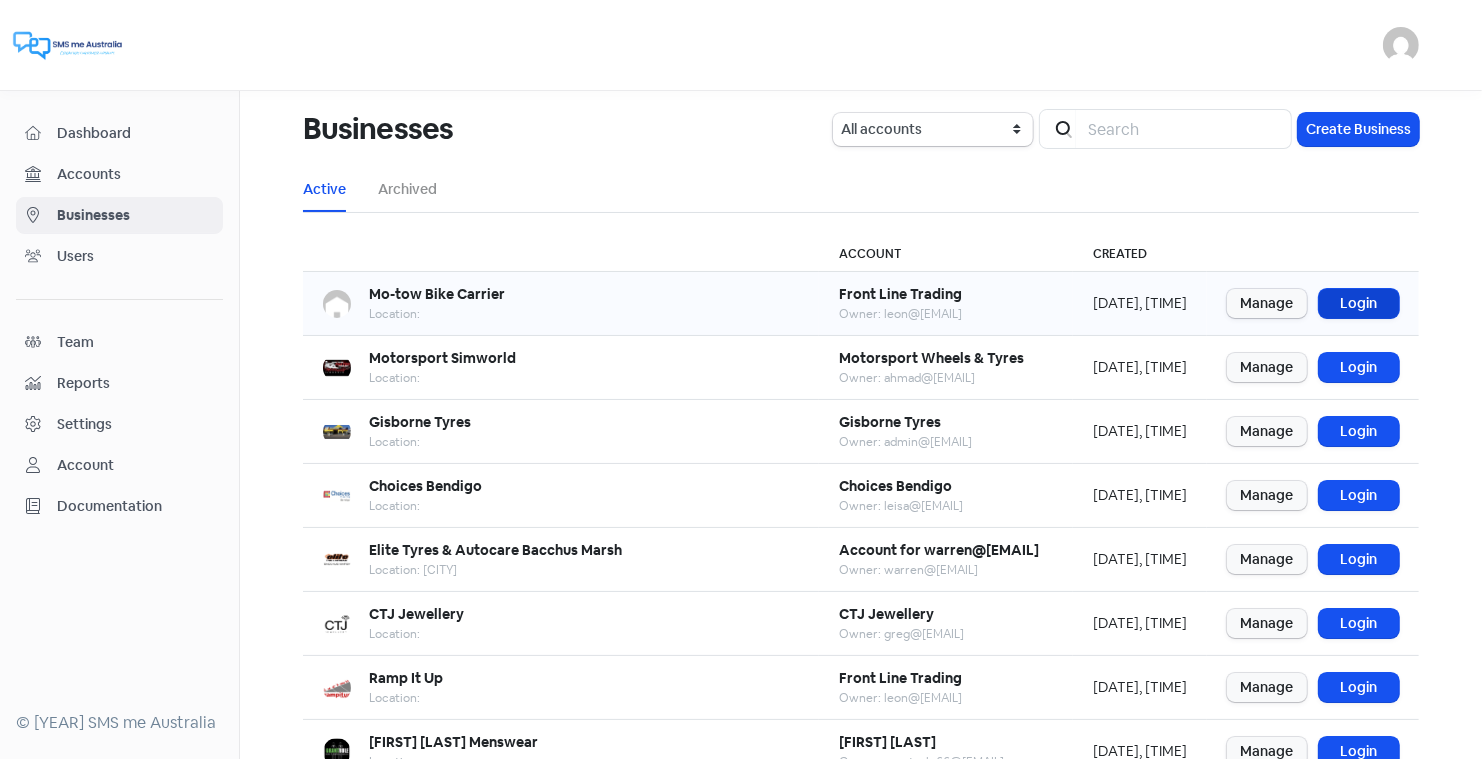 click on "Login" at bounding box center [1359, 303] 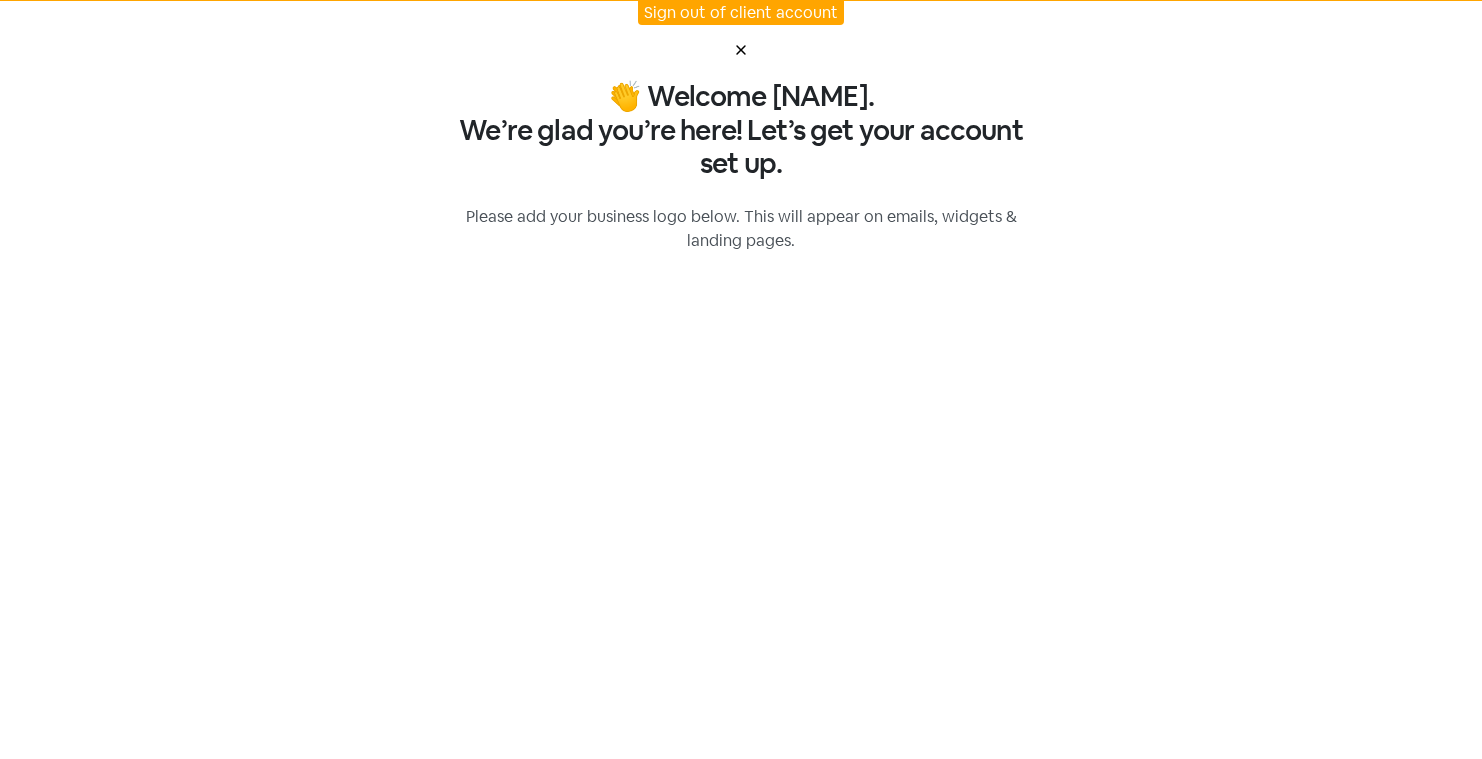 scroll, scrollTop: 0, scrollLeft: 0, axis: both 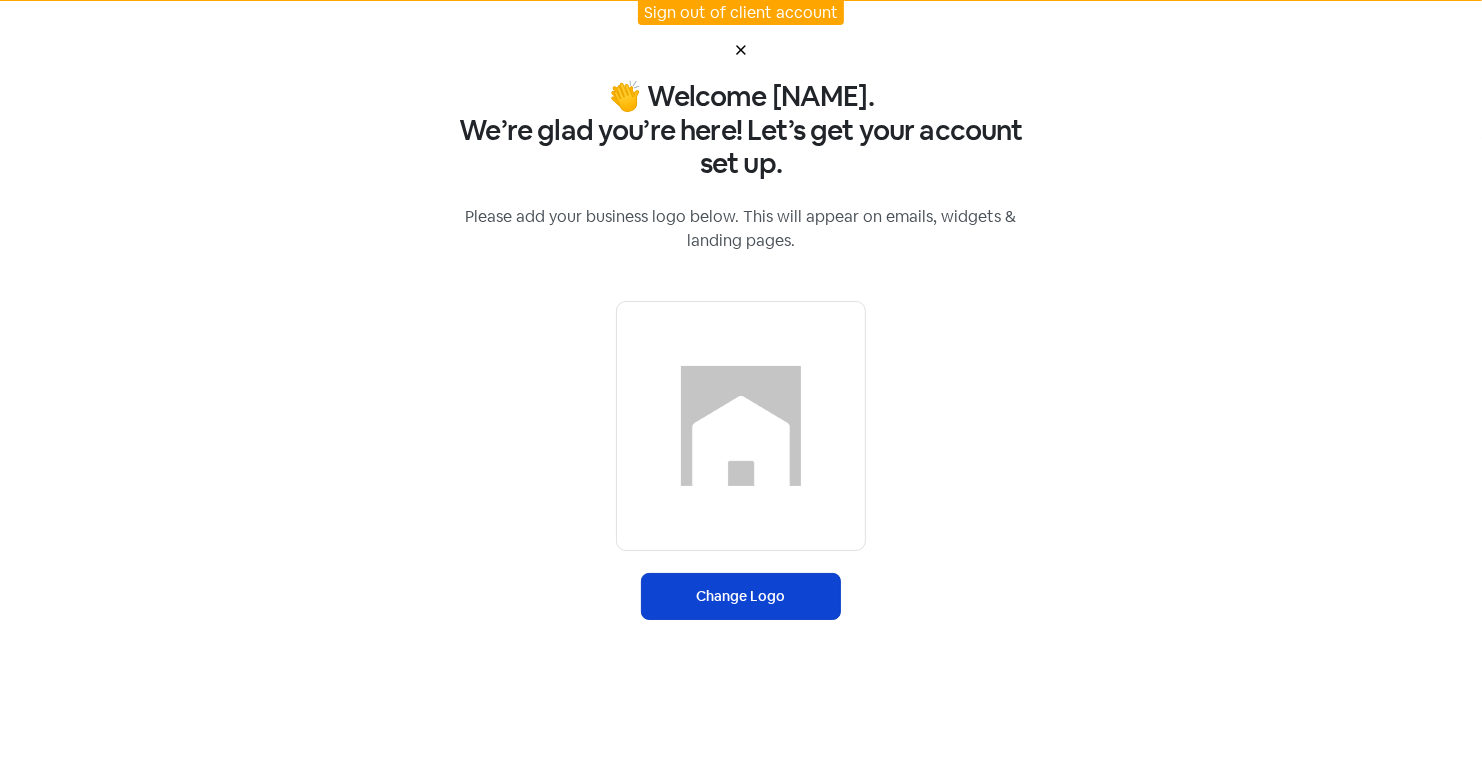 click on "Change Logo" at bounding box center (741, 596) 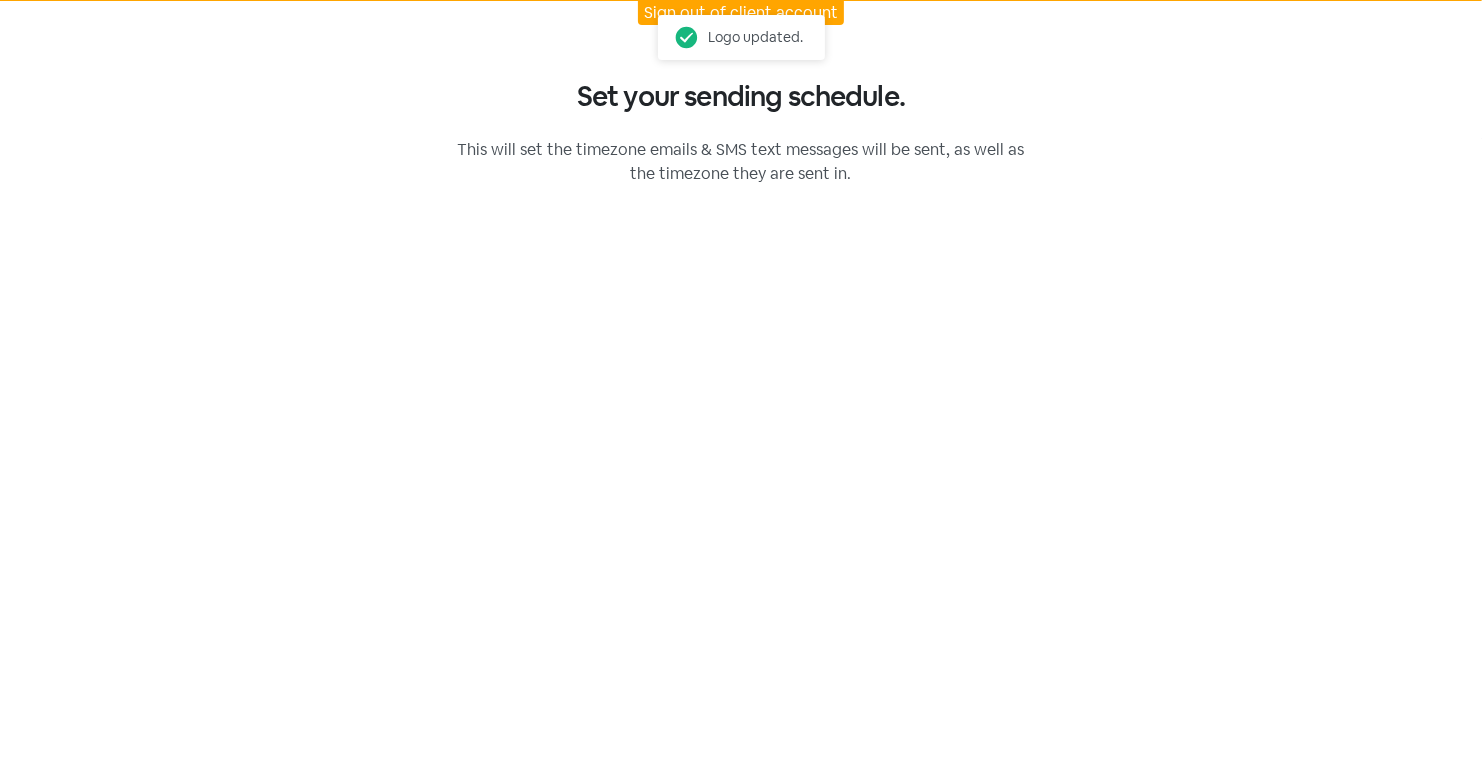 select on "[COUNTRY]/[CITY]" 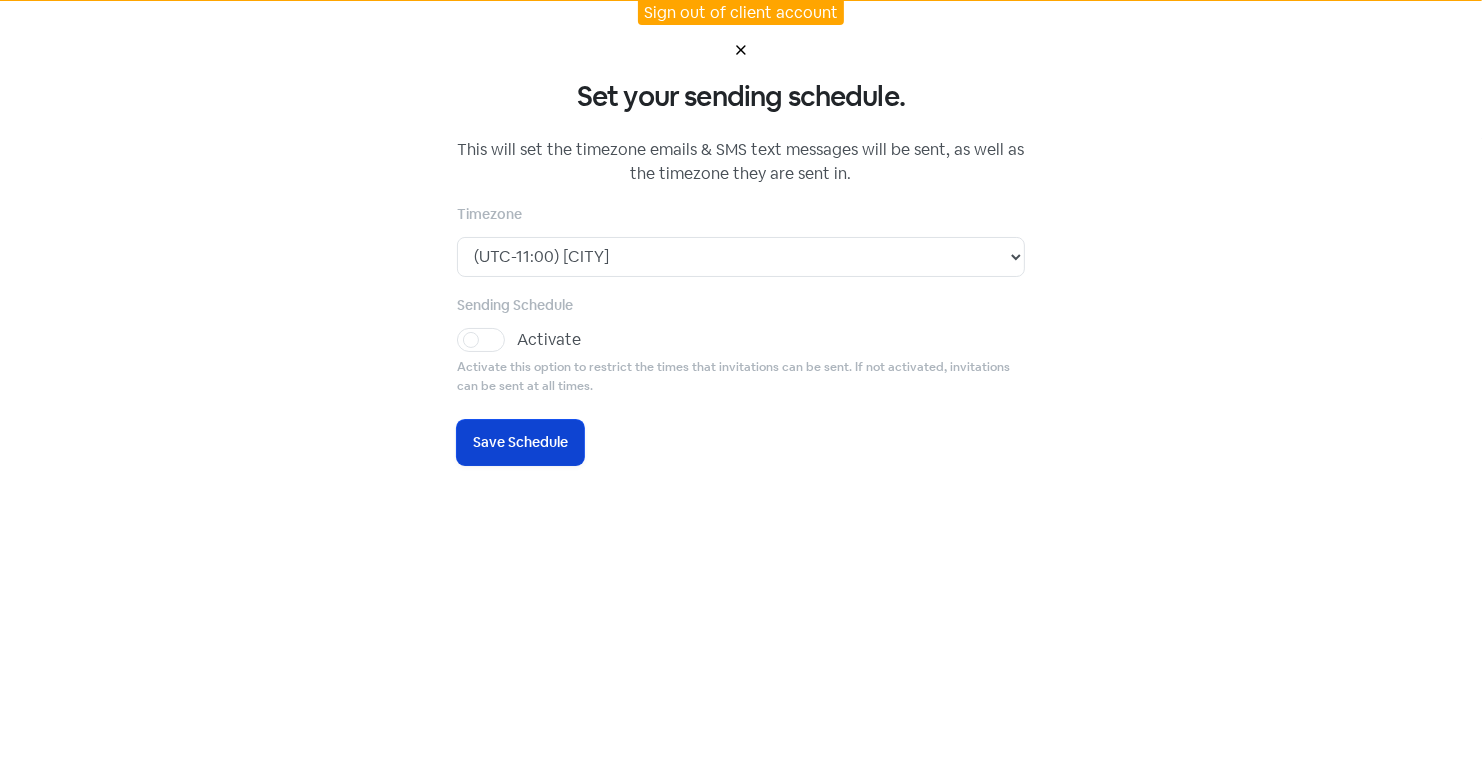 click on "Save Schedule" at bounding box center (520, 442) 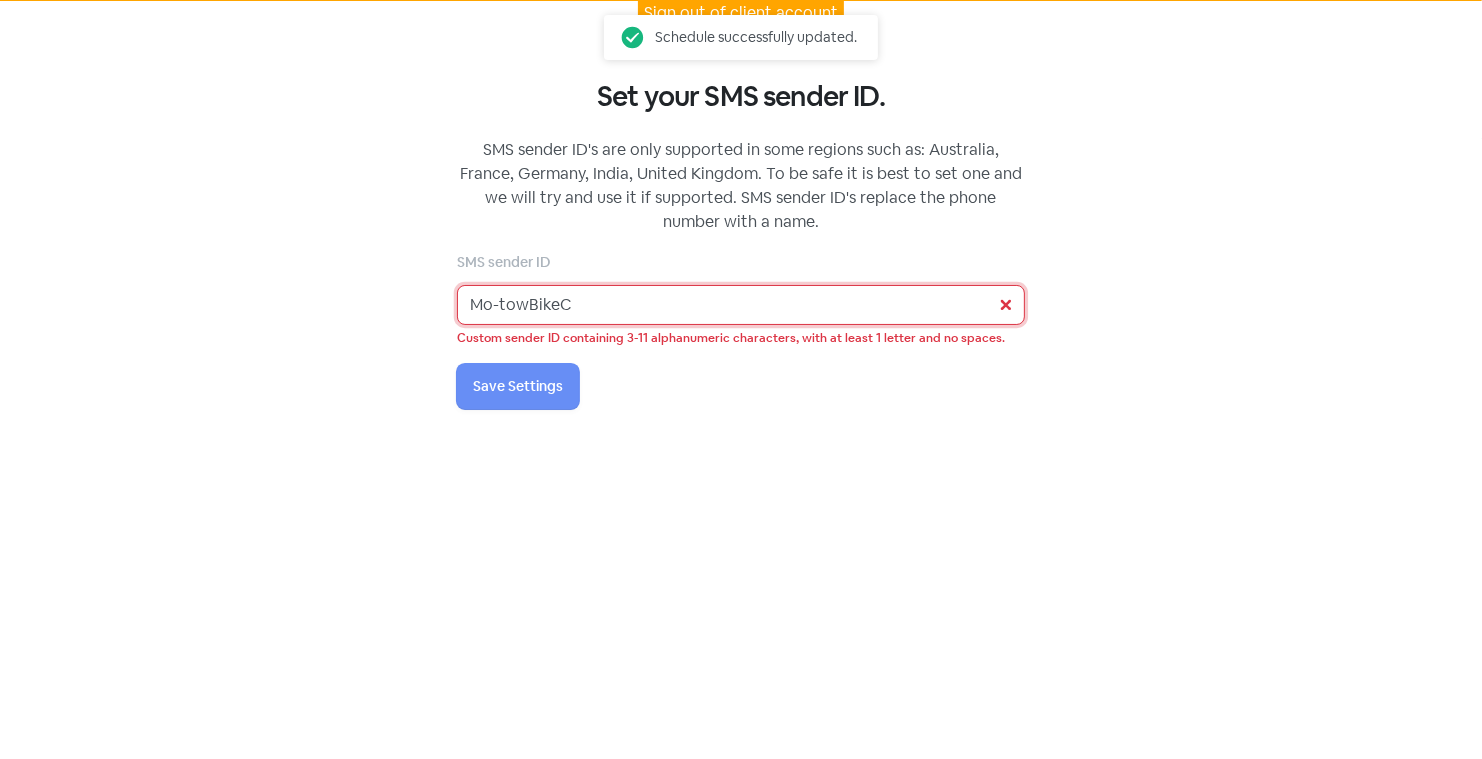 click on "Mo-towBikeC" at bounding box center (741, 305) 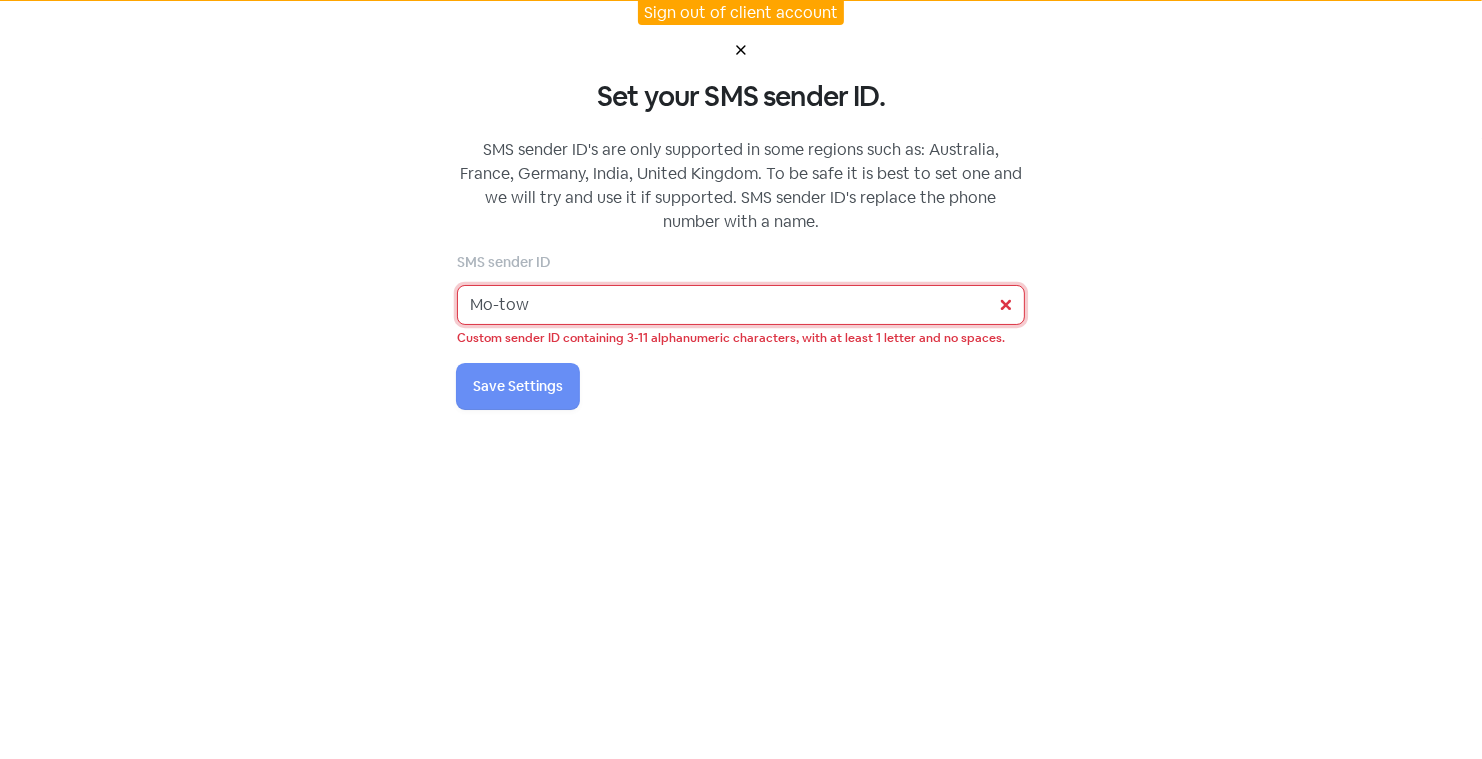 click on "Mo-tow" at bounding box center (741, 305) 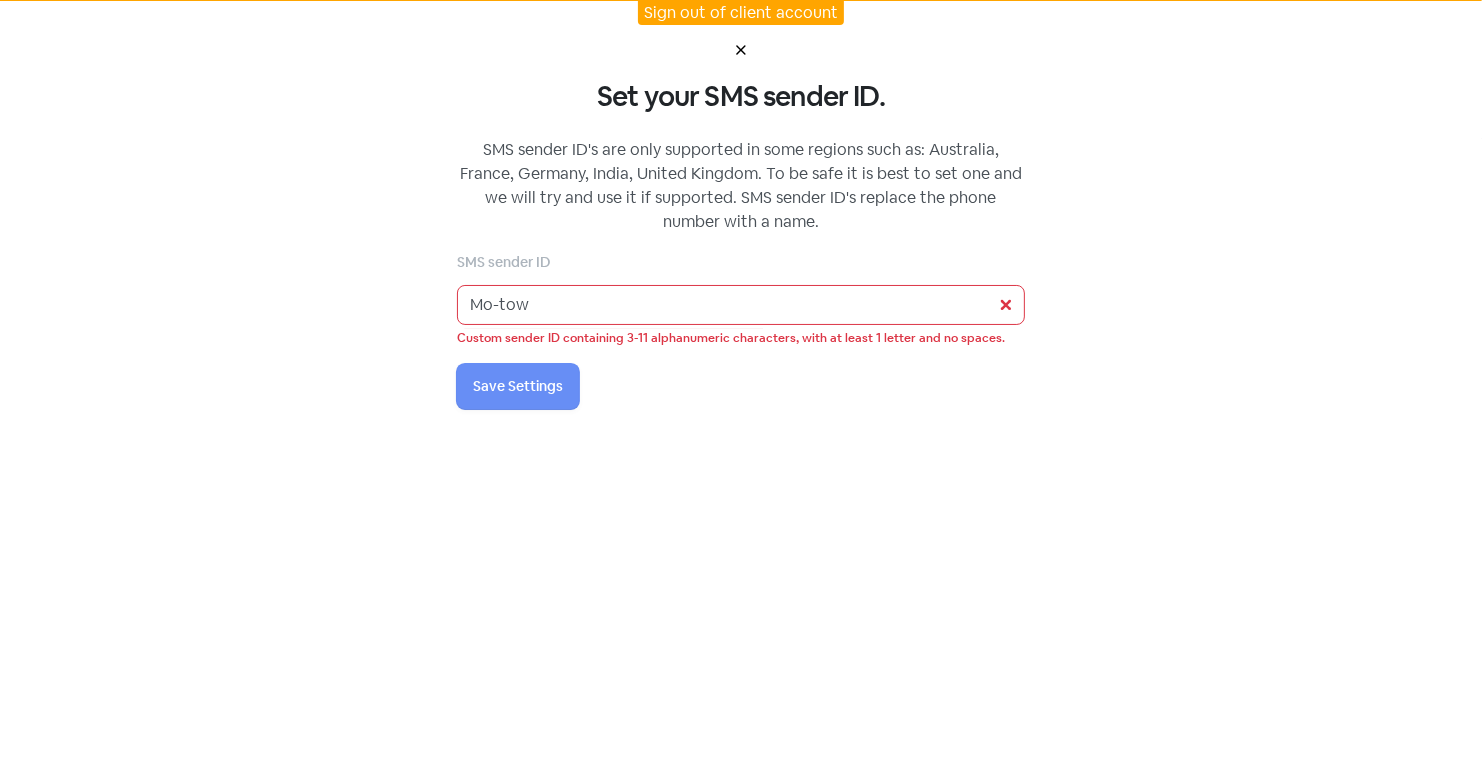 click on "Set your SMS sender ID.   SMS sender IDs are only supported in some regions such as: Australia, France, Germany, India, United Kingdom. To be safe it is best to set one and we will try and use it if supported. SMS sender IDs replace the phone number with a name.  SMS Settings SMS sender ID Mo-tow  Custom sender ID containing 3-11 alphanumeric characters, with at least 1 letter and no spaces.  Icon For Loading Save Settings" at bounding box center (741, 379) 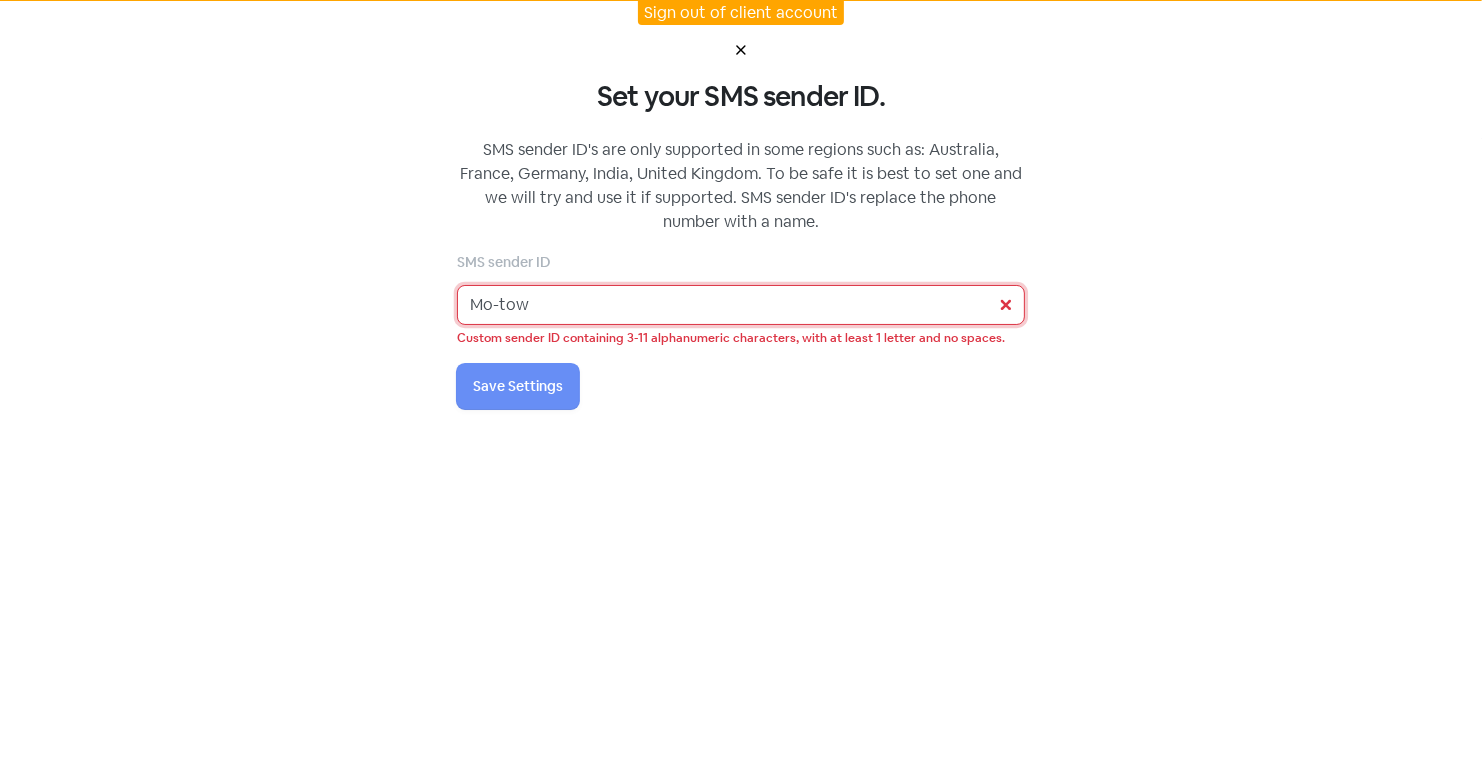 click on "Mo-tow" at bounding box center (741, 305) 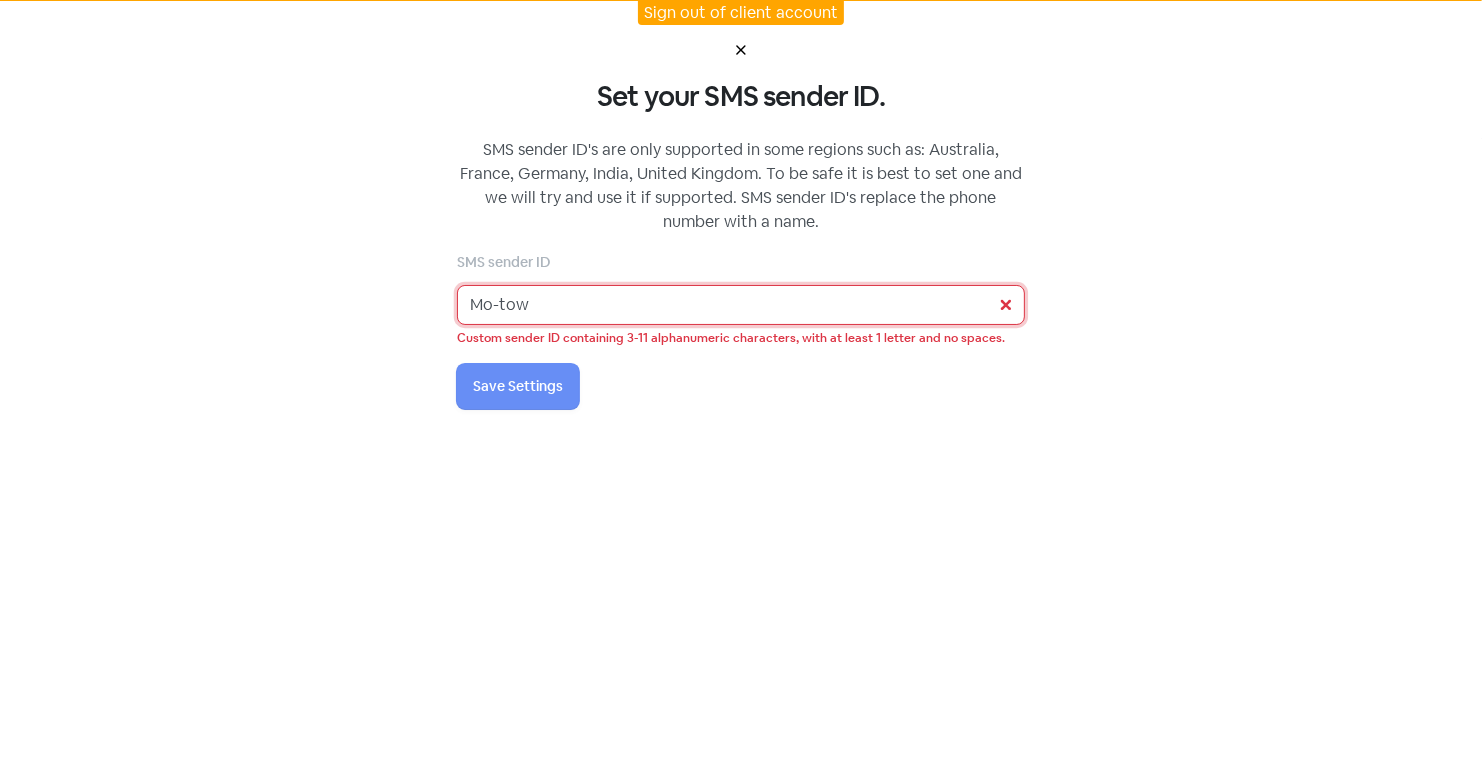 drag, startPoint x: 547, startPoint y: 305, endPoint x: 500, endPoint y: 301, distance: 47.169907 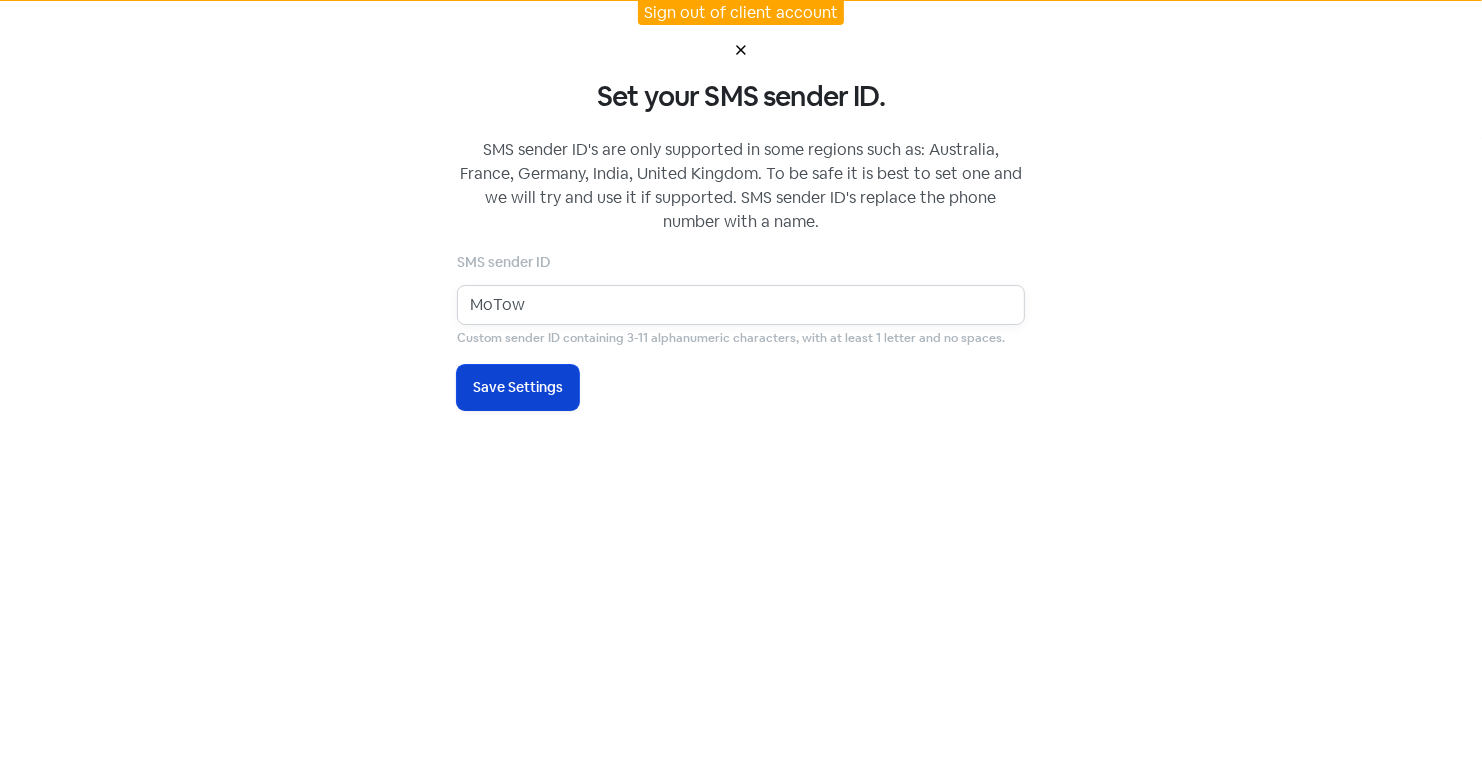 type on "MoTow" 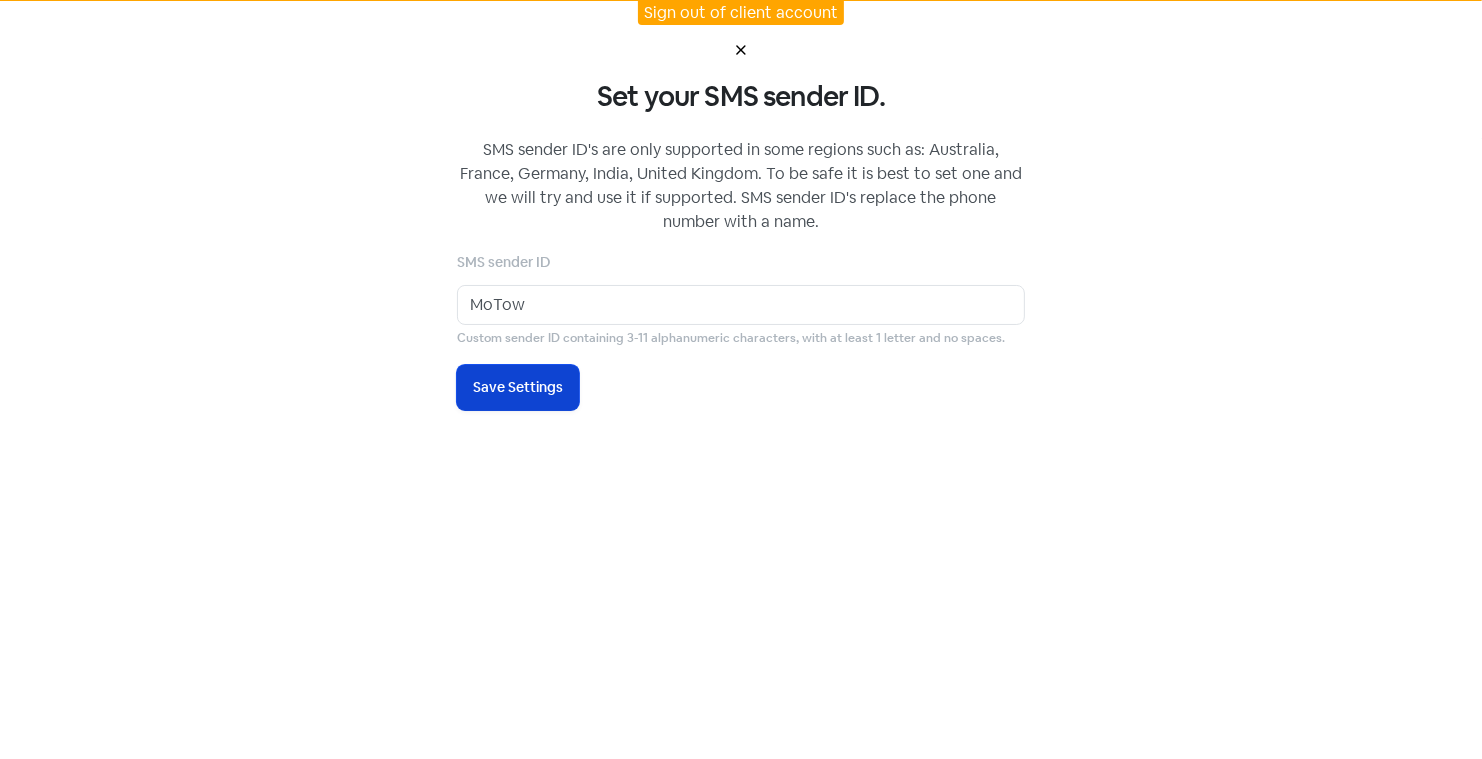 click on "Save Settings" at bounding box center [518, 387] 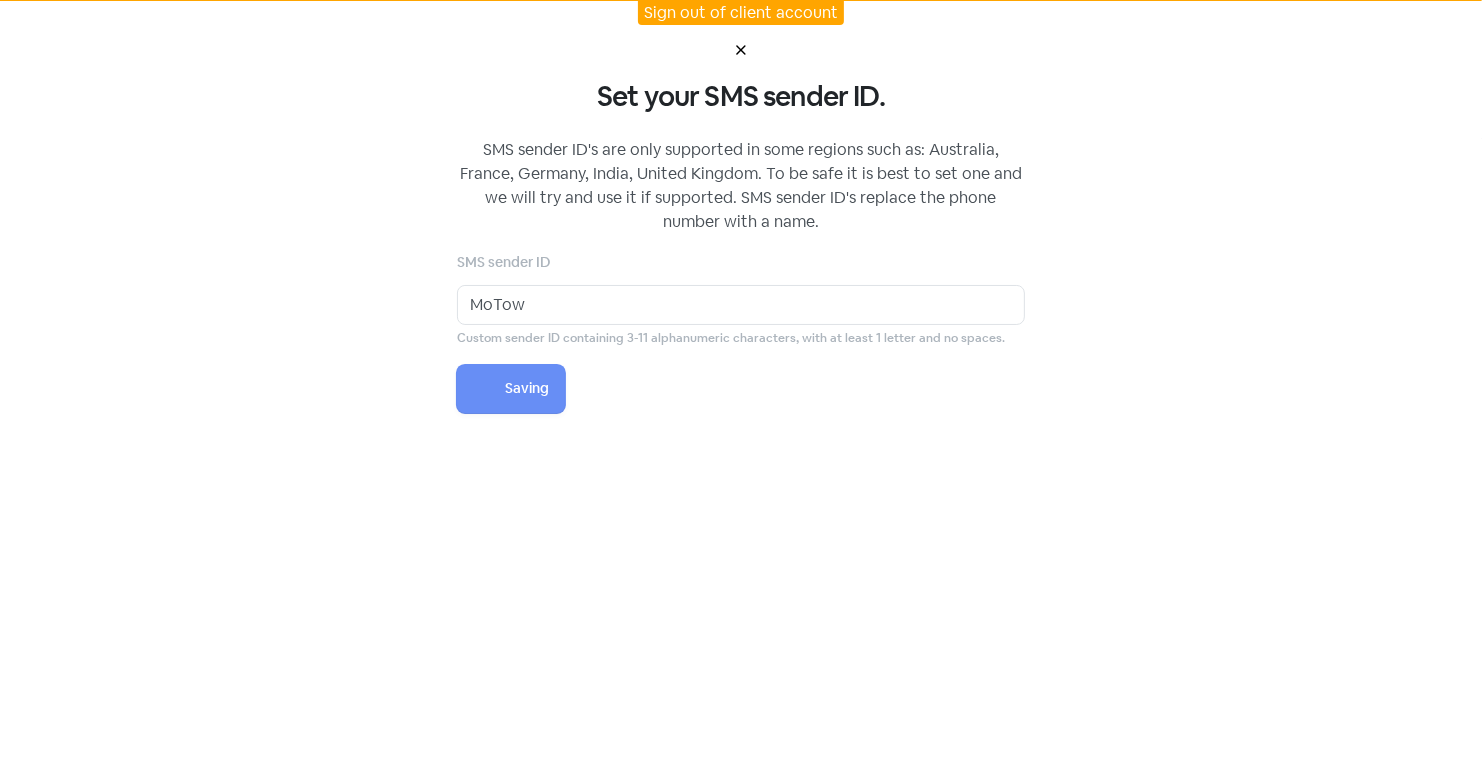select on "AU" 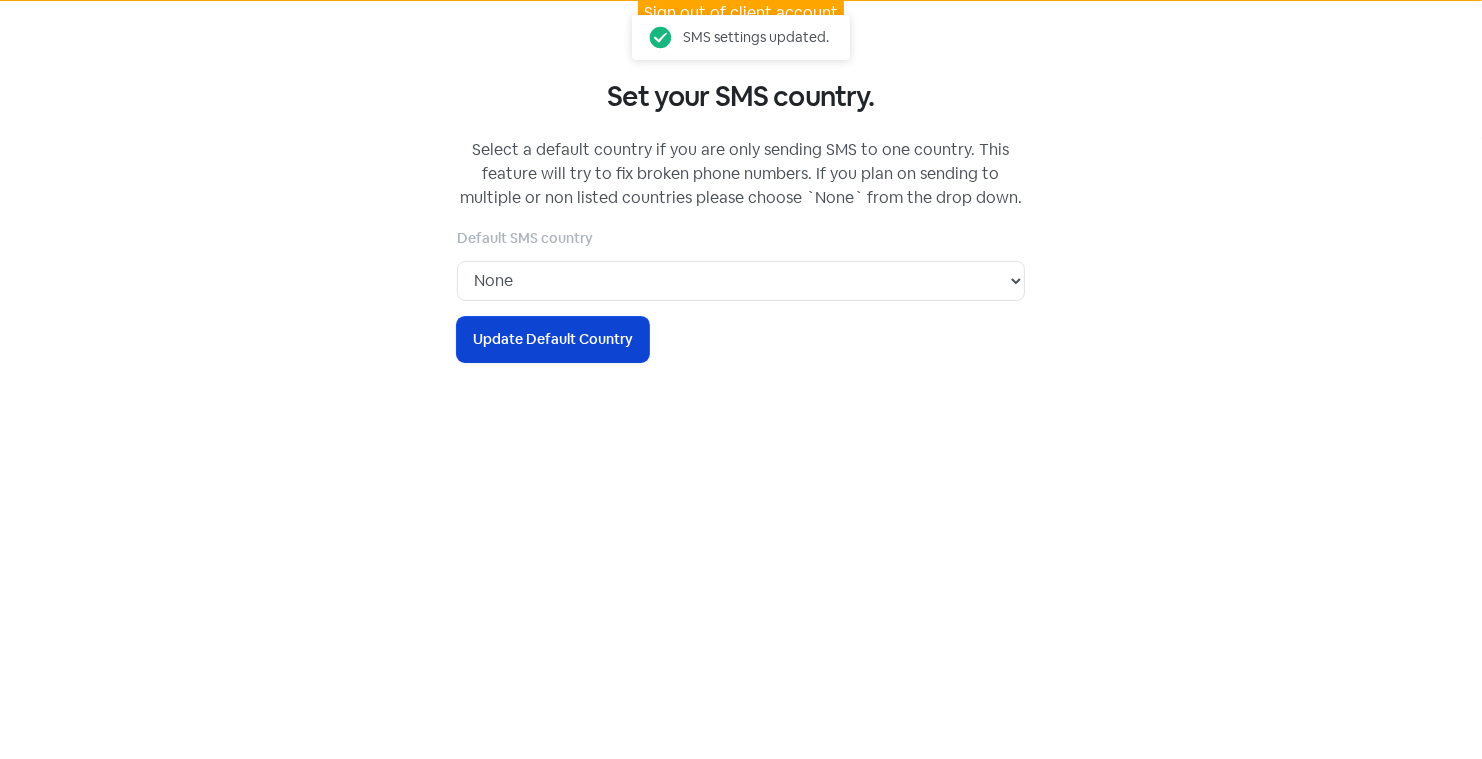 click on "Update Default Country" at bounding box center [553, 339] 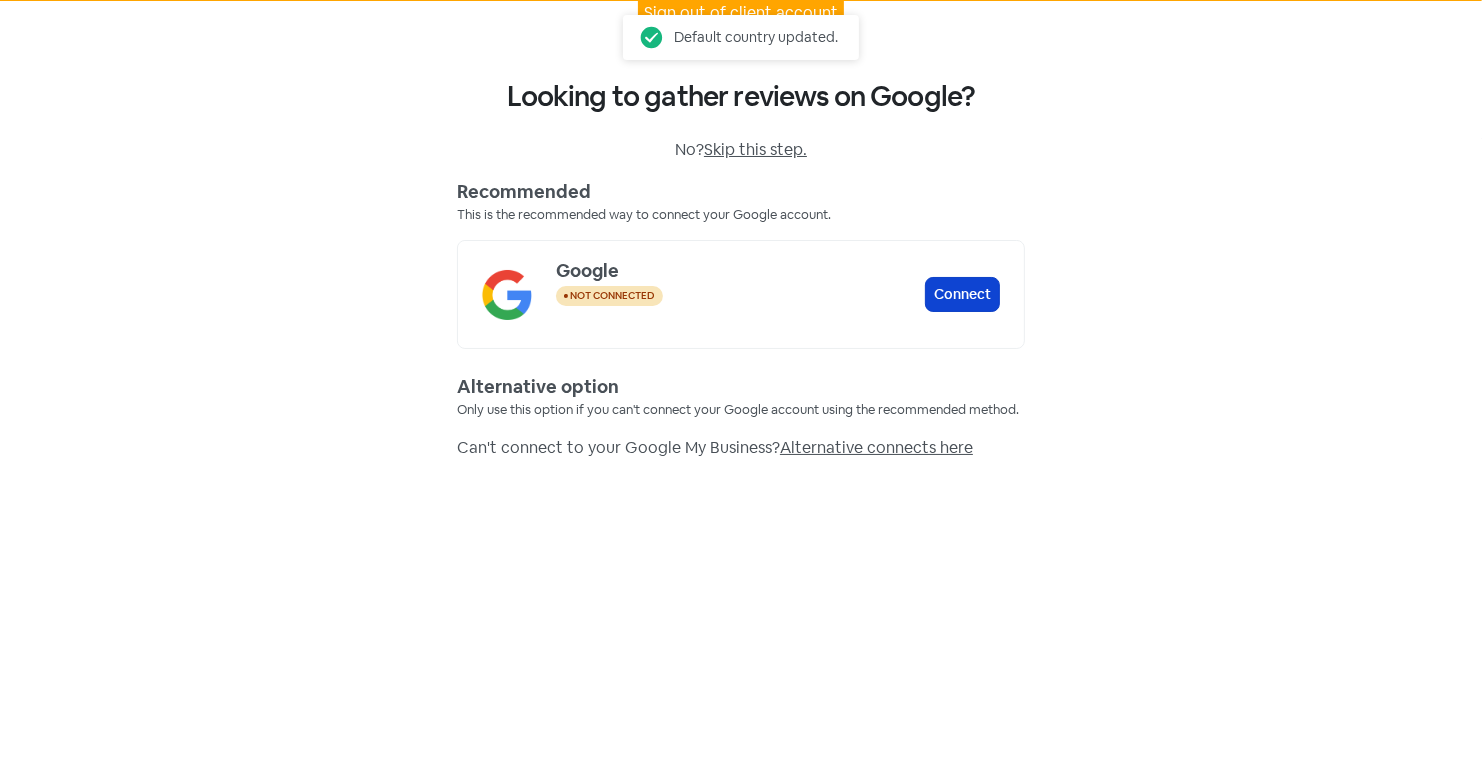 click on "Connect" at bounding box center [962, 294] 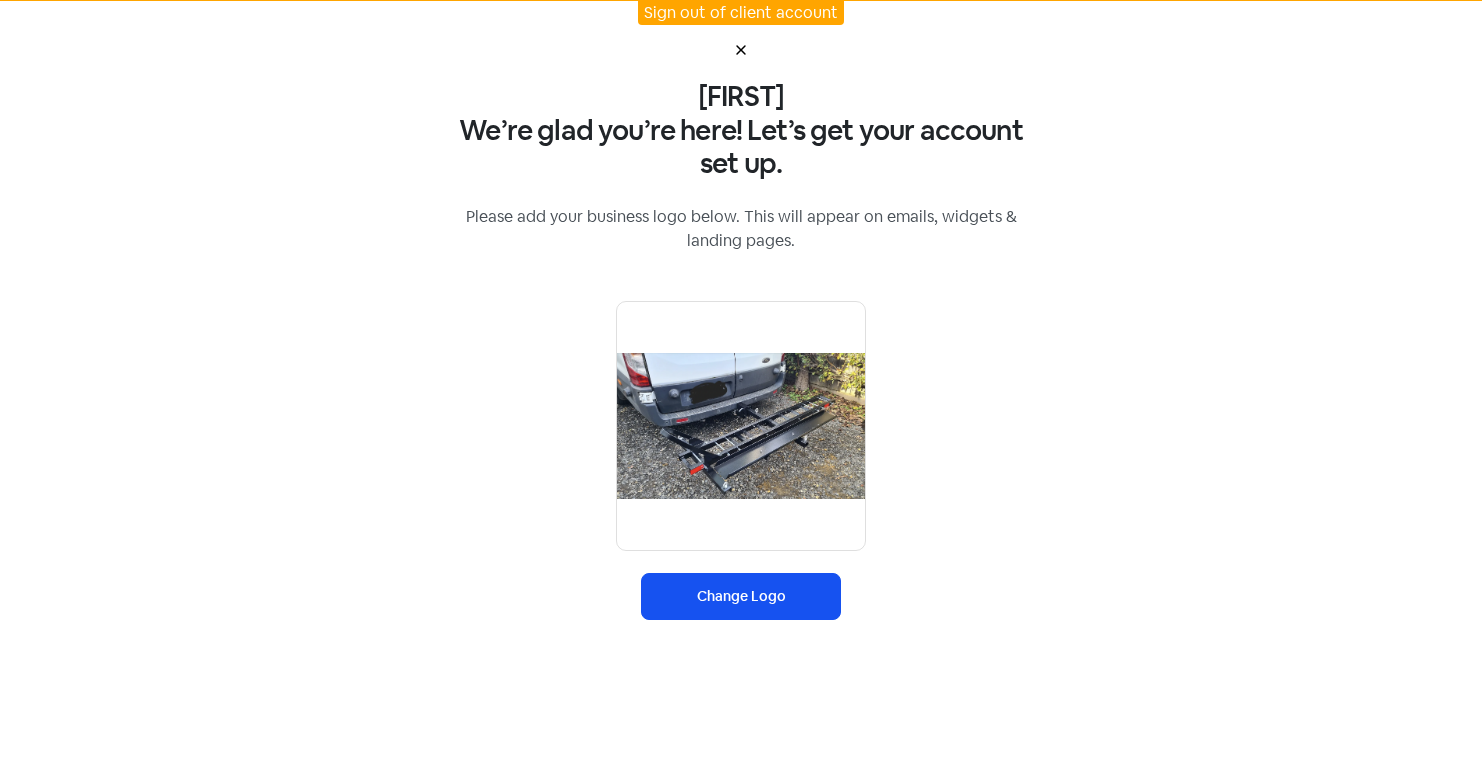 scroll, scrollTop: 0, scrollLeft: 0, axis: both 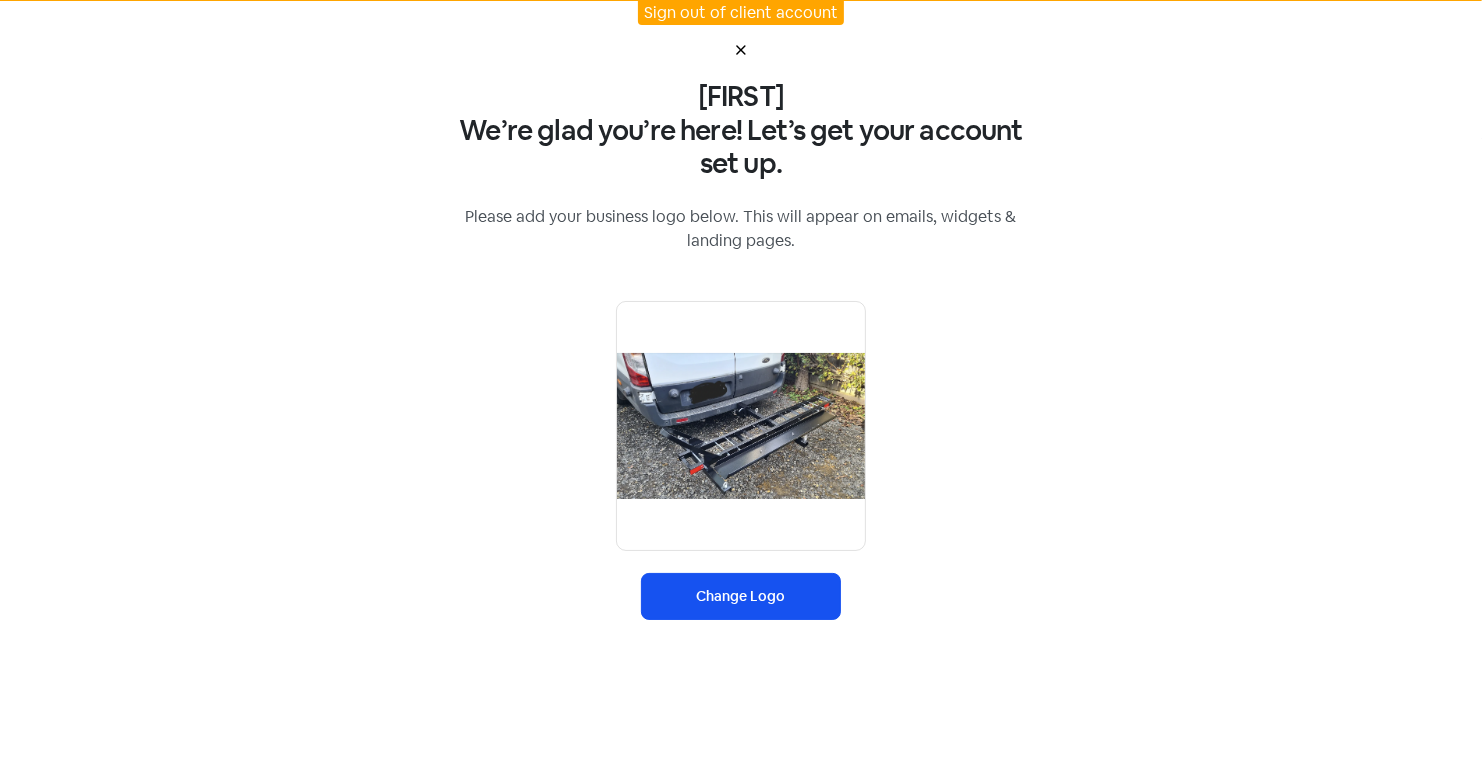 click 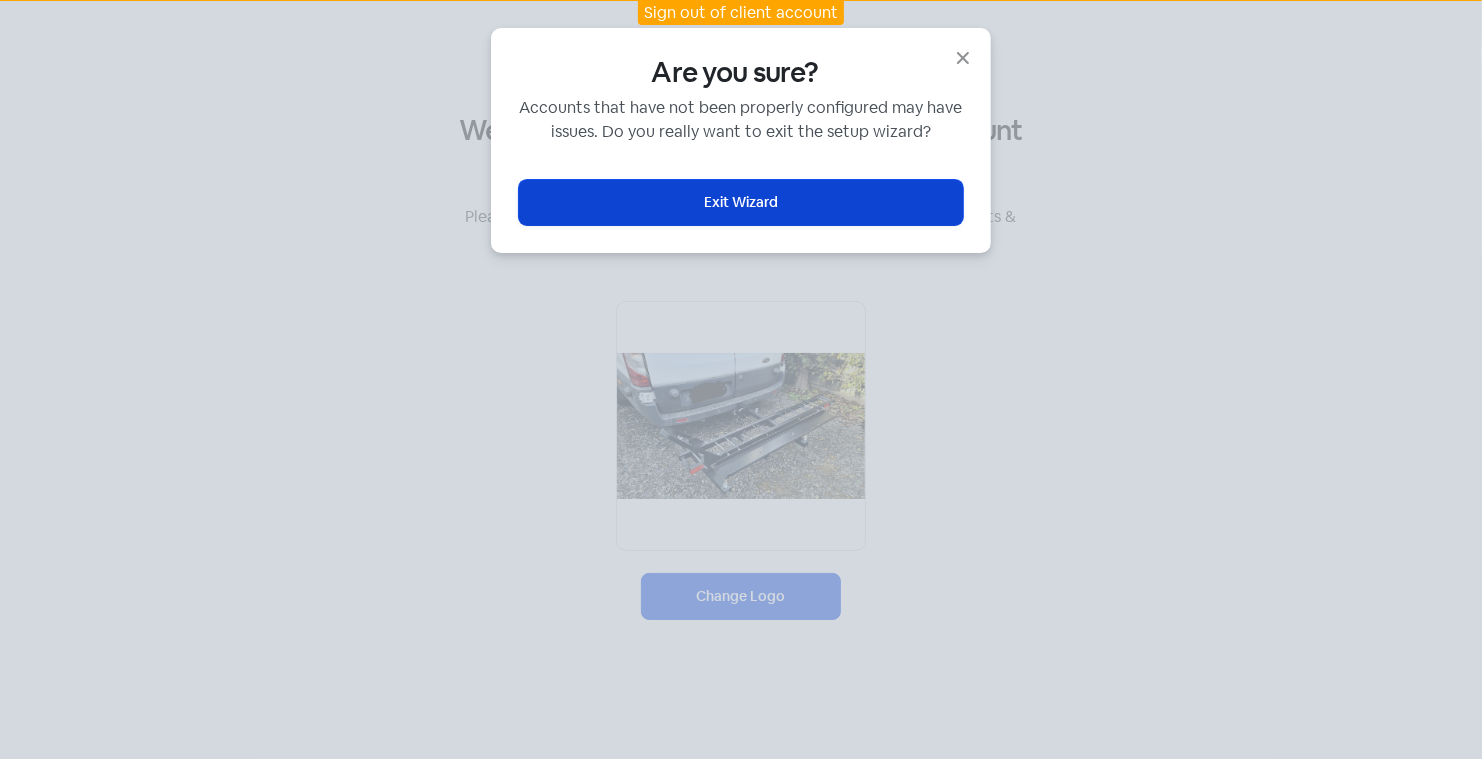 click on "Exit Wizard" at bounding box center (741, 202) 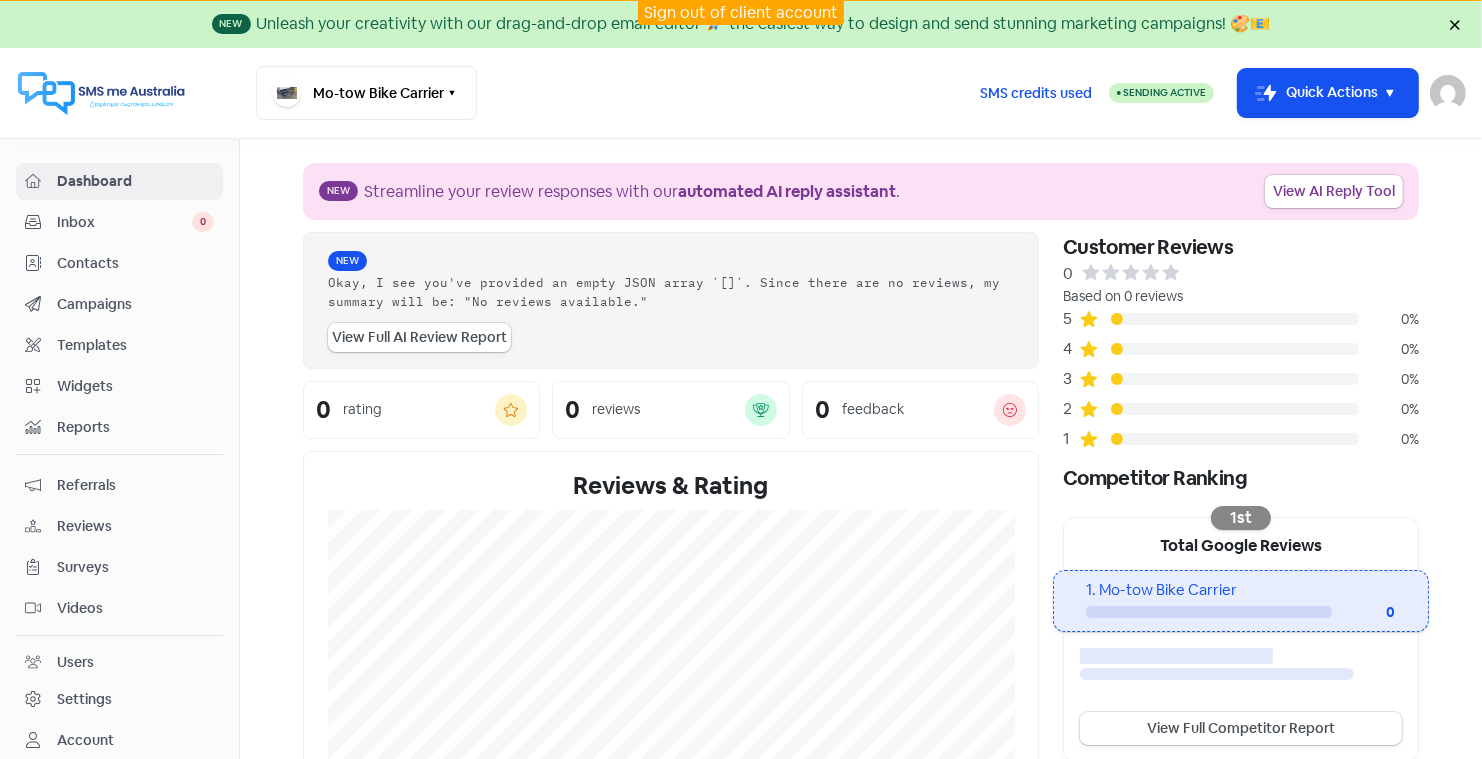 scroll, scrollTop: 34, scrollLeft: 0, axis: vertical 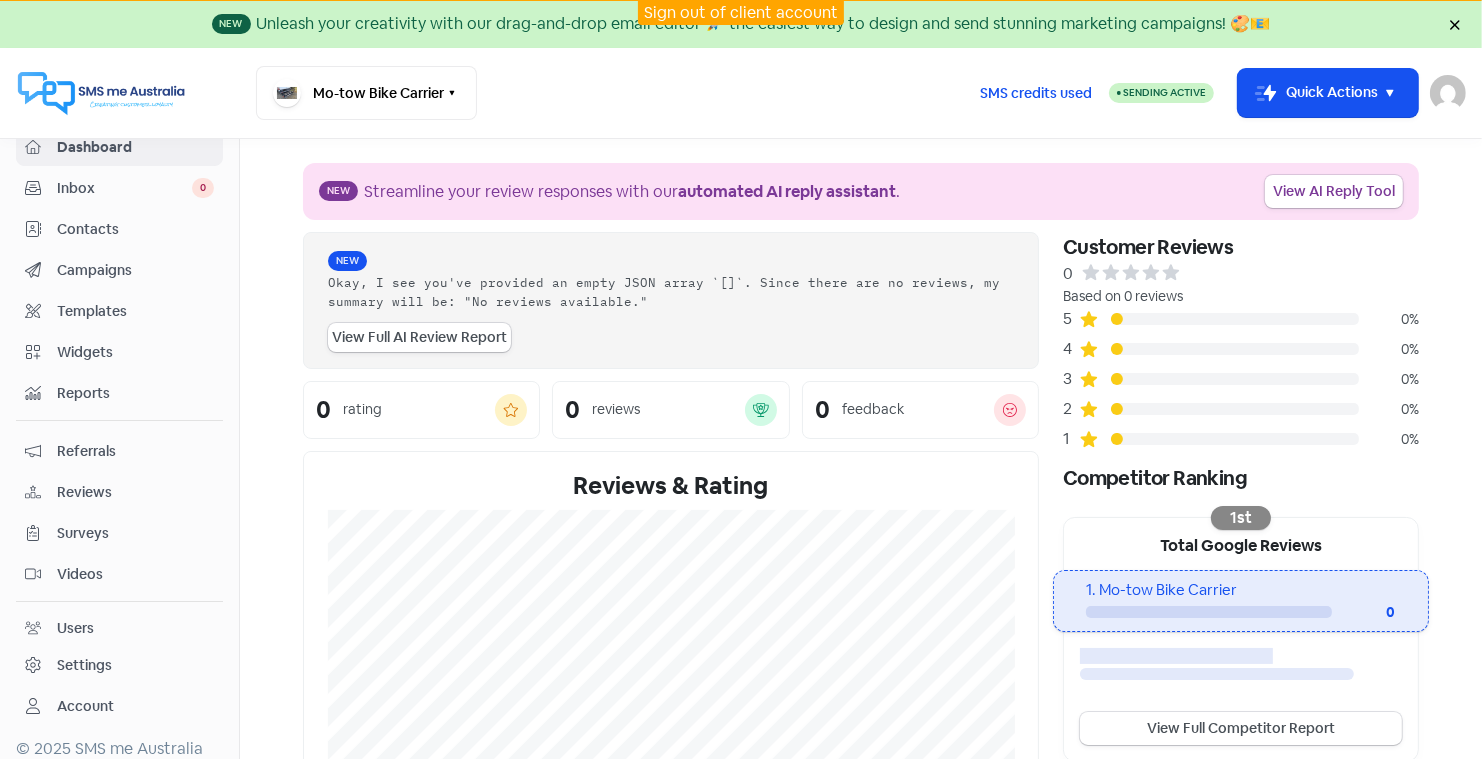click on "Dashboard" at bounding box center [135, 147] 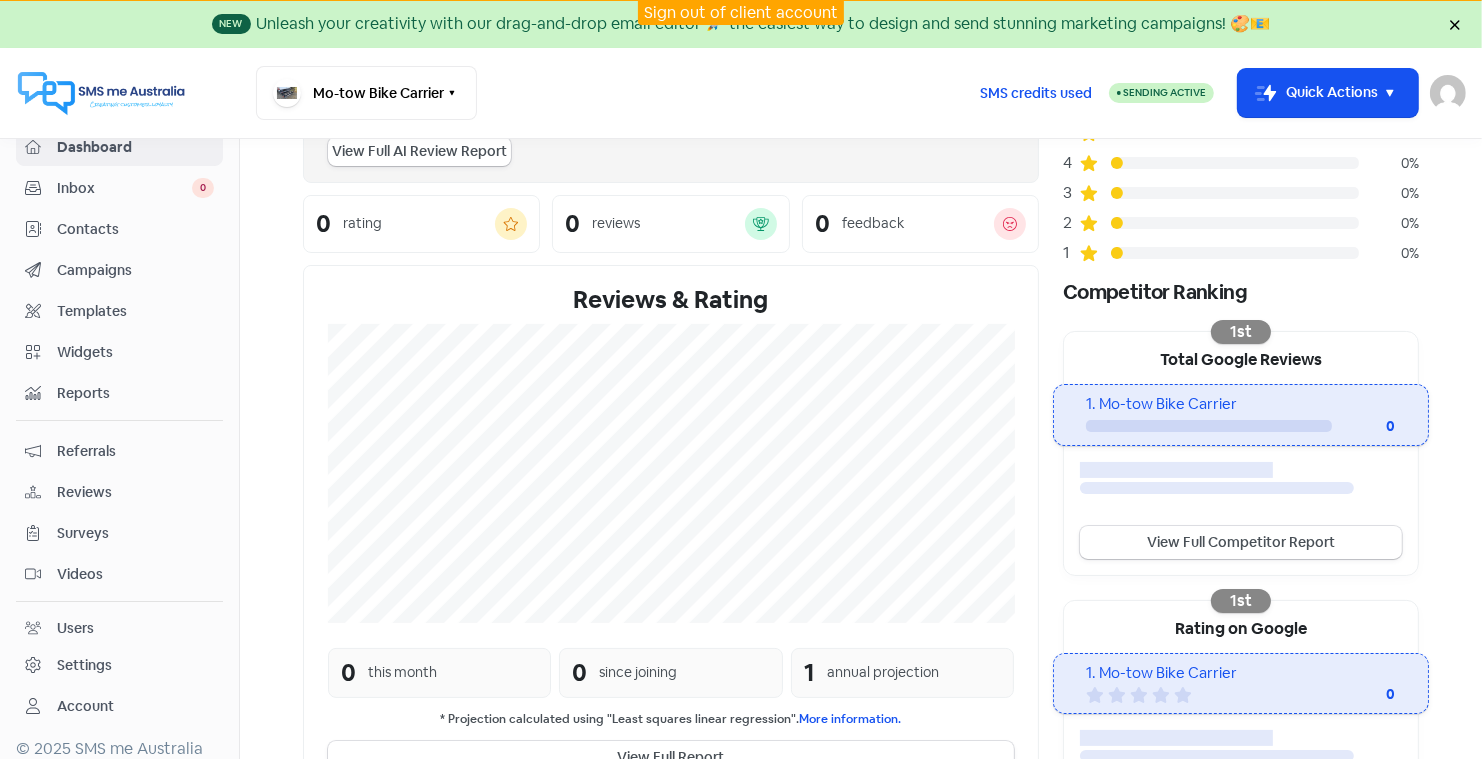 scroll, scrollTop: 0, scrollLeft: 0, axis: both 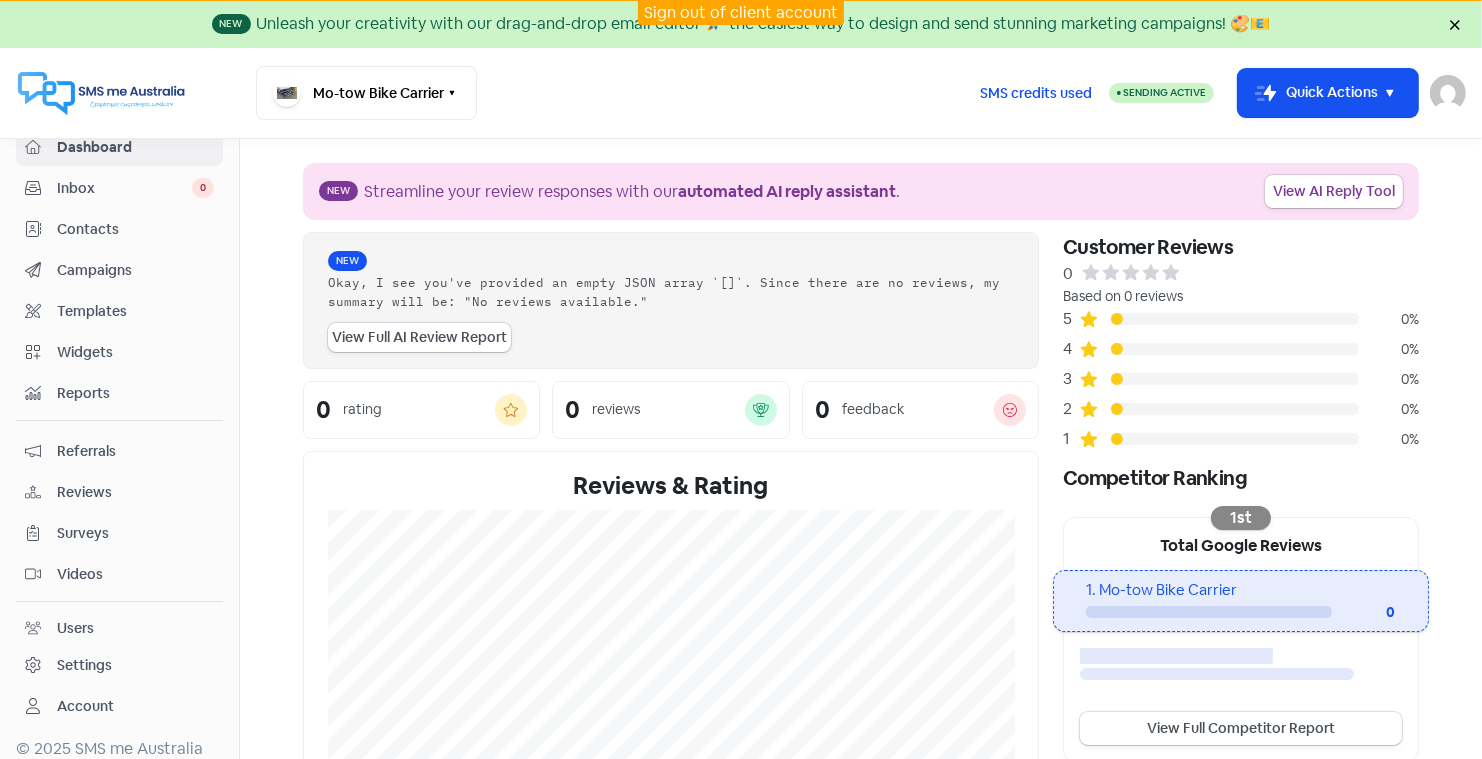 click on "Contacts" at bounding box center [135, 229] 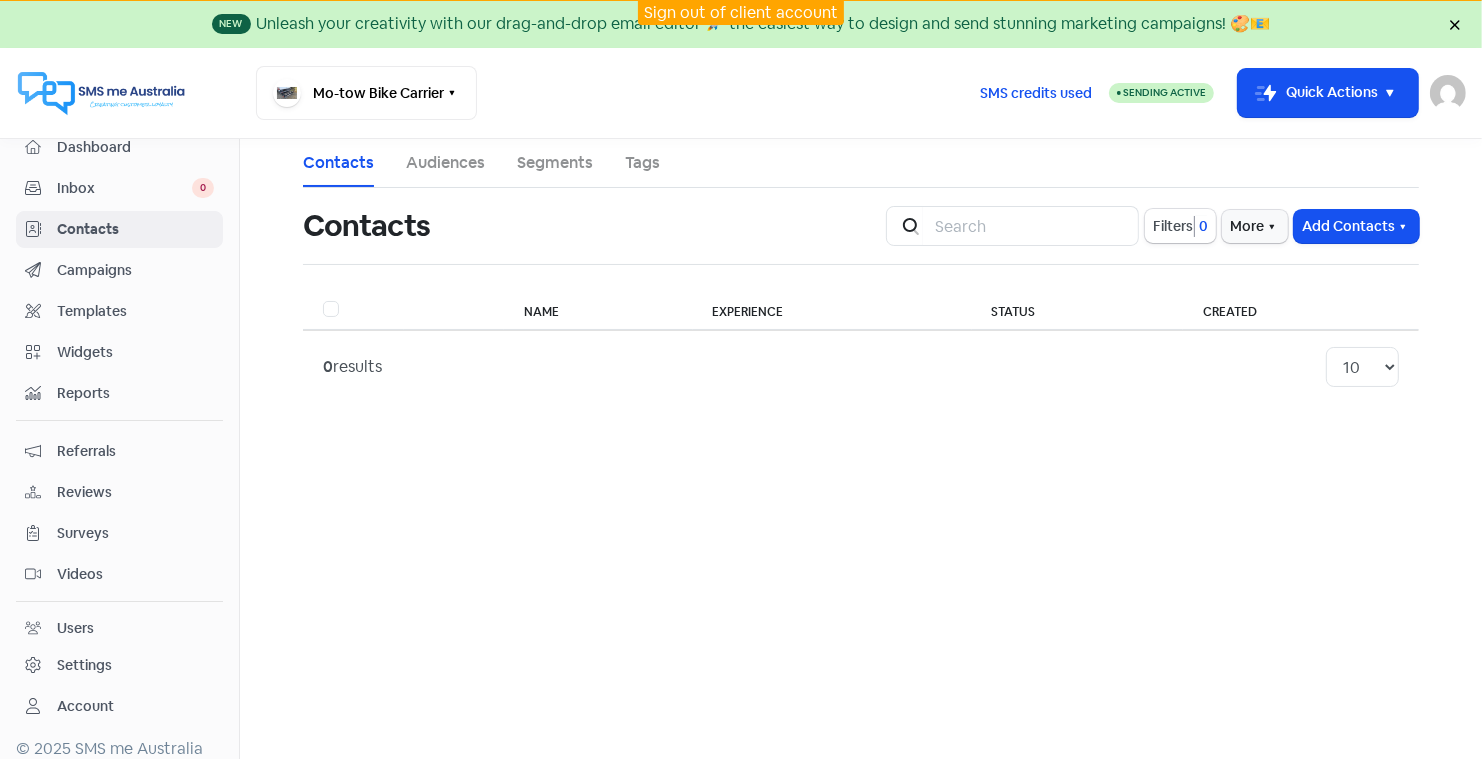 click on "Dashboard" at bounding box center (135, 147) 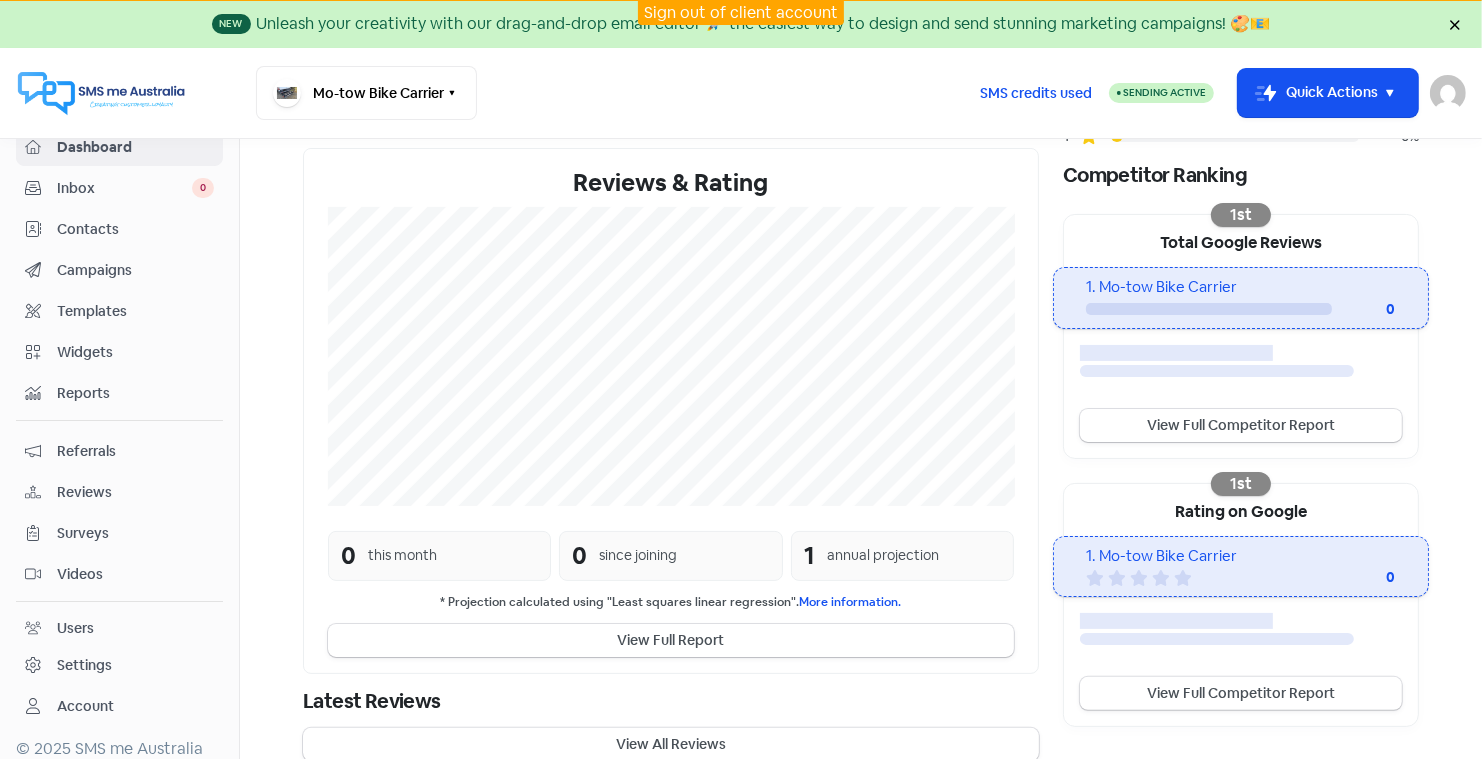 scroll, scrollTop: 325, scrollLeft: 0, axis: vertical 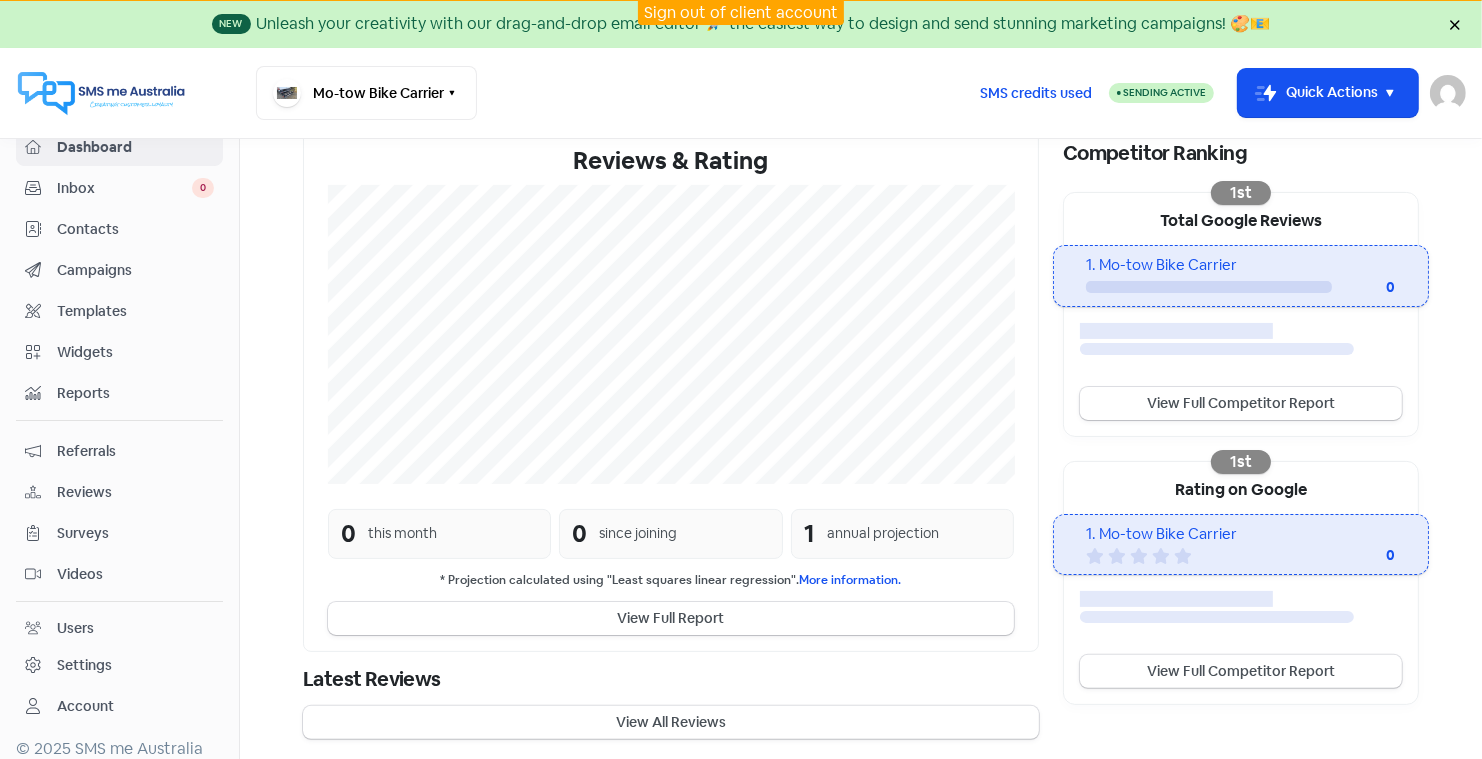 click on "Inbox" at bounding box center [124, 188] 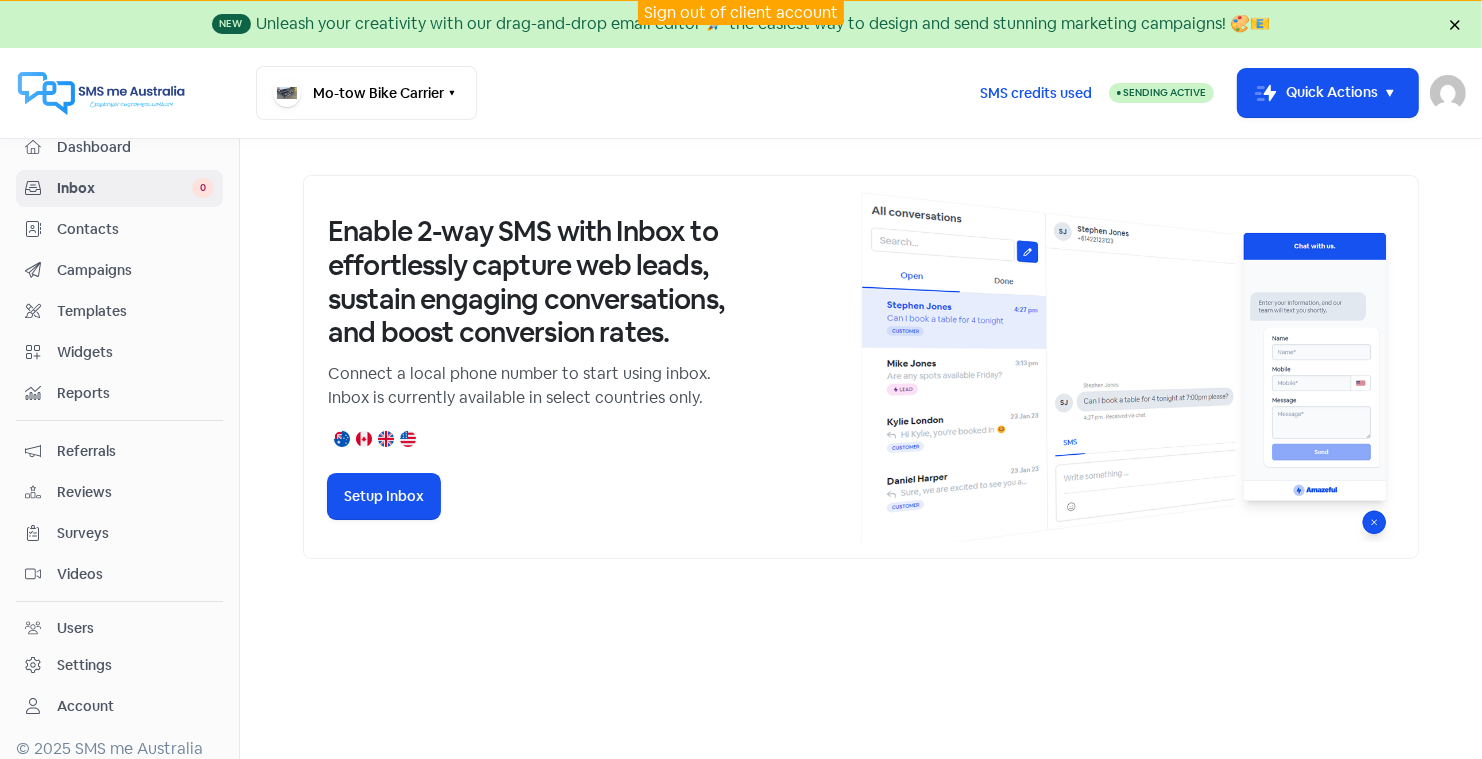click on "Dashboard" at bounding box center [135, 147] 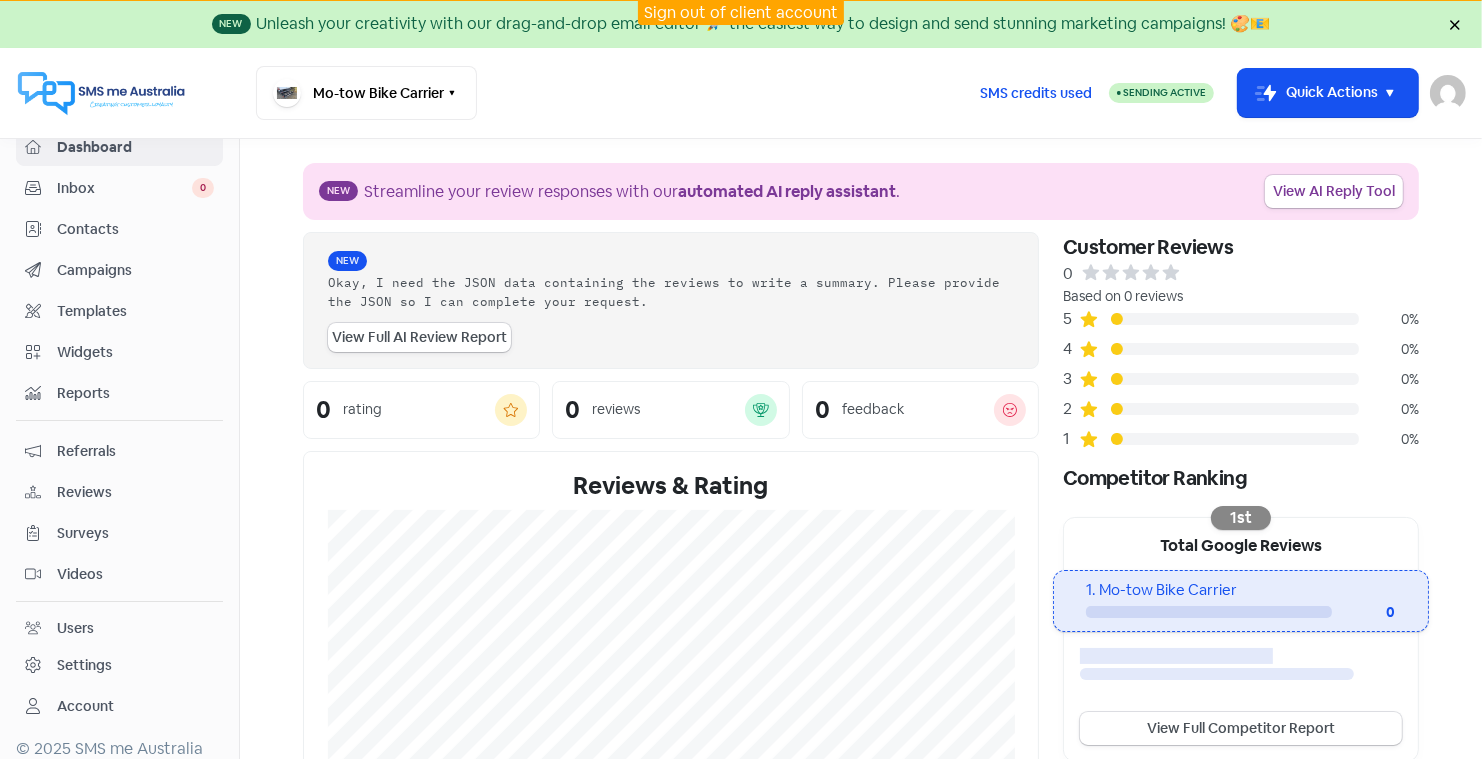 click on "Sign out of client account" at bounding box center (741, 12) 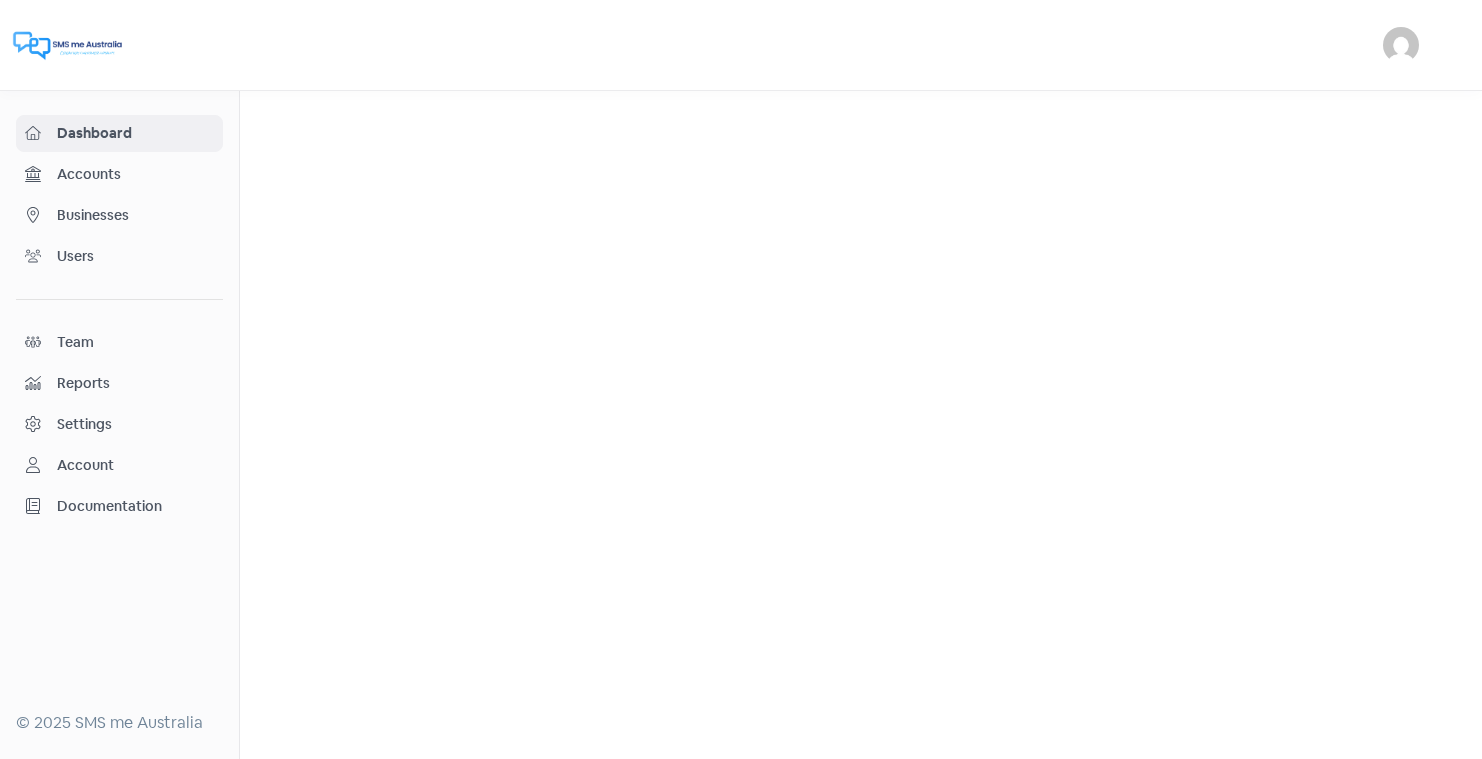 scroll, scrollTop: 0, scrollLeft: 0, axis: both 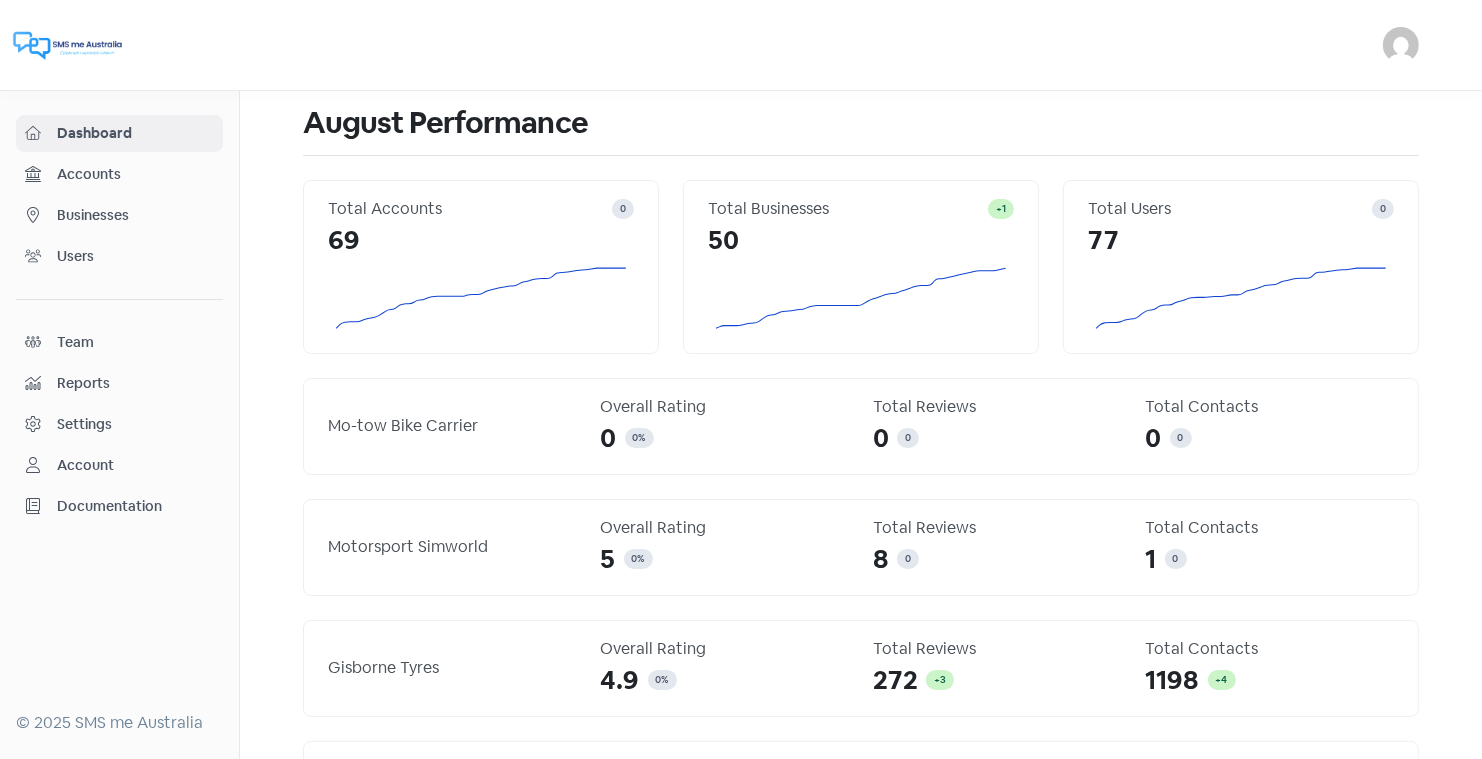 click on "Businesses" at bounding box center [135, 215] 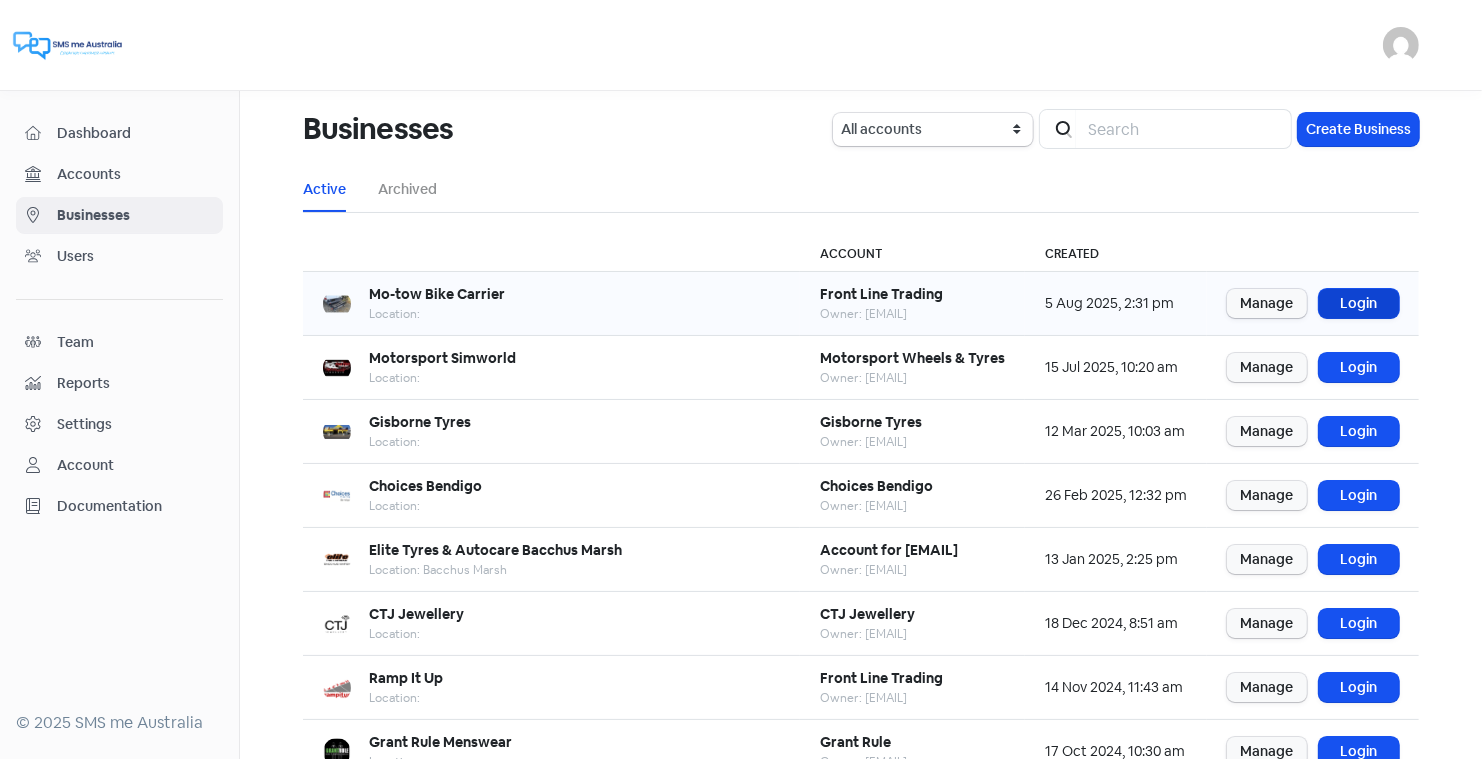 click on "Login" at bounding box center [1359, 303] 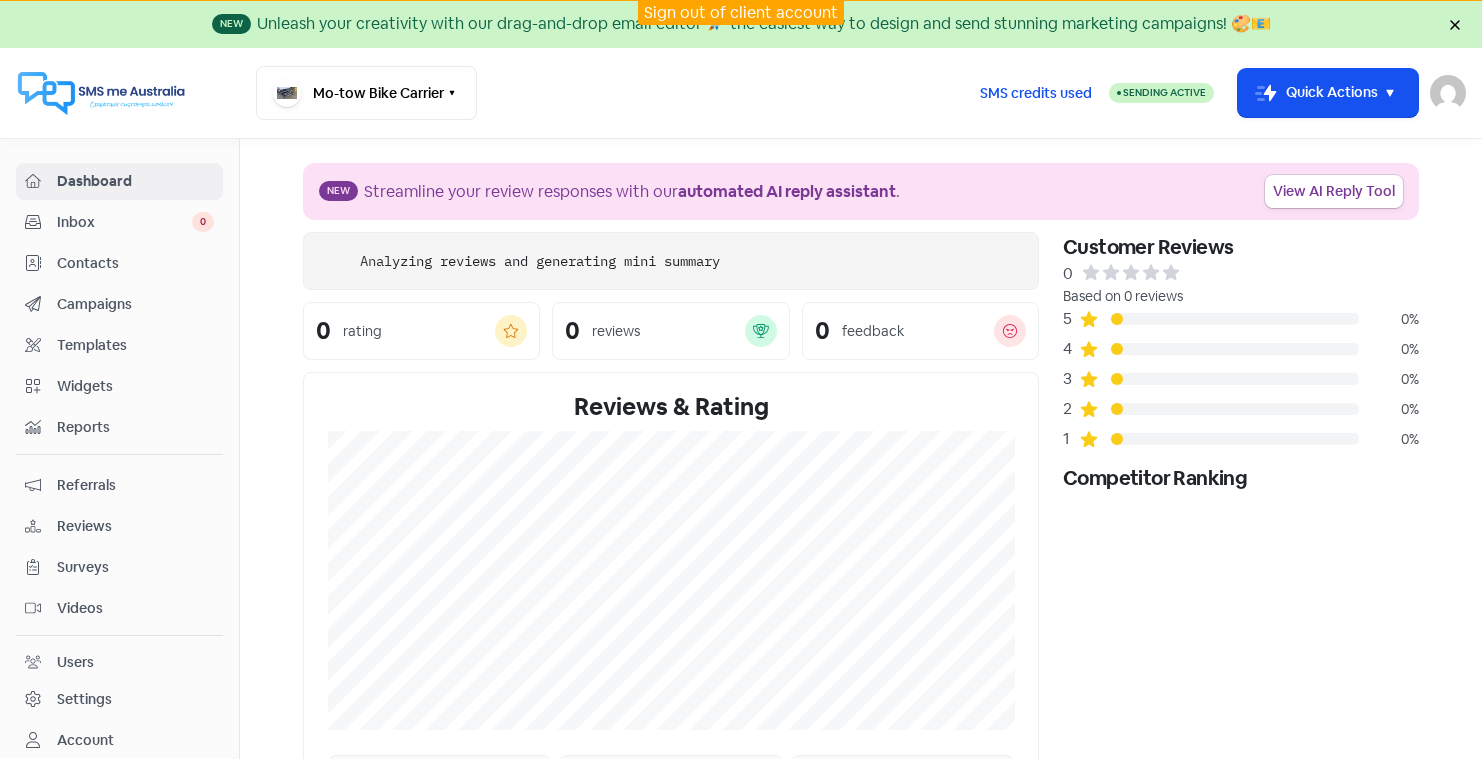 scroll, scrollTop: 0, scrollLeft: 0, axis: both 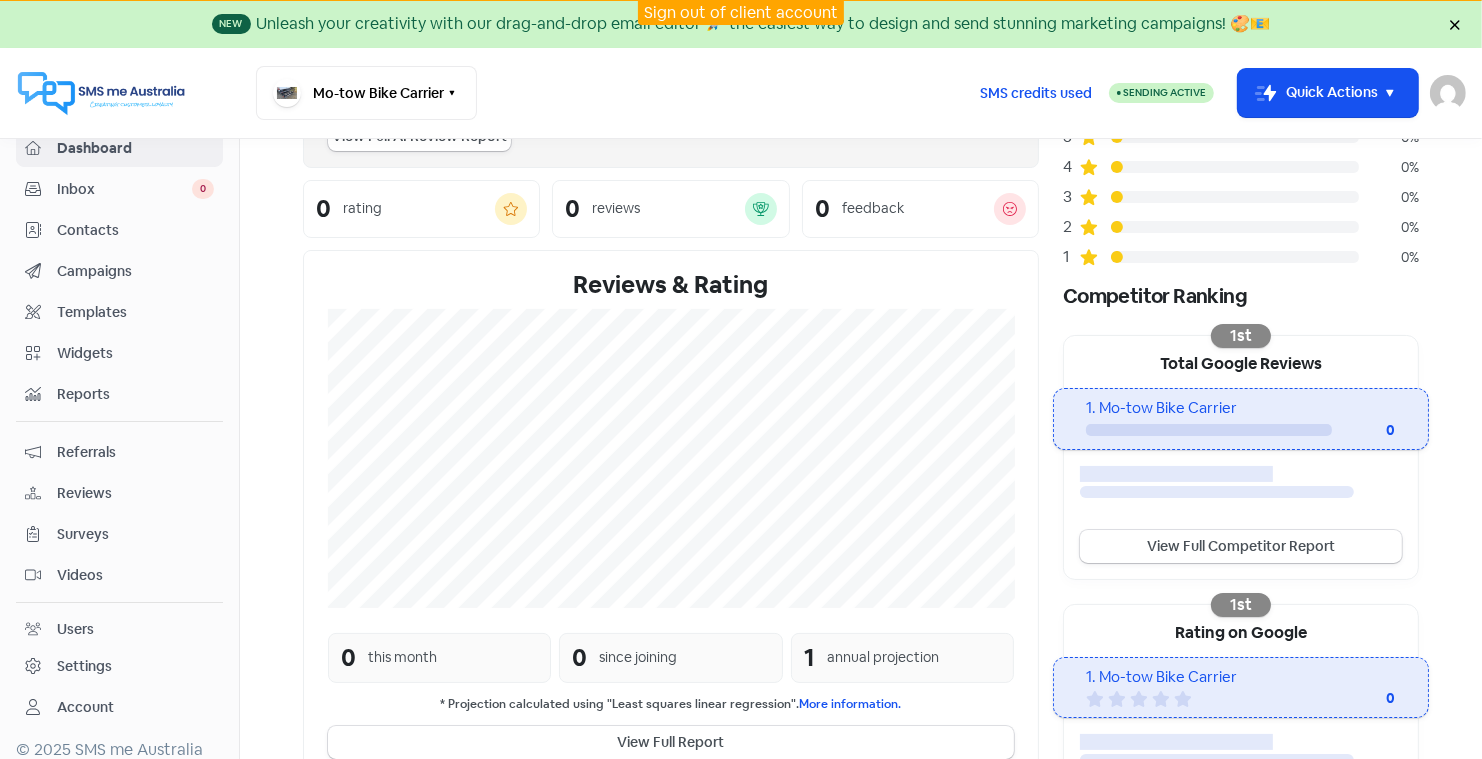 click on "Reviews" at bounding box center (135, 493) 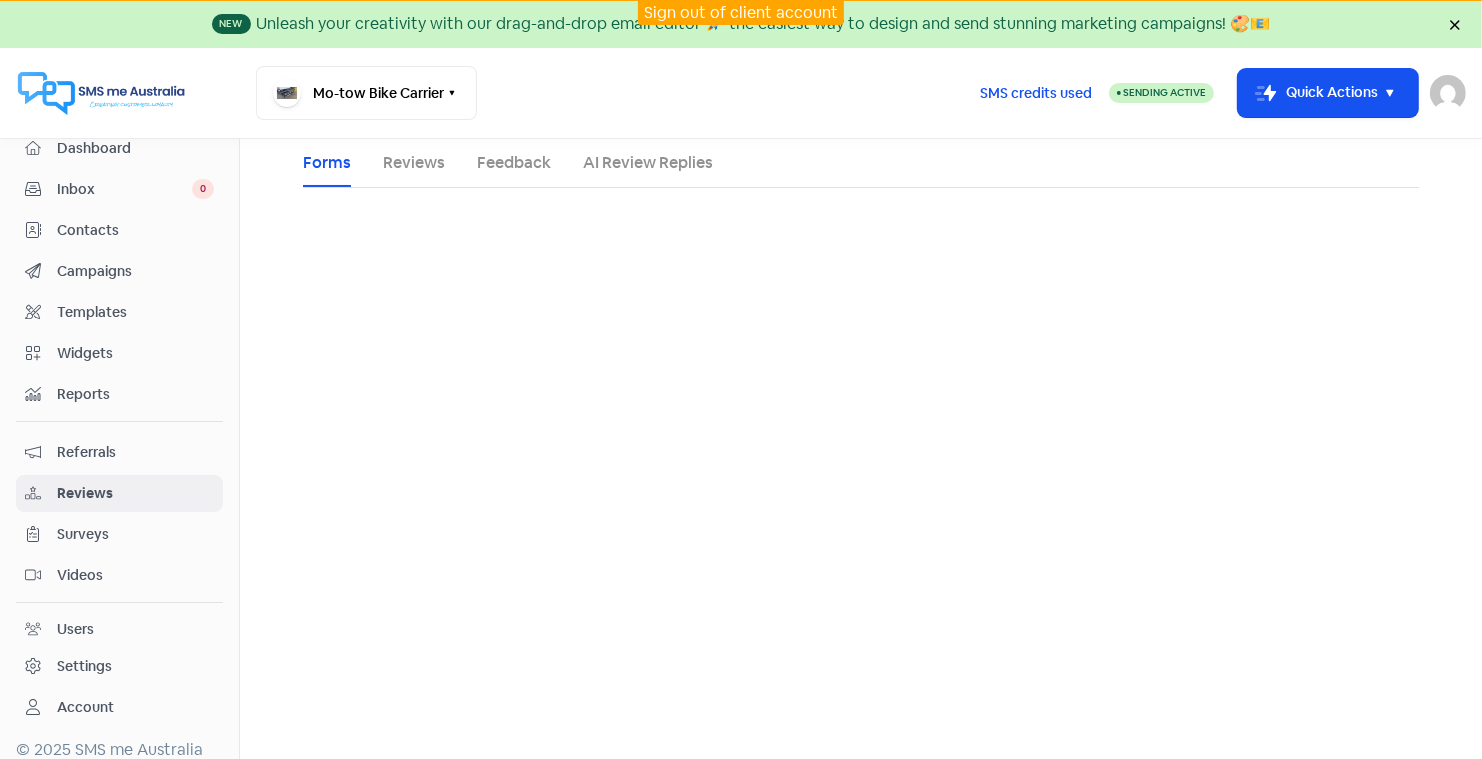 scroll, scrollTop: 0, scrollLeft: 0, axis: both 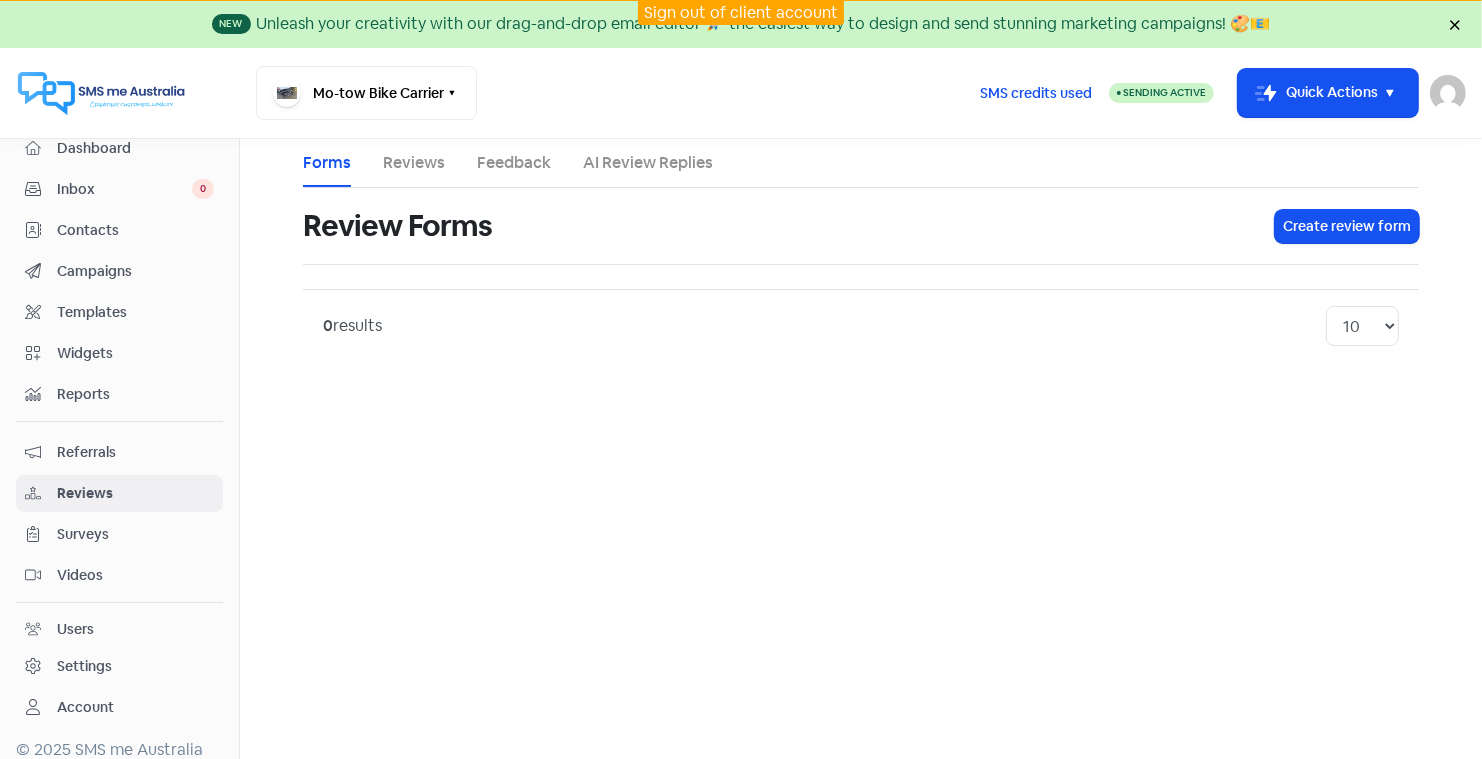 click on "AI Review Replies" at bounding box center [648, 163] 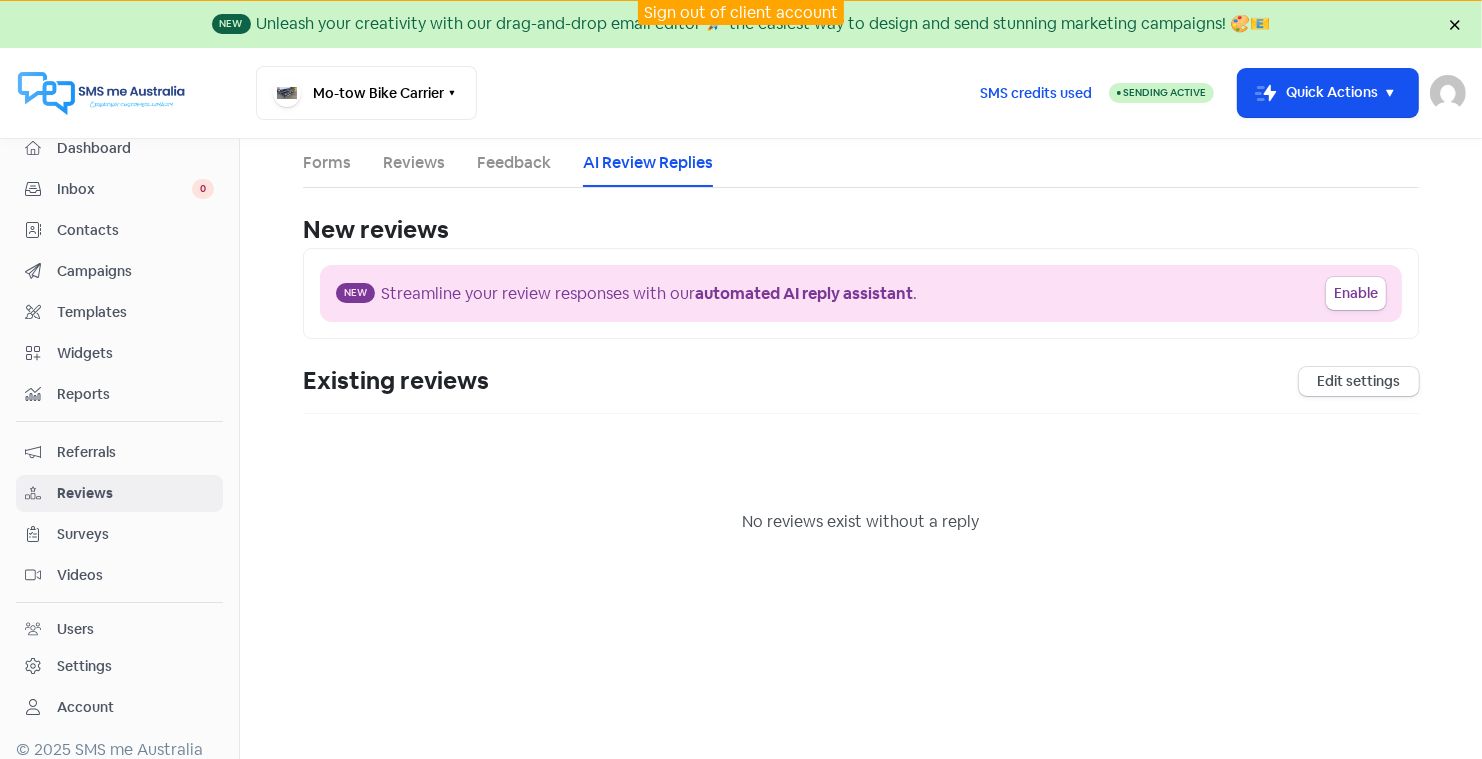 click on "Settings" at bounding box center [84, 666] 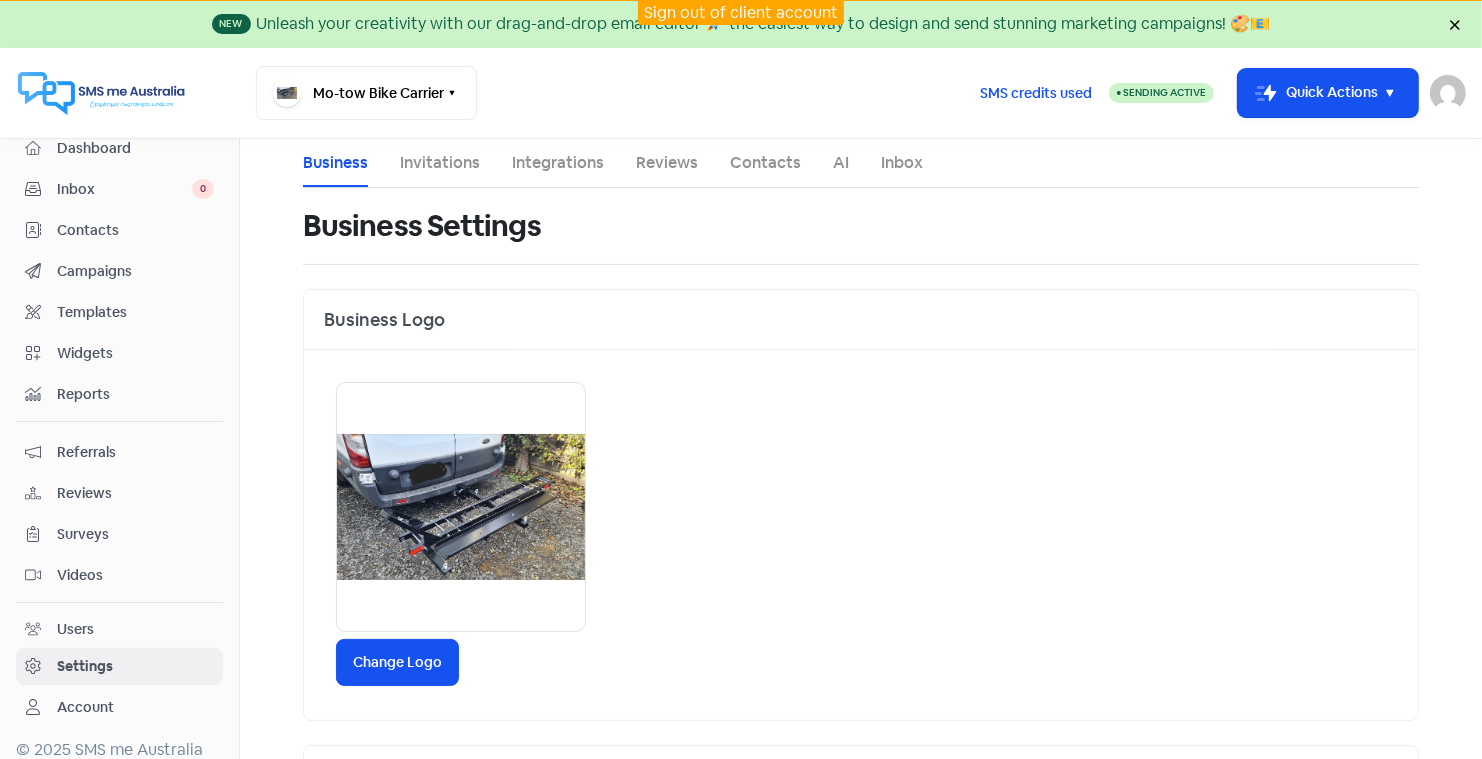click on "Integrations" at bounding box center (558, 163) 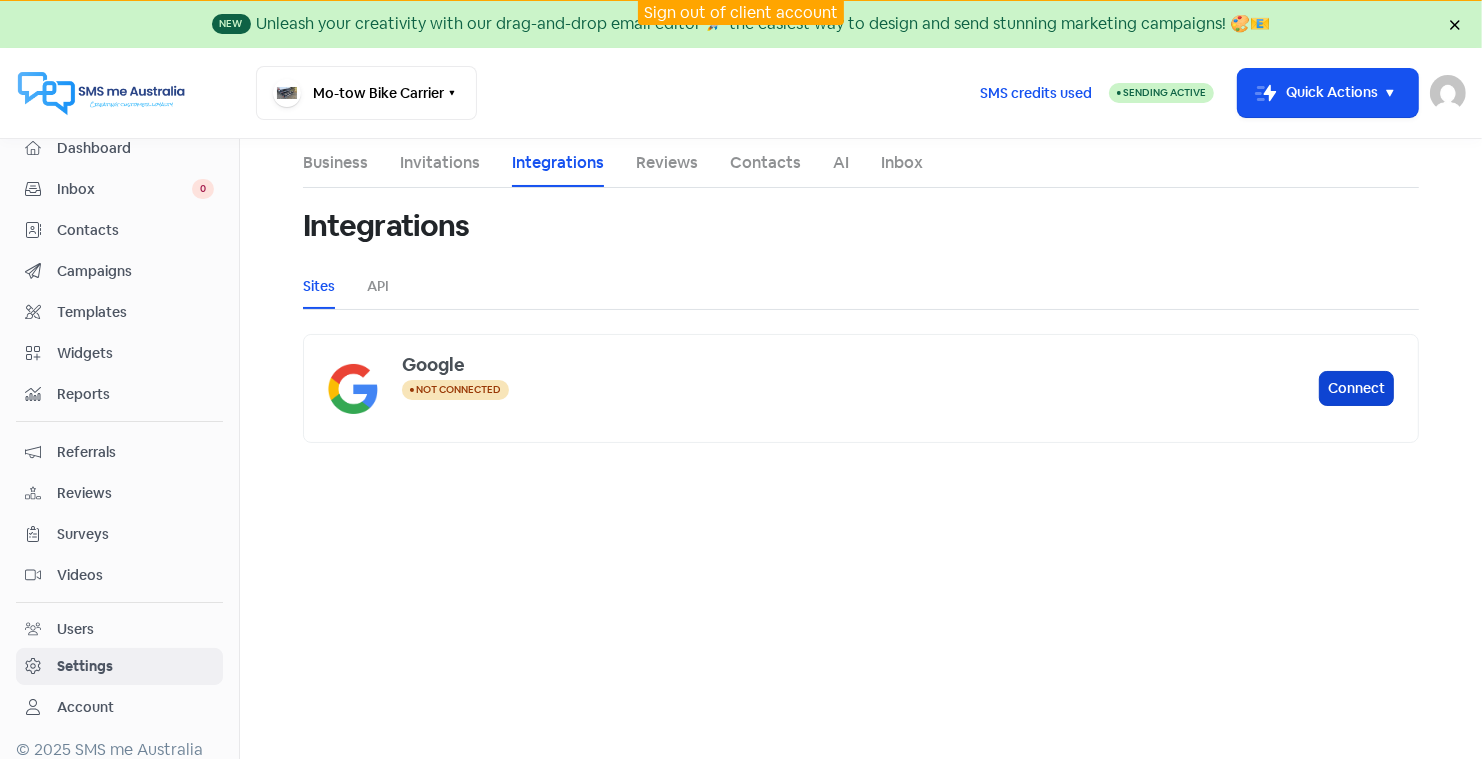 click on "Connect" at bounding box center (1356, 388) 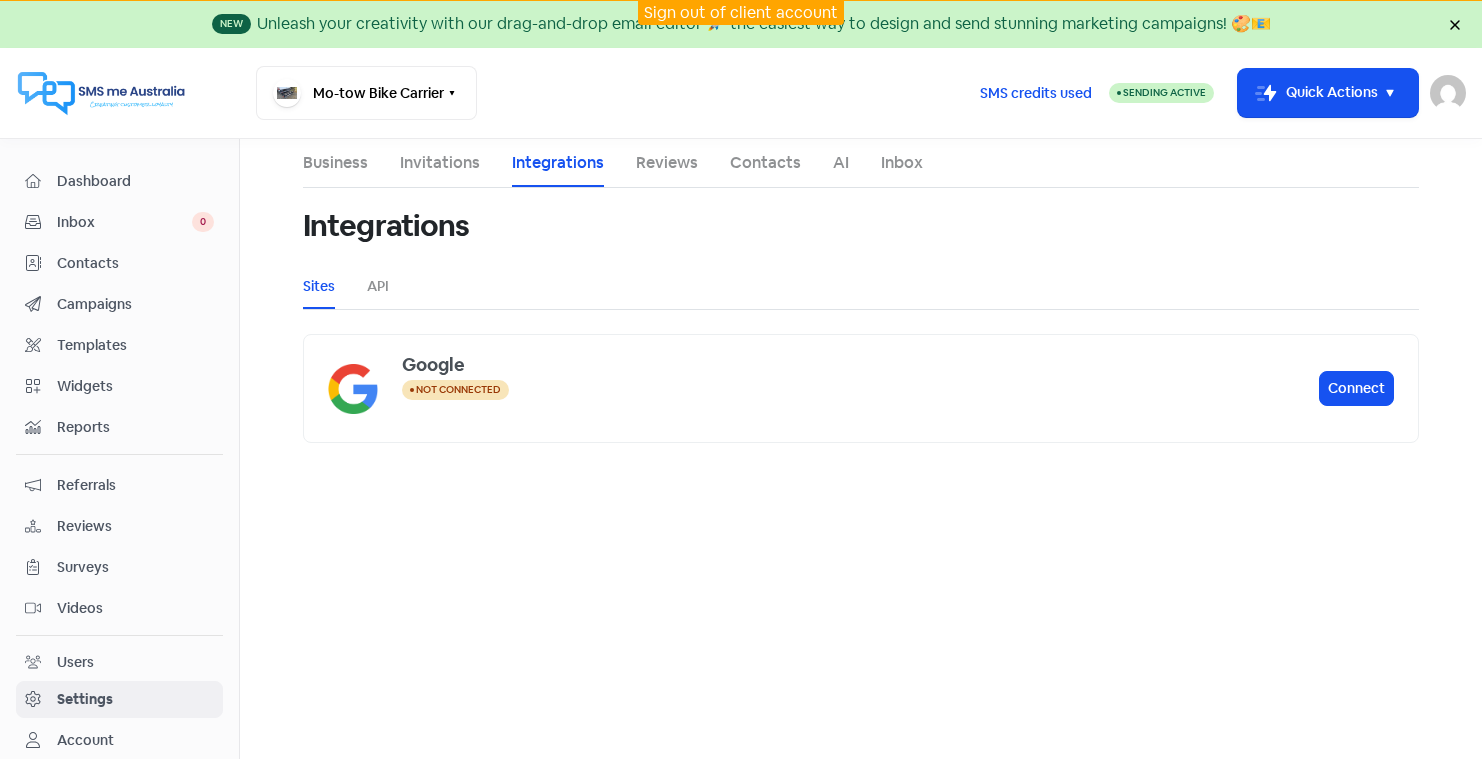 scroll, scrollTop: 0, scrollLeft: 0, axis: both 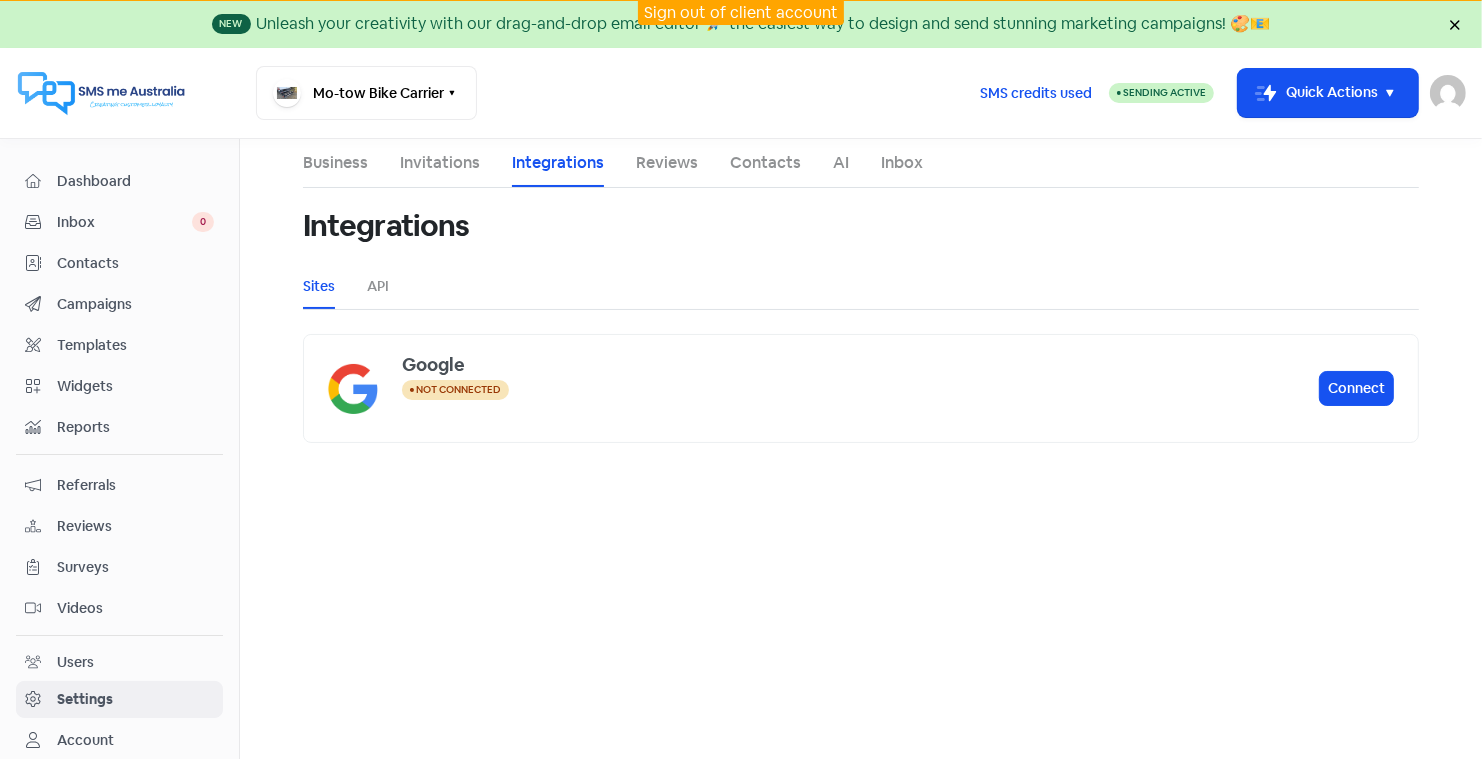 click on "Dashboard" at bounding box center (135, 181) 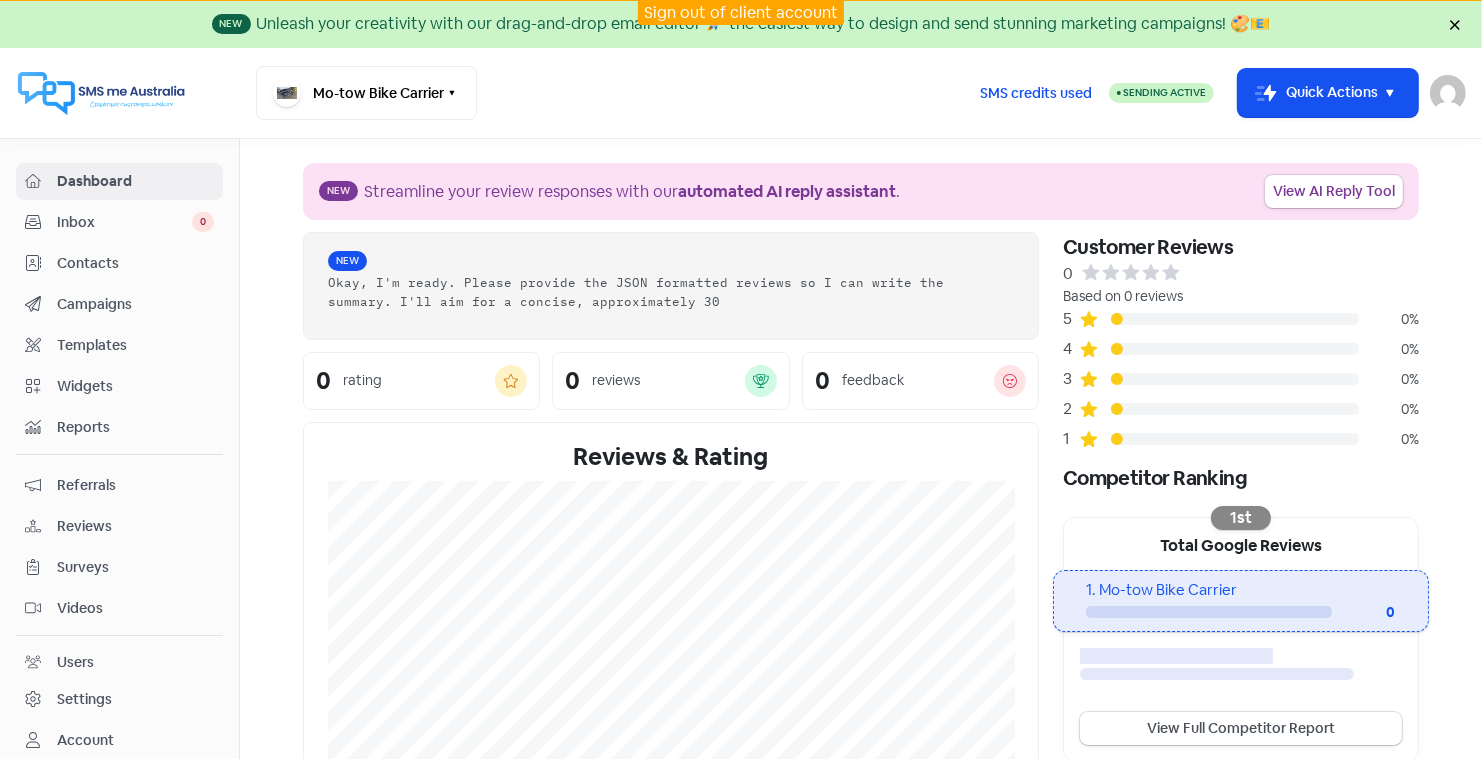 click on "Settings" at bounding box center (84, 699) 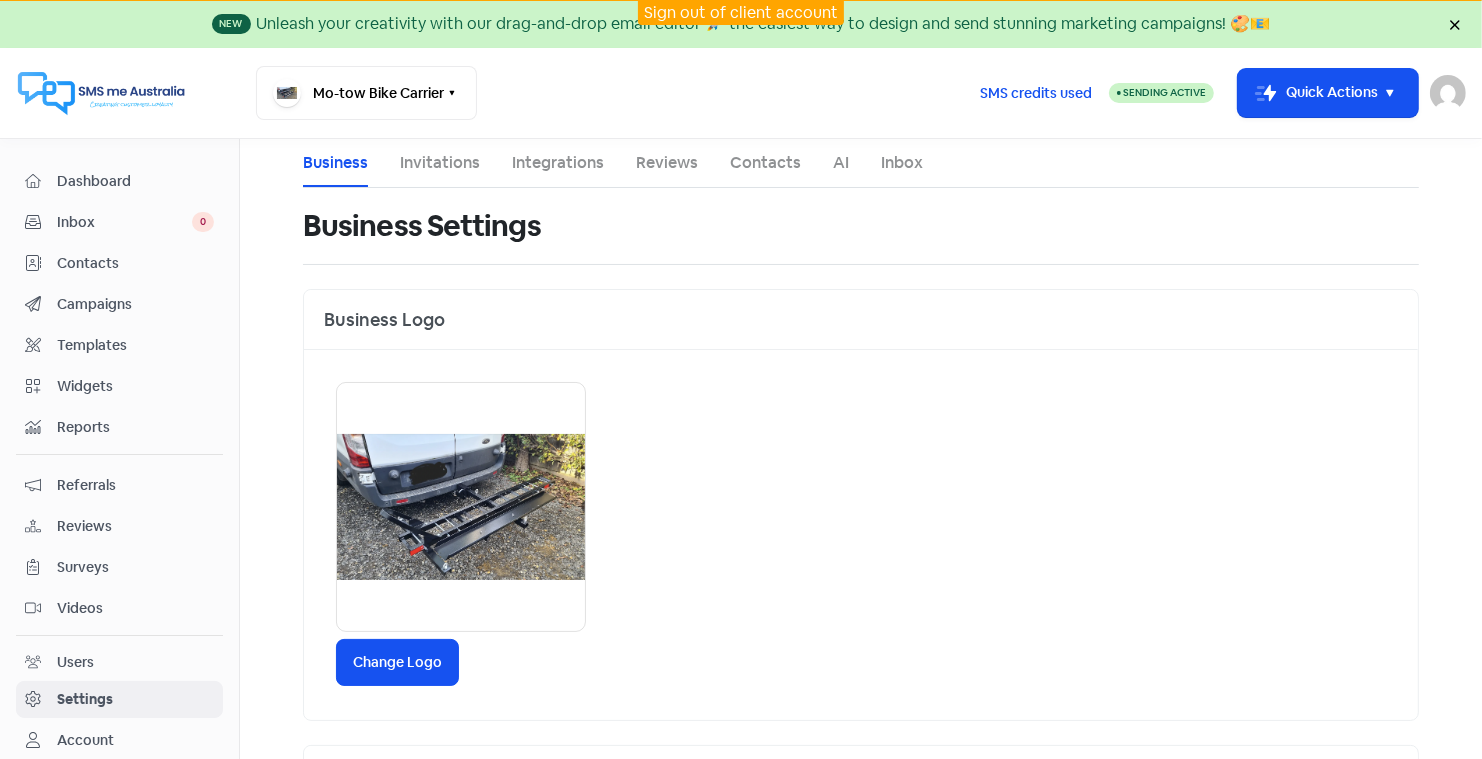 click on "Integrations" at bounding box center (558, 163) 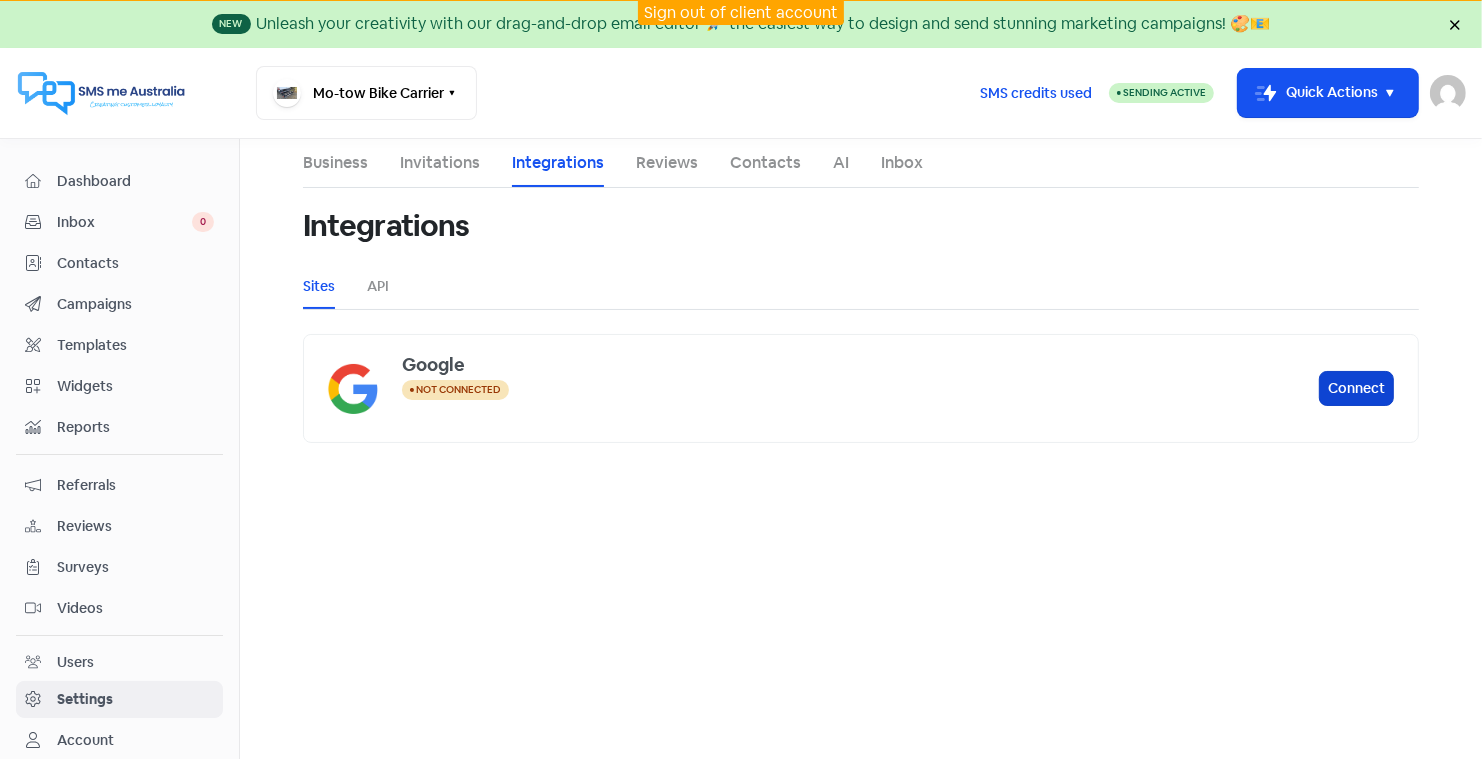 click on "Connect" at bounding box center [1356, 388] 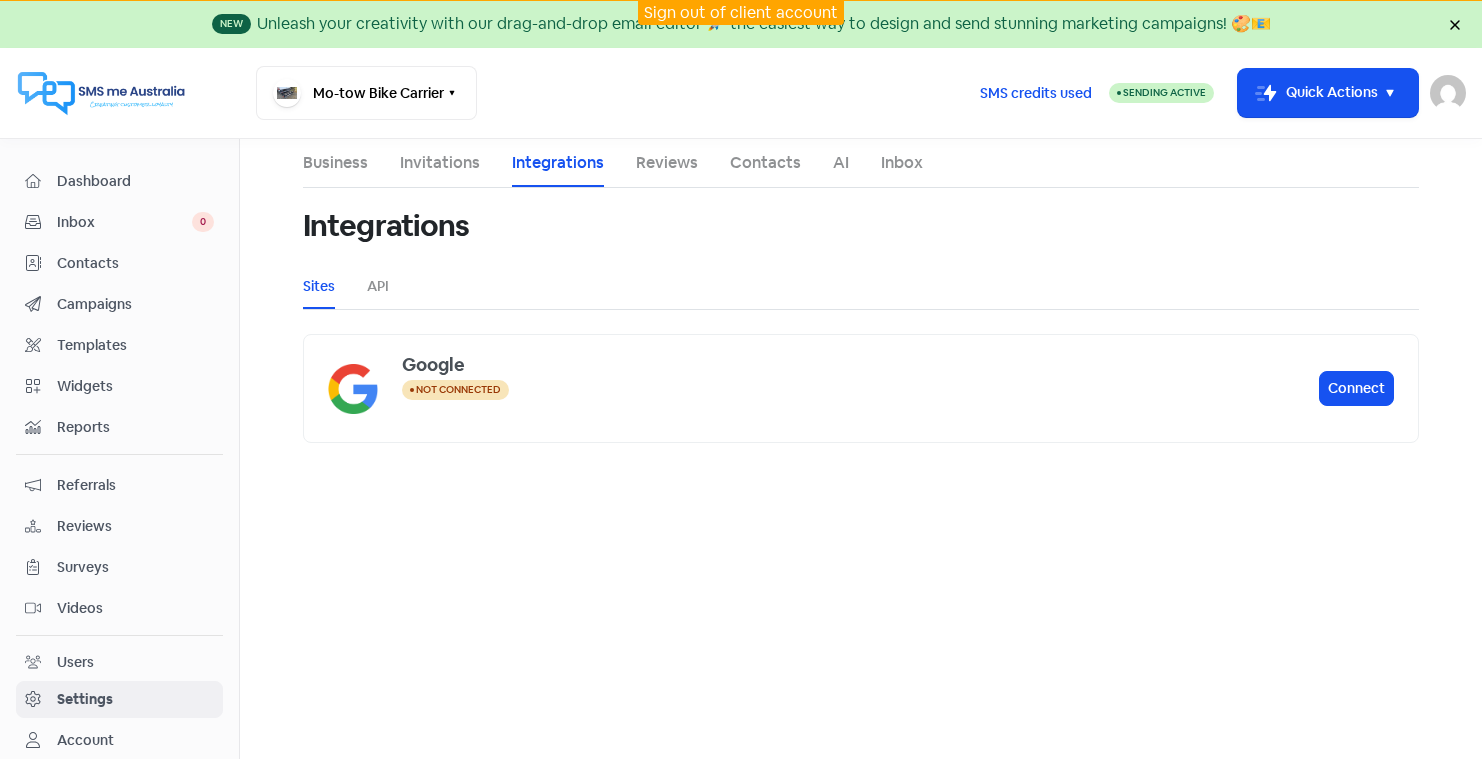 scroll, scrollTop: 0, scrollLeft: 0, axis: both 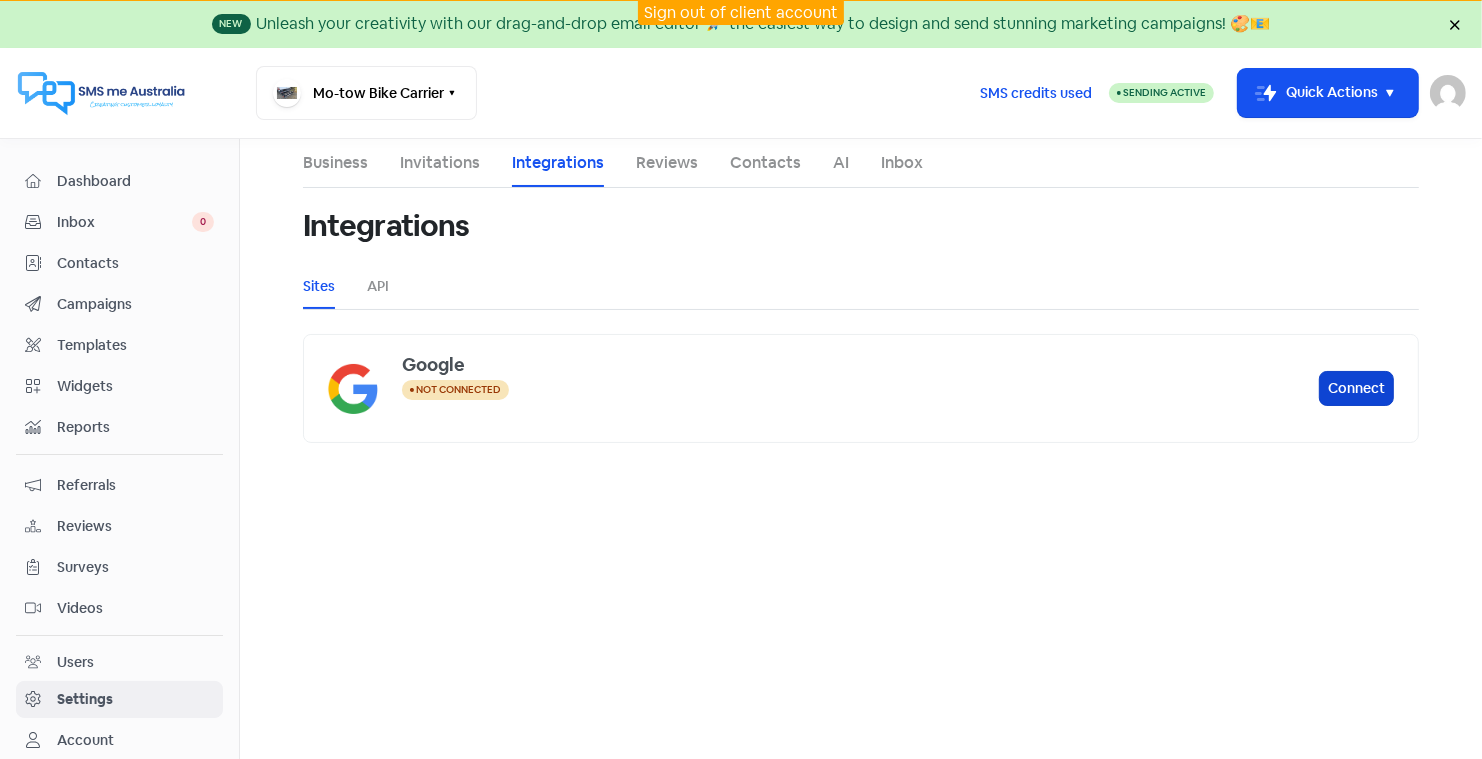 click on "Connect" at bounding box center (1356, 388) 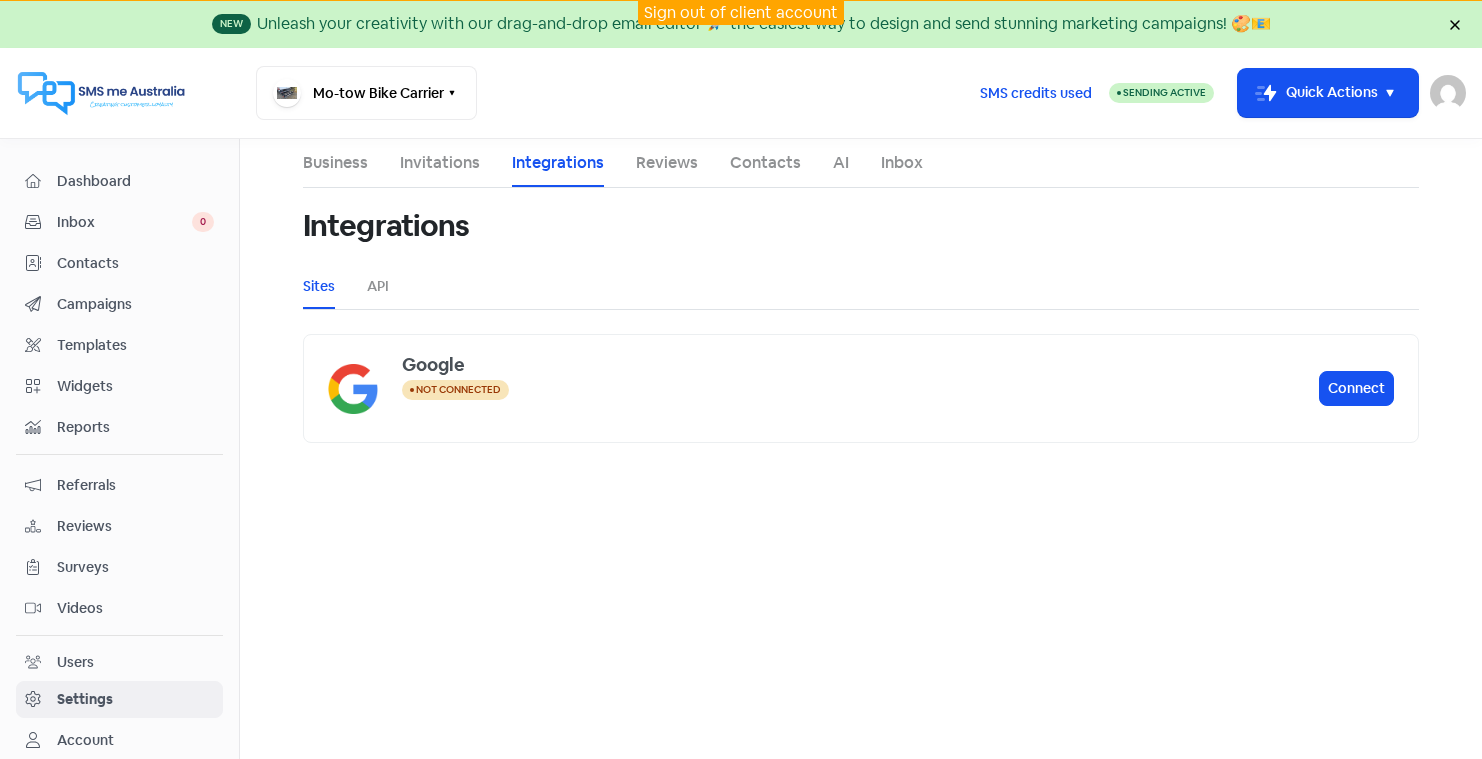 scroll, scrollTop: 0, scrollLeft: 0, axis: both 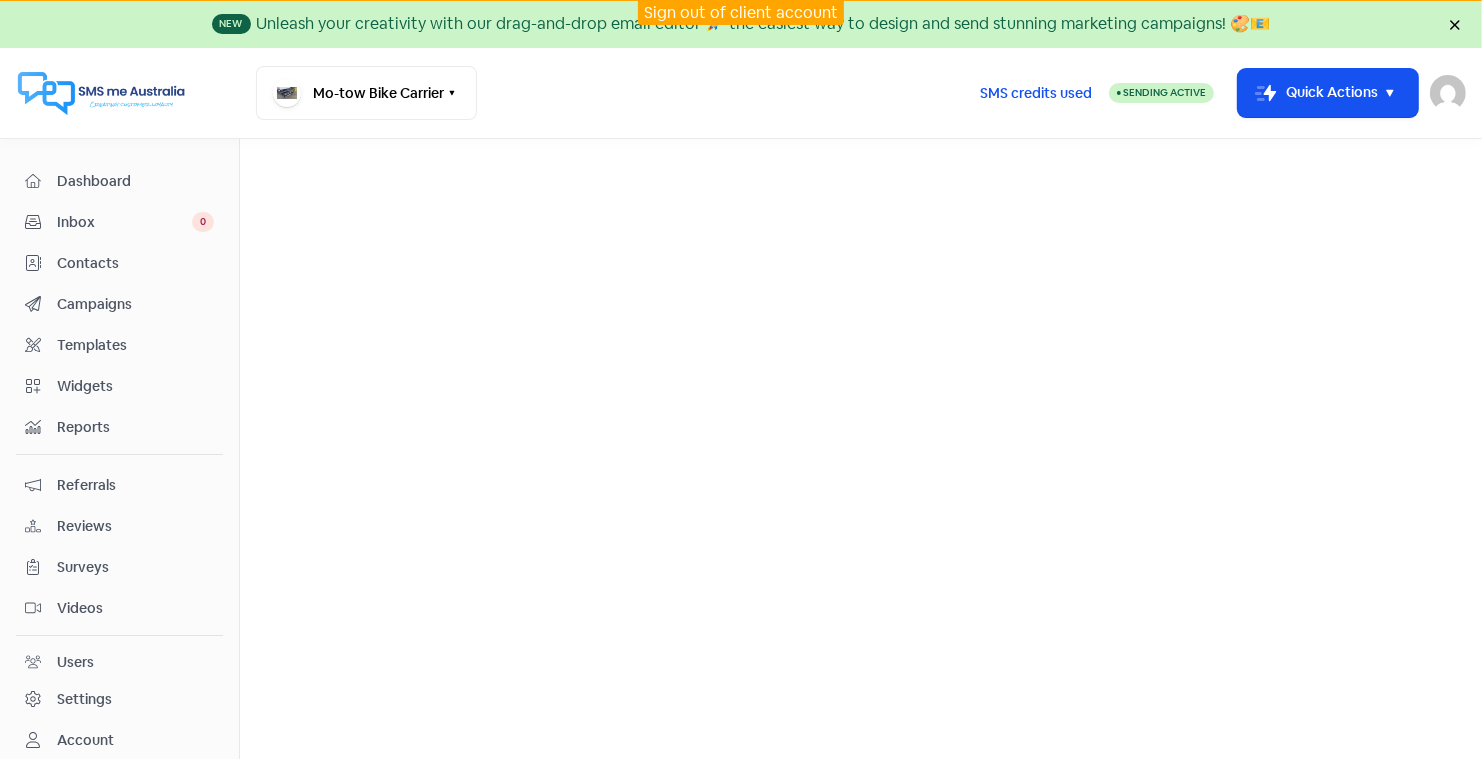 click on "Settings" at bounding box center (84, 699) 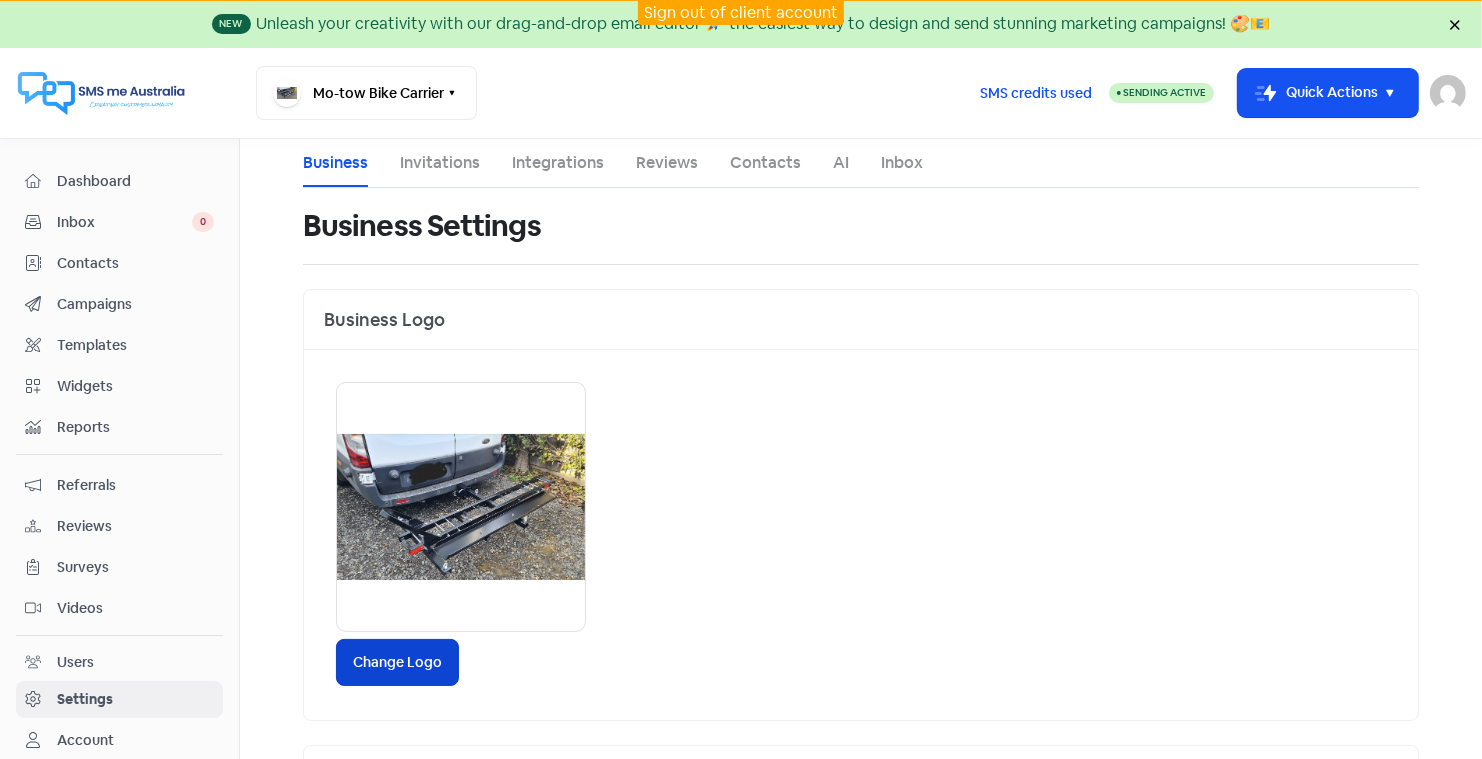 click on "Change Logo" at bounding box center (397, 662) 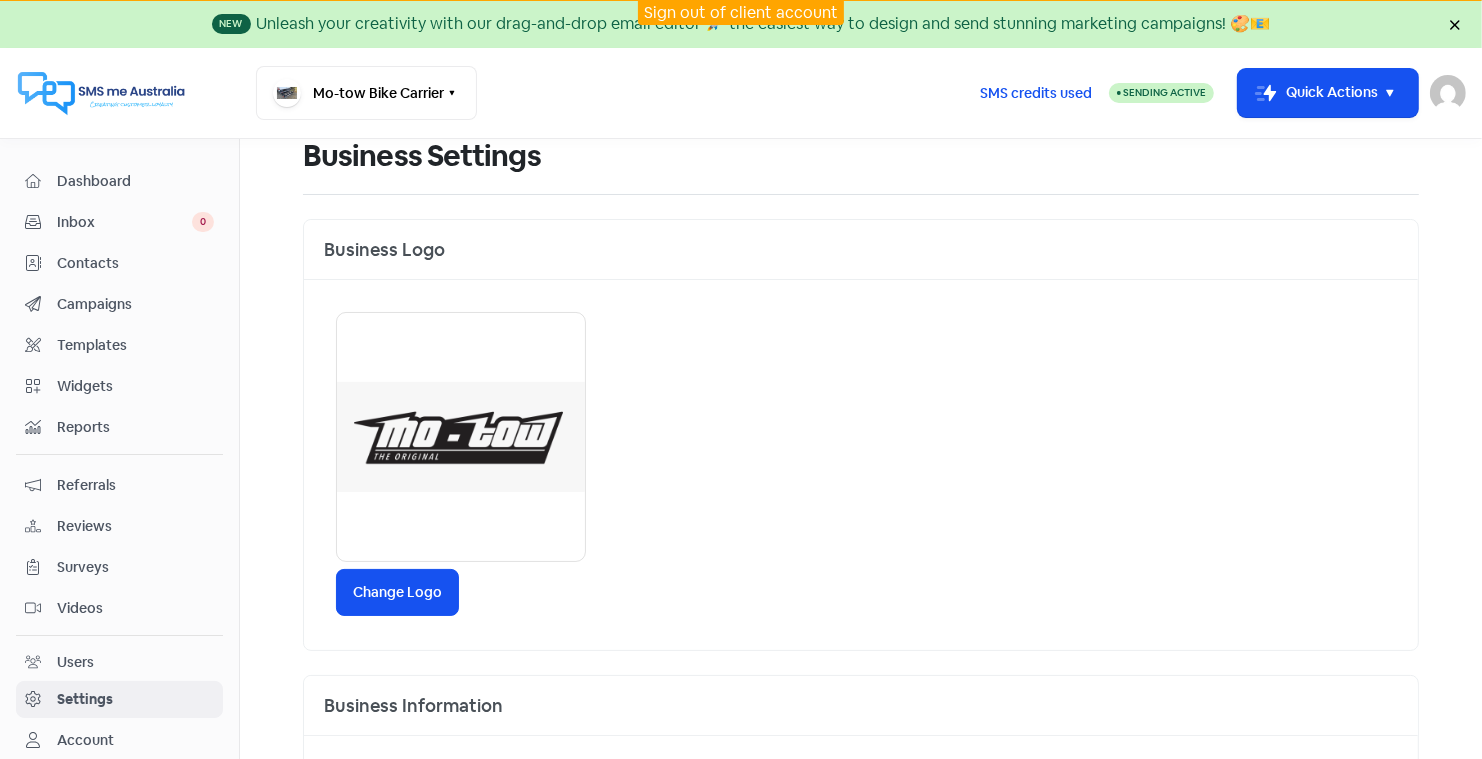 scroll, scrollTop: 0, scrollLeft: 0, axis: both 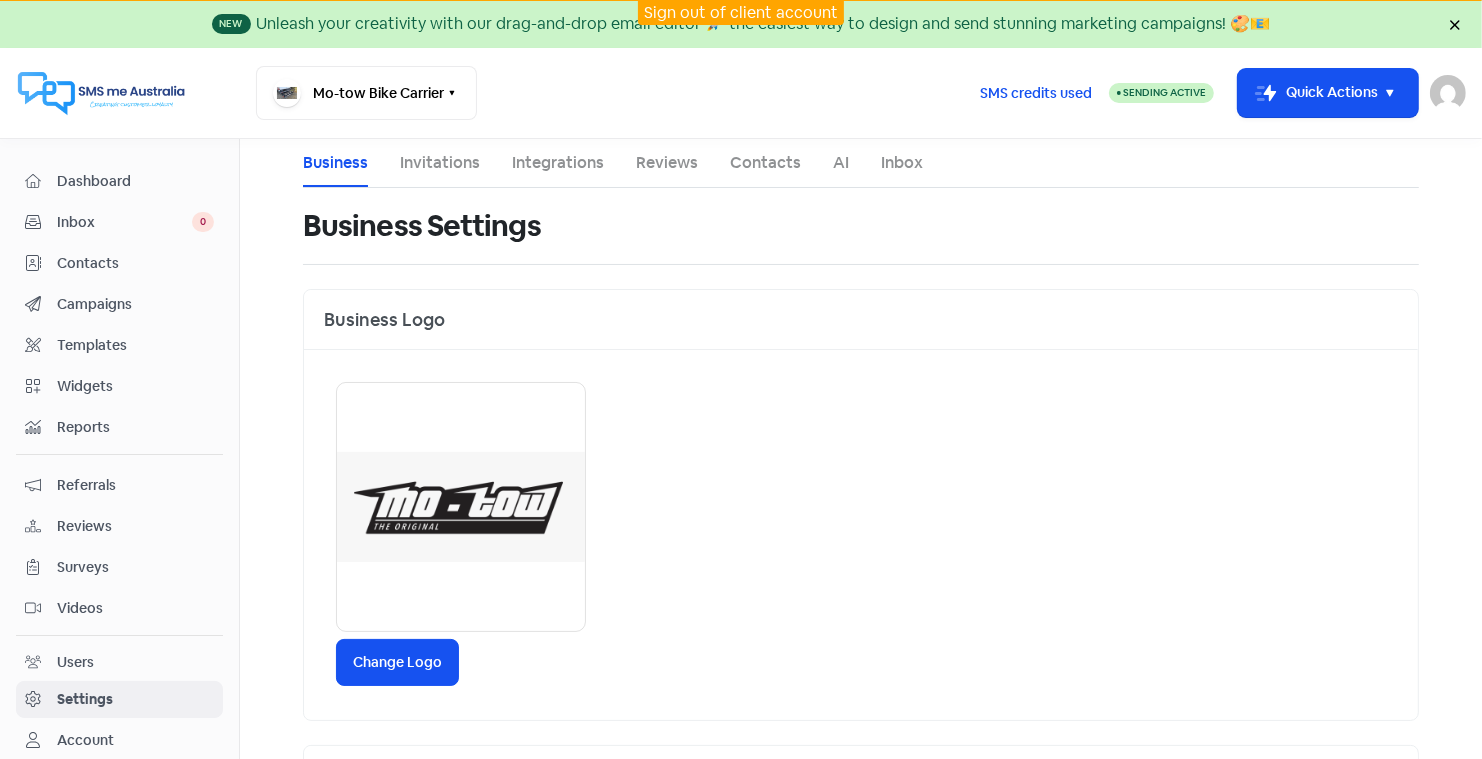 click on "Invitations" at bounding box center (440, 163) 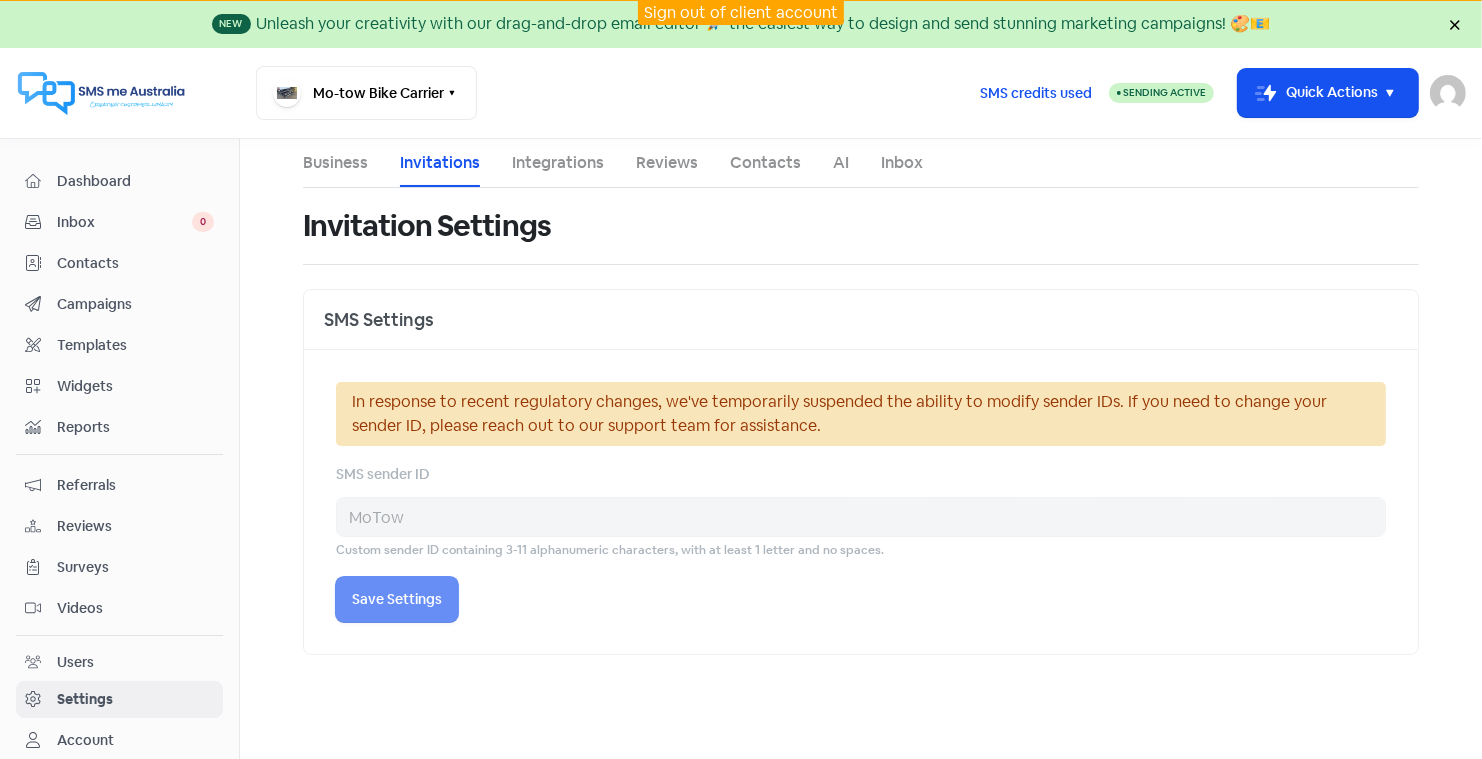 select on "Australia/Brisbane" 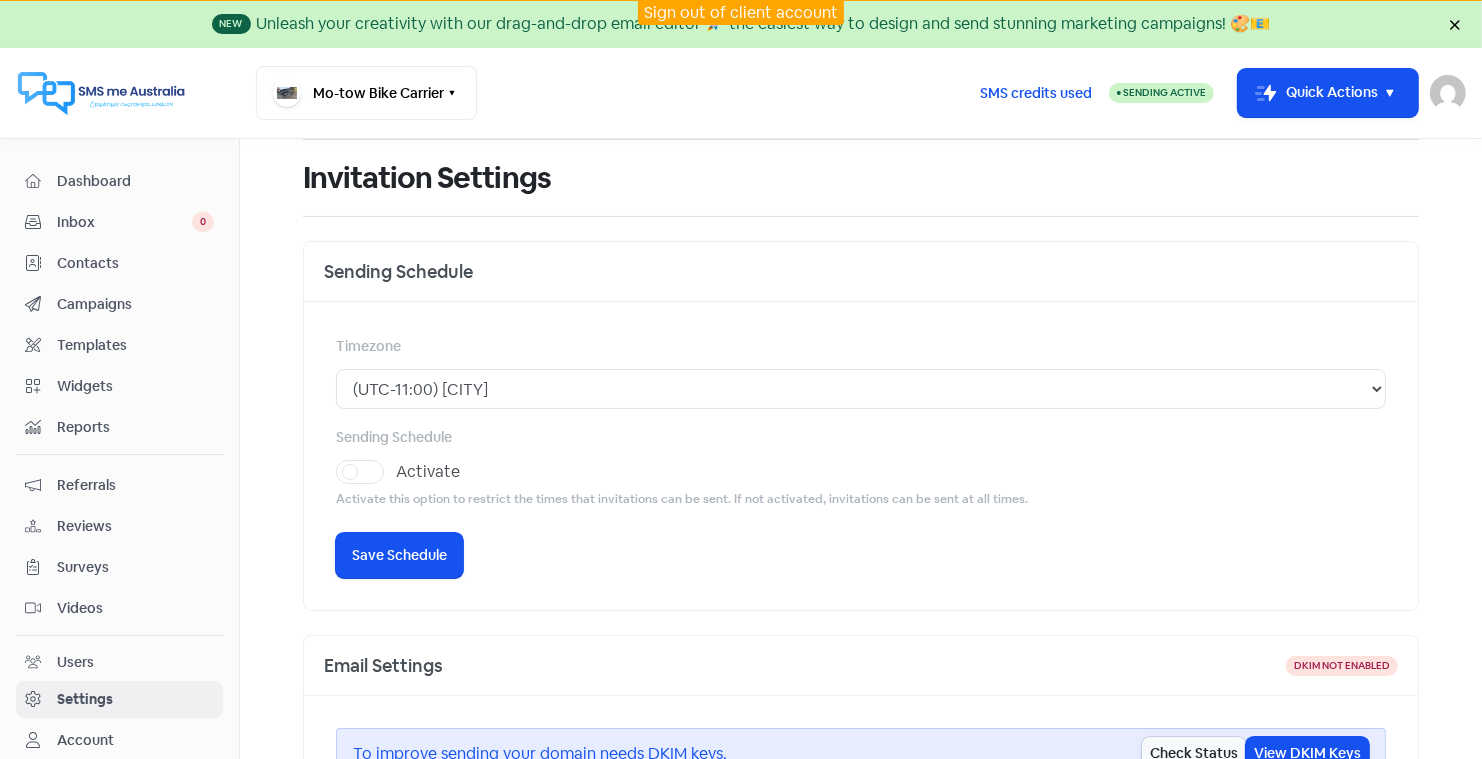 scroll, scrollTop: 50, scrollLeft: 0, axis: vertical 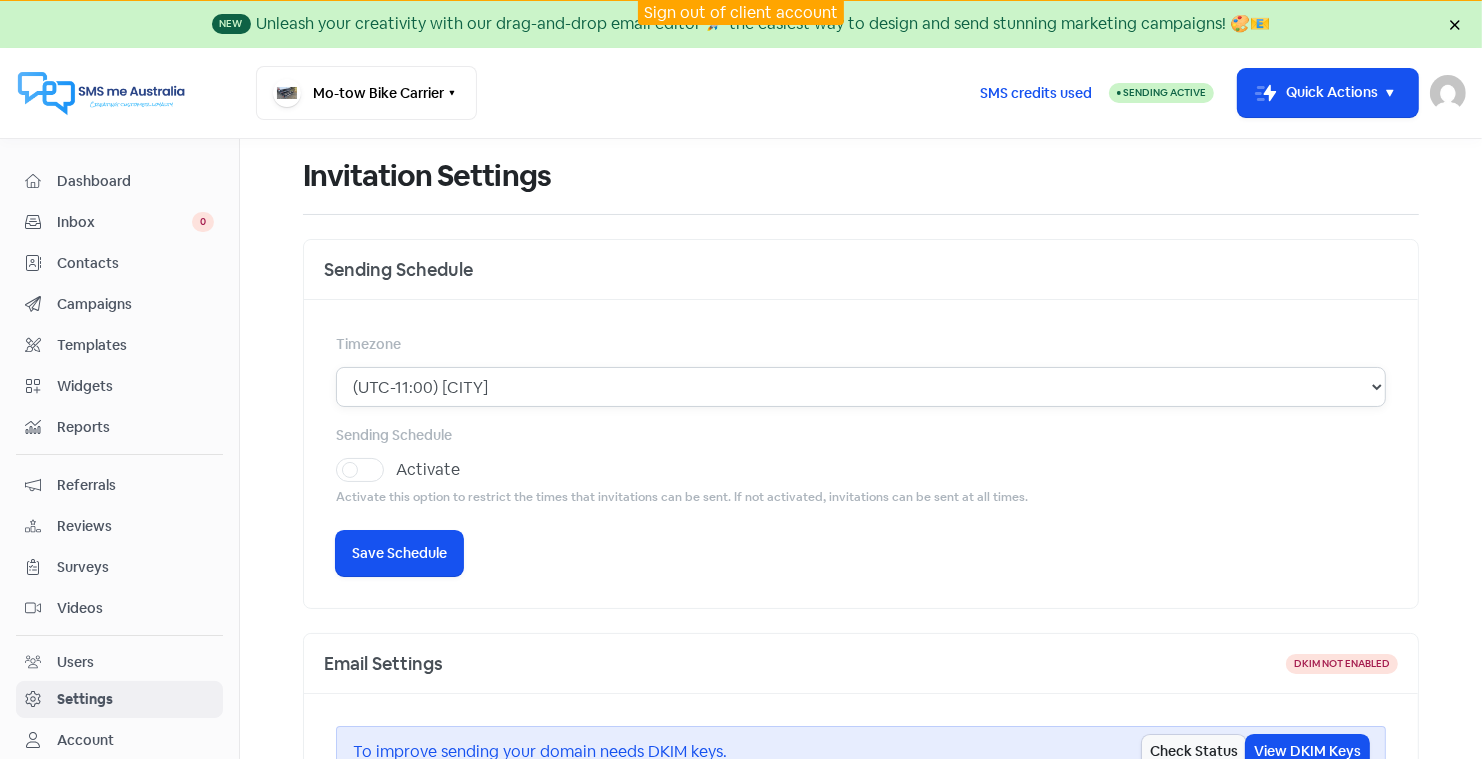click on "(UTC-11:00) Midway (UTC-11:00) Niue (UTC-11:00) Pago Pago (UTC-10:00) Adak (UTC-10:00) Honolulu (UTC-10:00) Johnston (UTC-10:00) Rarotonga (UTC-10:00) Tahiti (UTC-09:30) Marquesas (UTC-09:00) Anchorage (UTC-09:00) Gambier (UTC-09:00) Juneau (UTC-09:00) Nome (UTC-09:00) Sitka (UTC-09:00) Yakutat (UTC-08:00) Dawson (UTC-08:00) Los Angeles (UTC-08:00) Metlakatla (UTC-08:00) Pitcairn (UTC-08:00) Santa Isabel (UTC-08:00) Tijuana (UTC-08:00) Vancouver (UTC-08:00) Whitehorse (UTC-07:00) Boise (UTC-07:00) Cambridge Bay (UTC-07:00) Chihuahua (UTC-07:00) Creston (UTC-07:00) Dawson Creek (UTC-07:00) Denver (UTC-07:00) Edmonton (UTC-07:00) Hermosillo (UTC-07:00) Inuvik (UTC-07:00) Mazatlan (UTC-07:00) Ojinaga (UTC-07:00) Phoenix (UTC-07:00) Shiprock (UTC-07:00) Yellowknife (UTC-06:00) Bahia Banderas (UTC-06:00) Belize (UTC-06:00) Beulah (UTC-06:00) Cancun (UTC-06:00) Center (UTC-06:00) Chicago (UTC-06:00) Costa Rica (UTC-06:00) Easter (UTC-06:00) El Salvador (UTC-06:00) Galapagos (UTC-06:00) Guatemala (UTC-06:00) Knox" at bounding box center (861, 387) 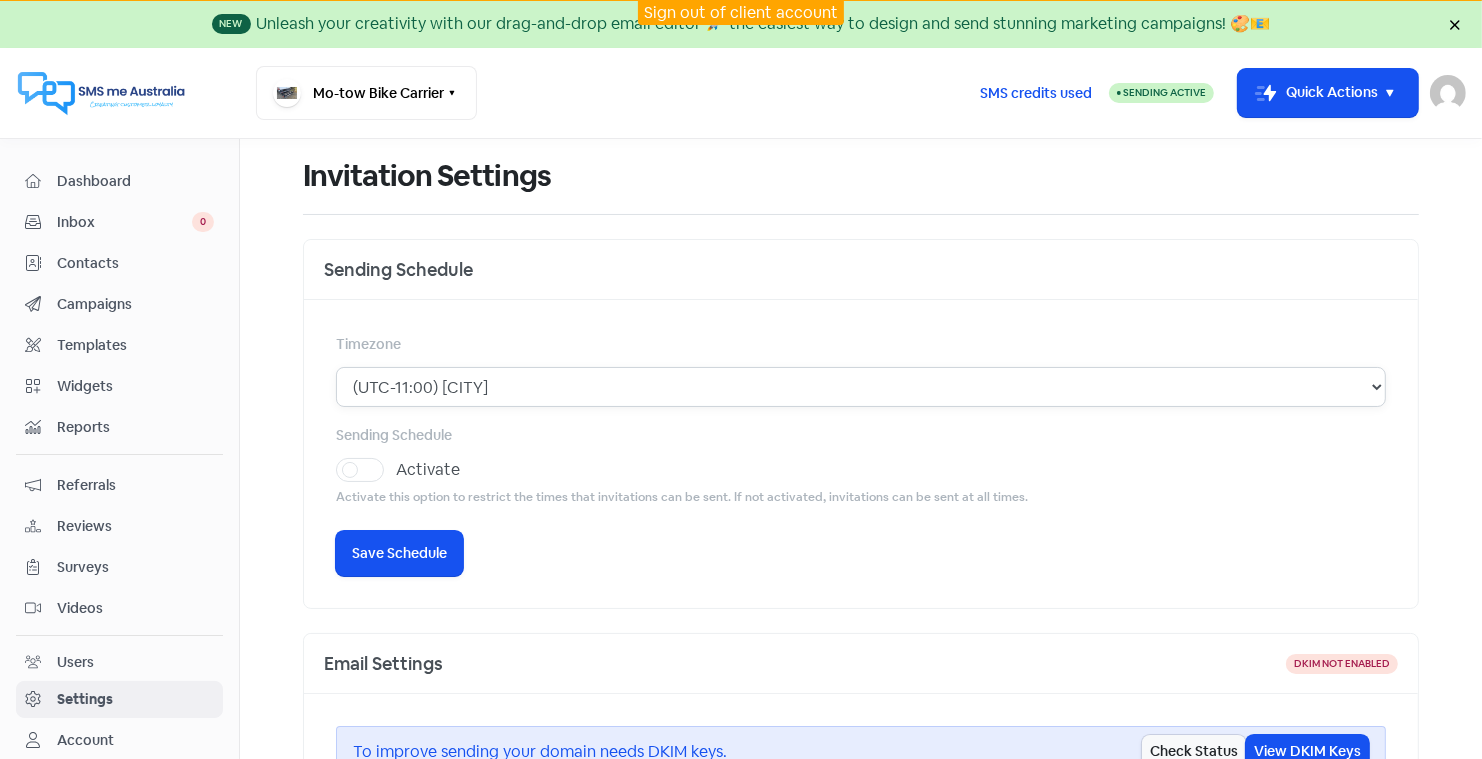 select on "Australia/Melbourne" 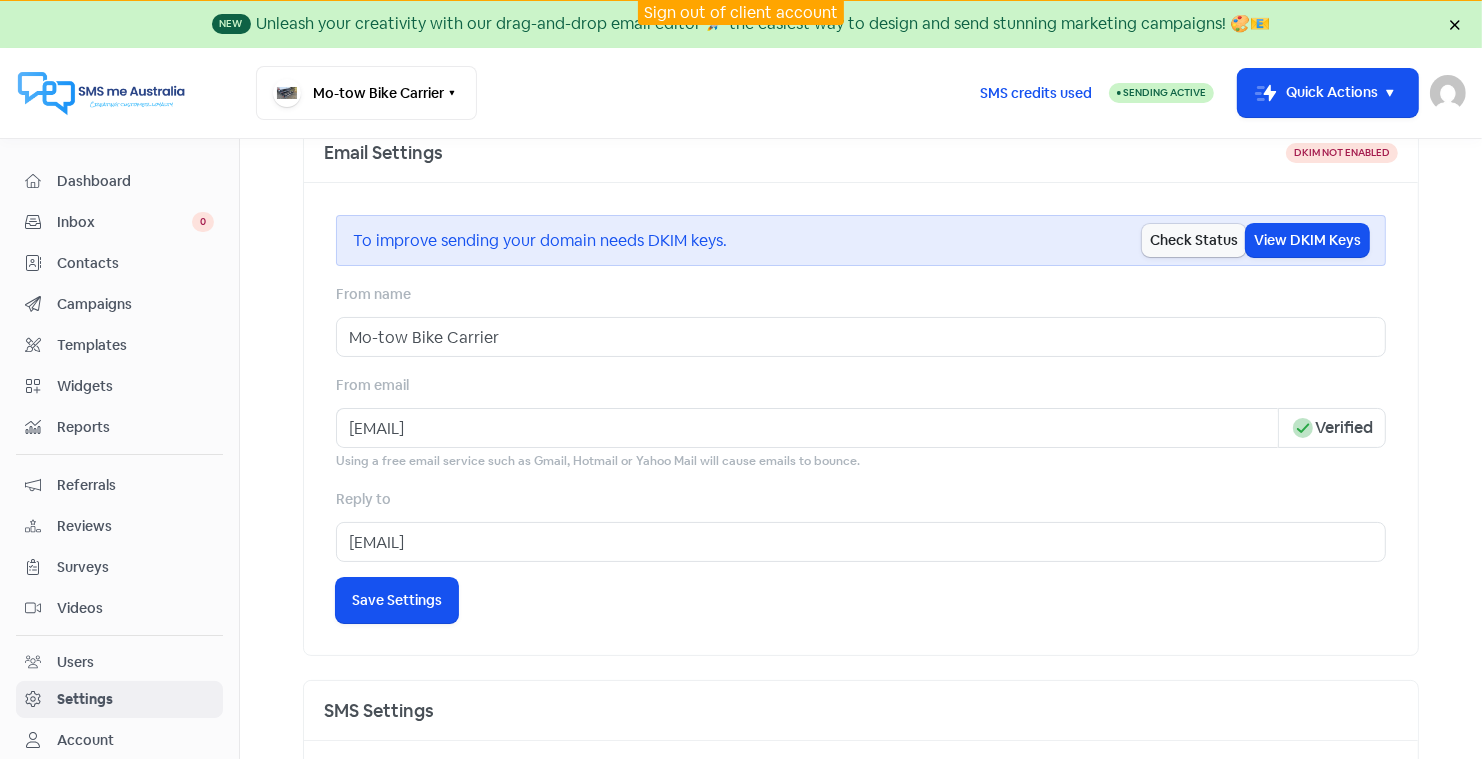 scroll, scrollTop: 558, scrollLeft: 0, axis: vertical 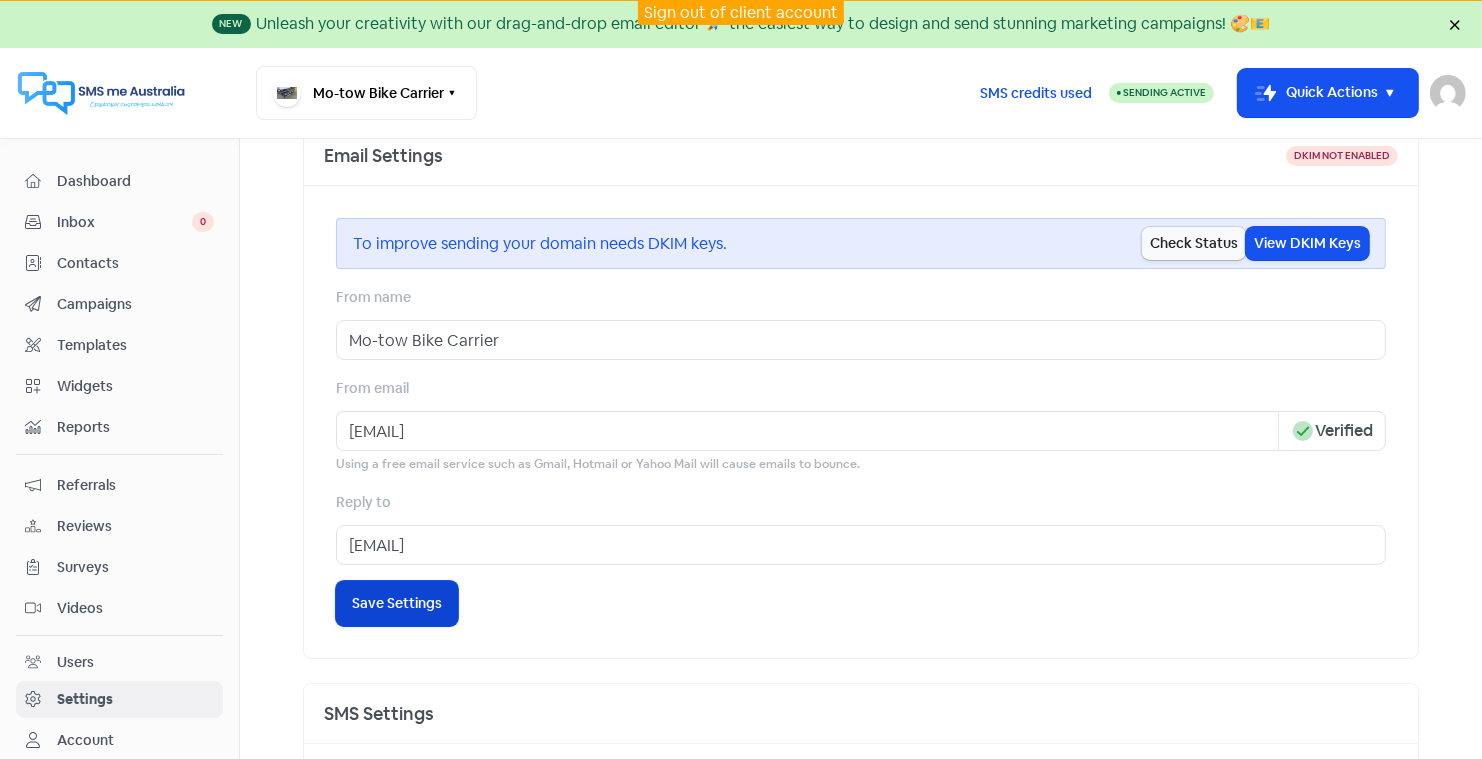 click on "Save Settings" at bounding box center (397, 603) 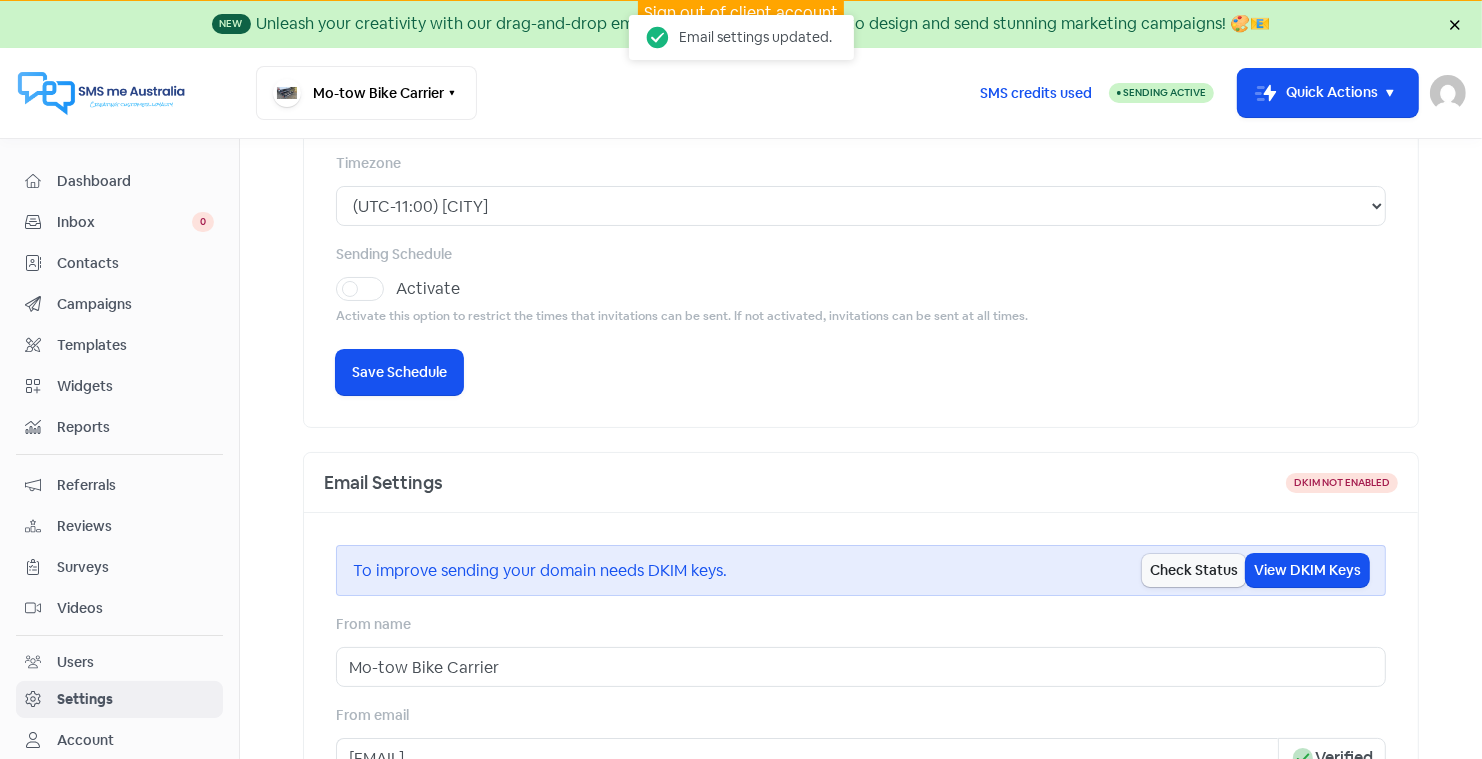 scroll, scrollTop: 0, scrollLeft: 0, axis: both 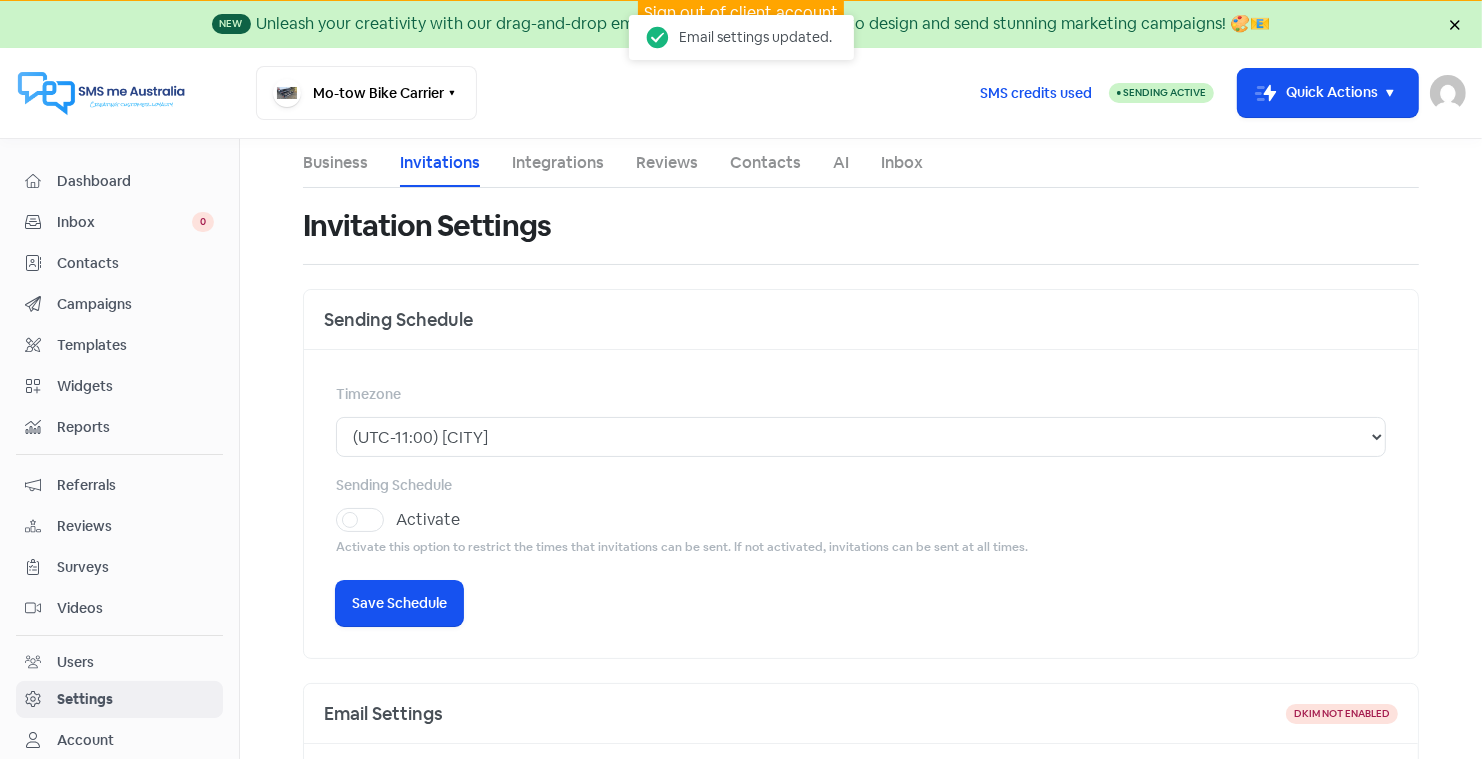 click on "Save Schedule" at bounding box center [399, 603] 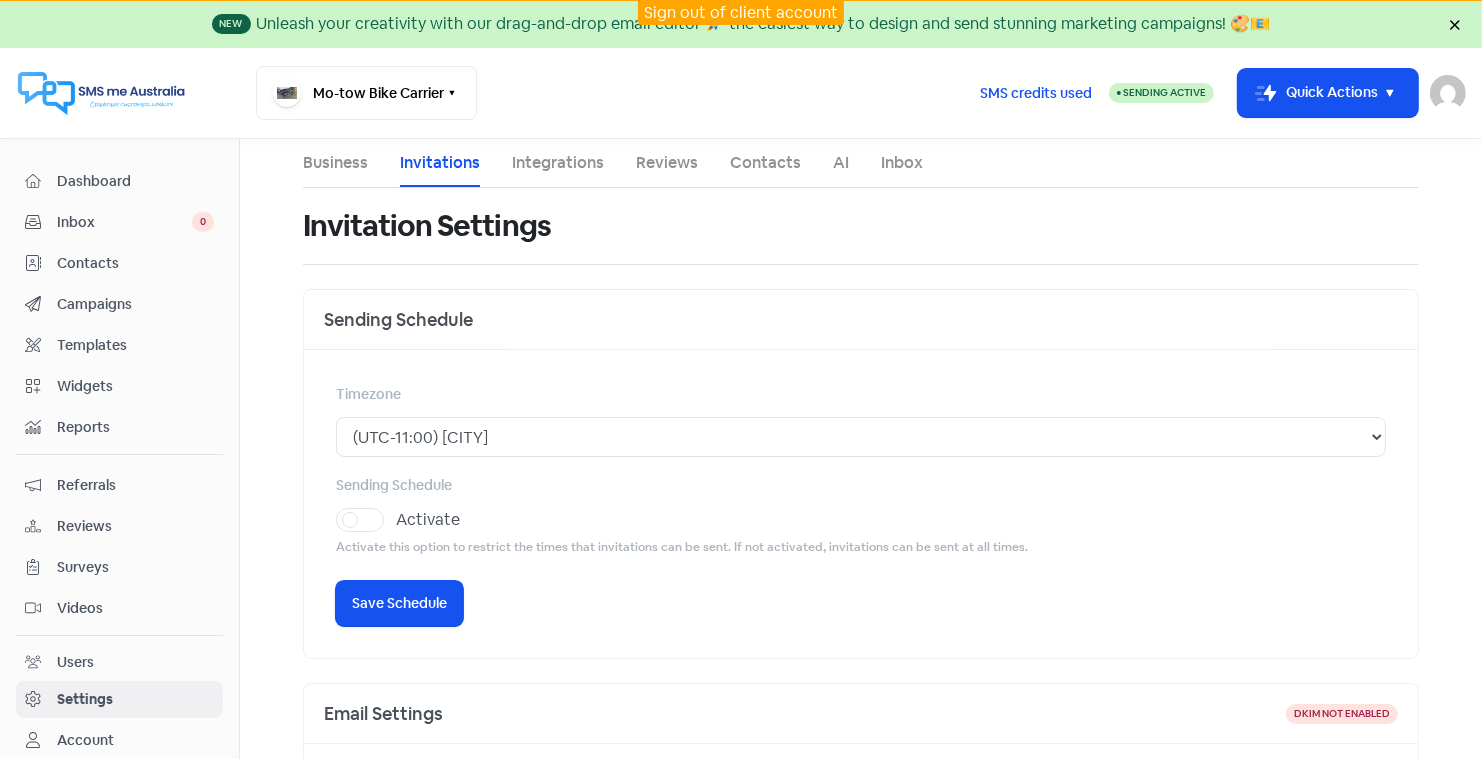 click on "Sign out of client account" at bounding box center (741, 12) 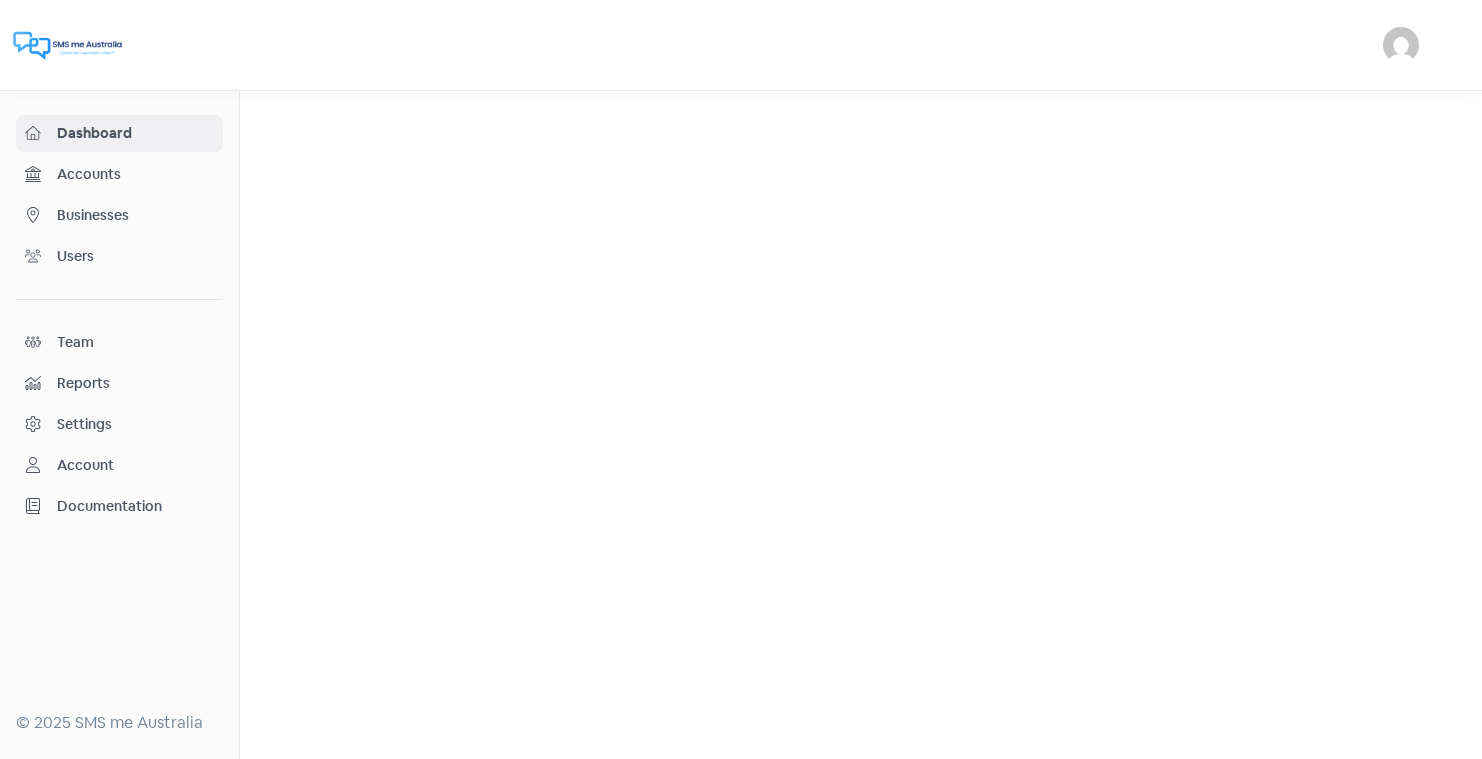 scroll, scrollTop: 0, scrollLeft: 0, axis: both 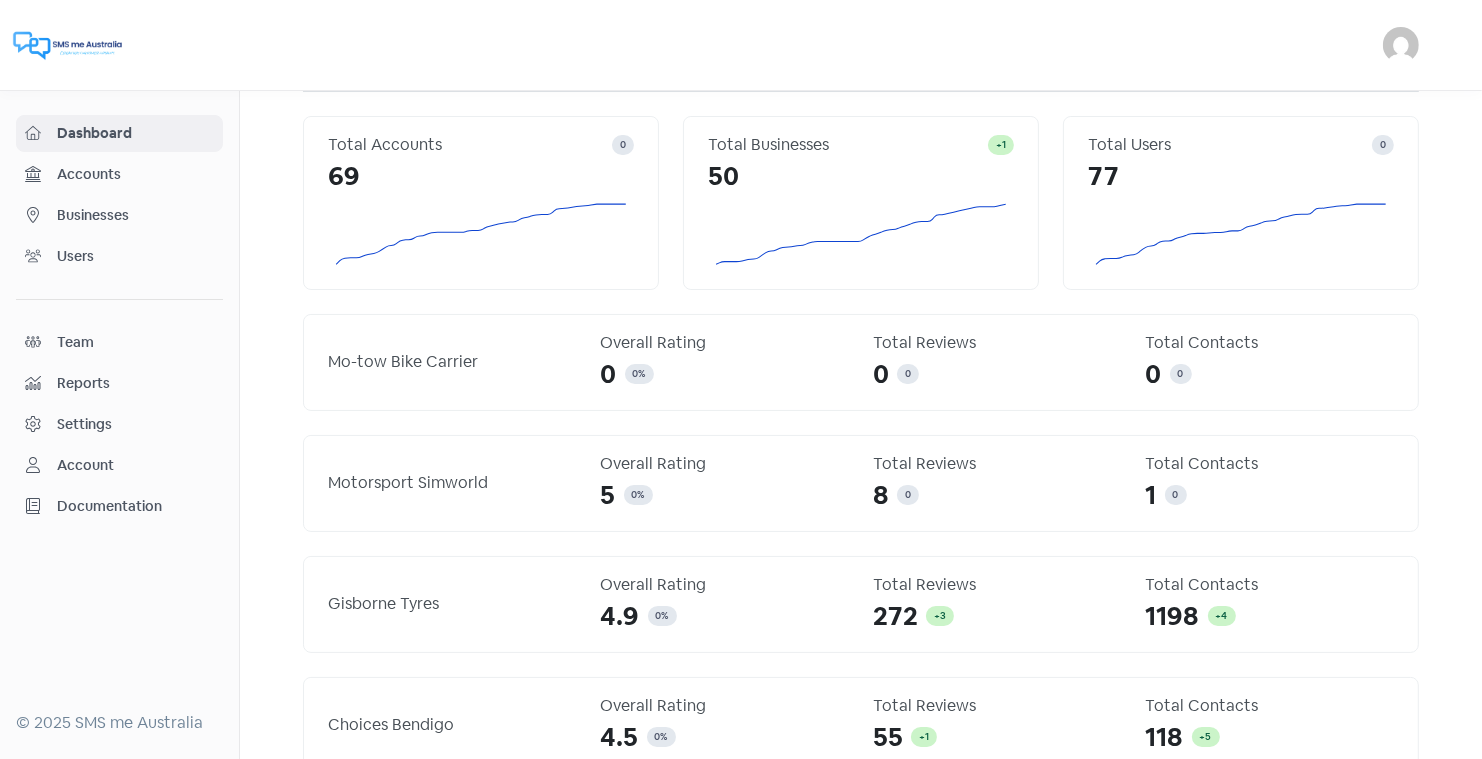 click on "Businesses" at bounding box center [135, 215] 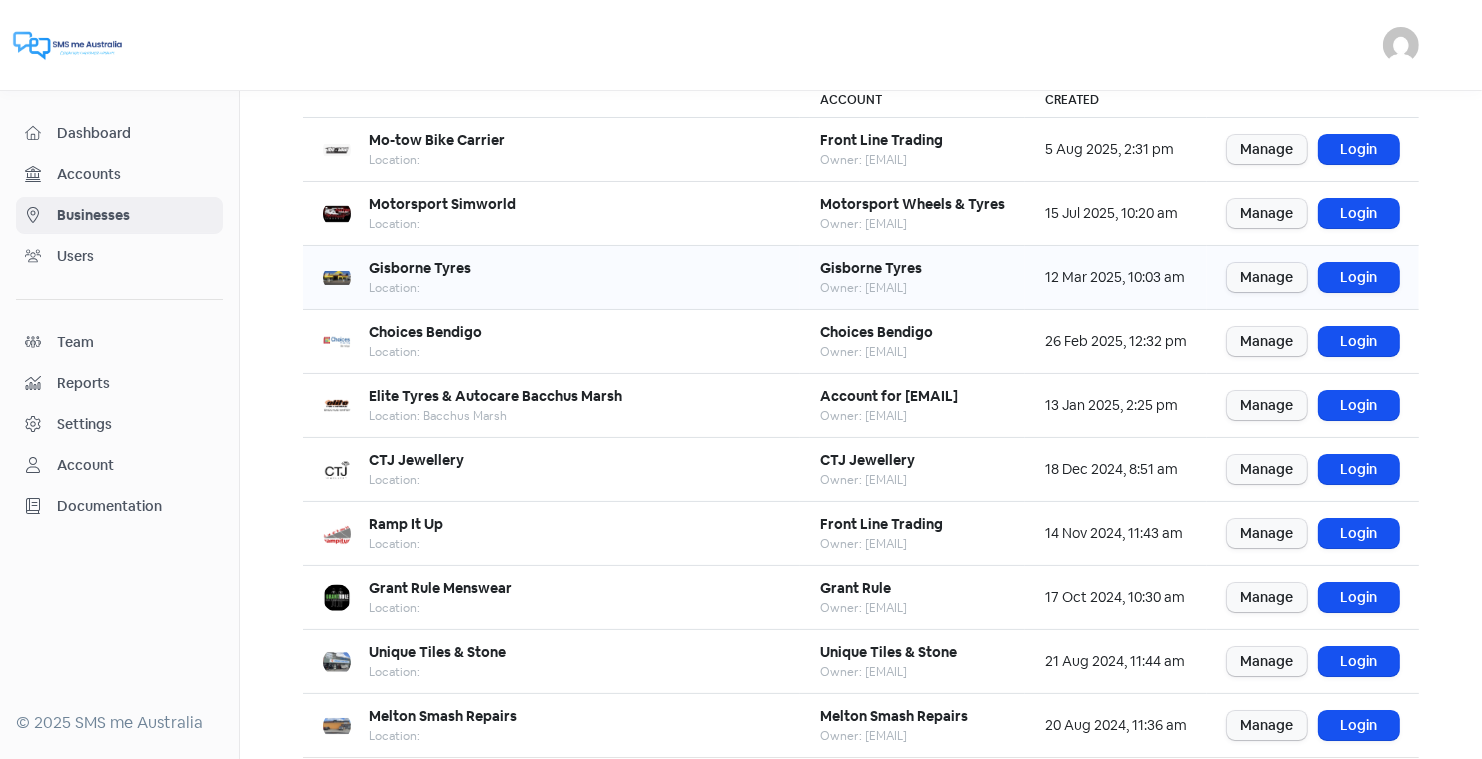 scroll, scrollTop: 158, scrollLeft: 0, axis: vertical 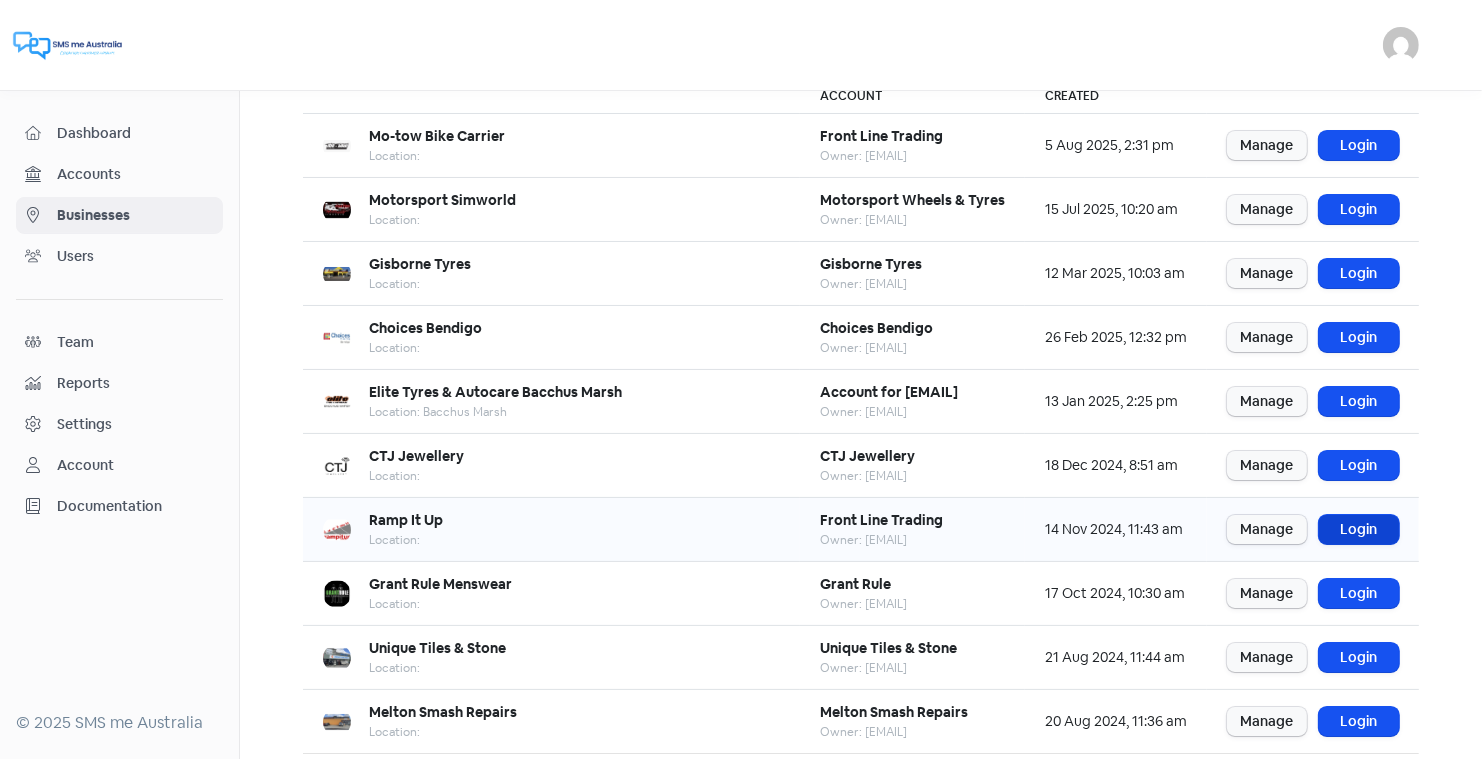 click on "Login" at bounding box center (1359, 529) 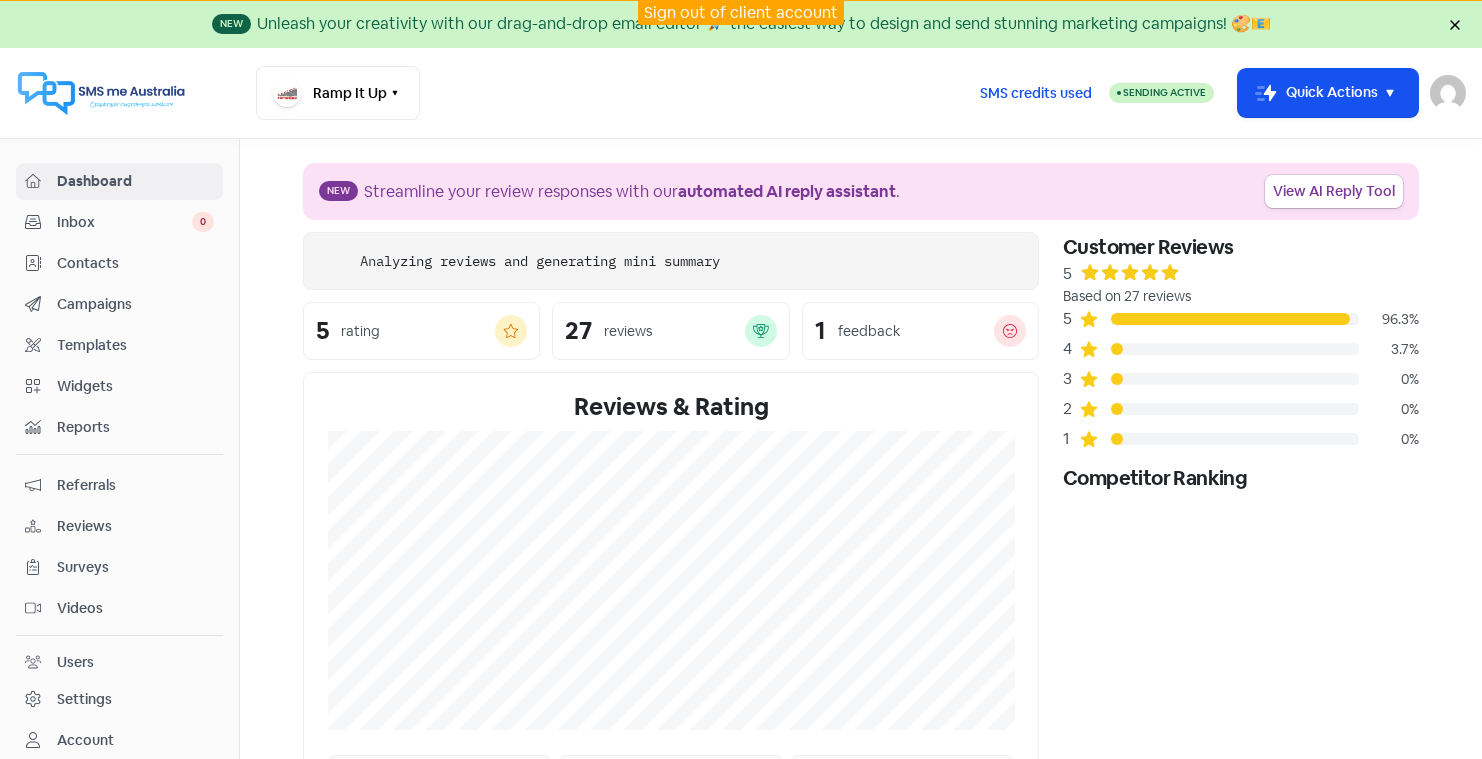 scroll, scrollTop: 0, scrollLeft: 0, axis: both 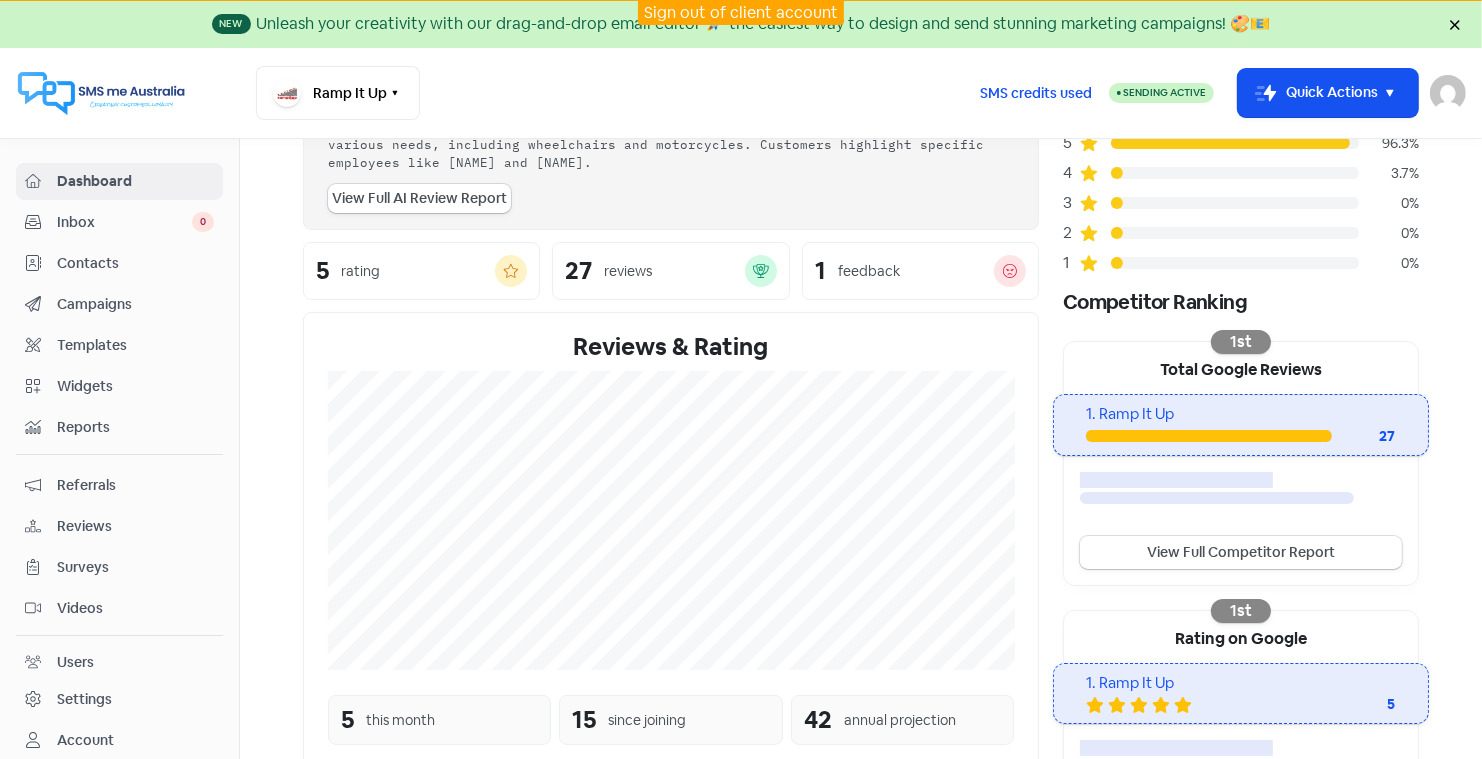 click on "Reviews" at bounding box center [135, 526] 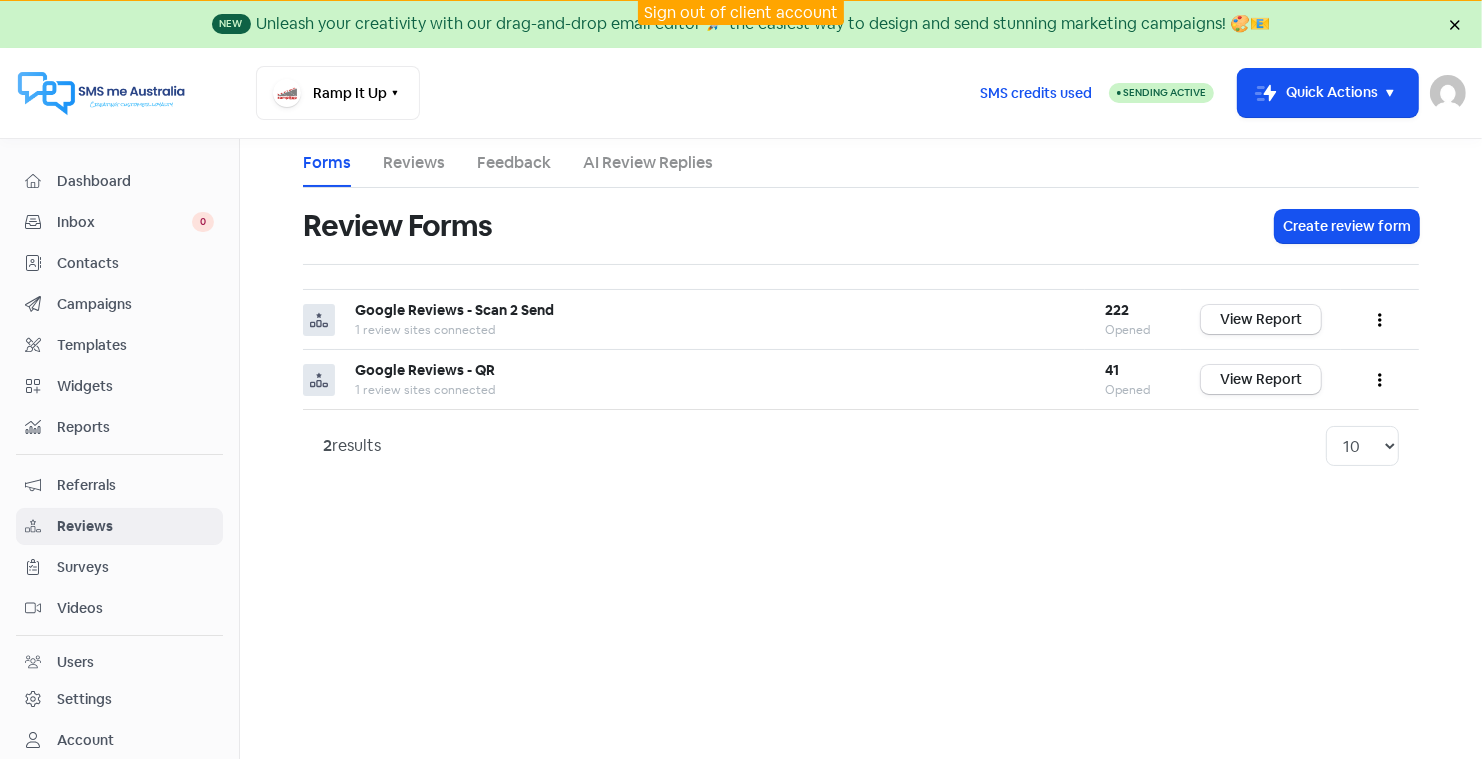 click on "AI Review Replies" at bounding box center (648, 163) 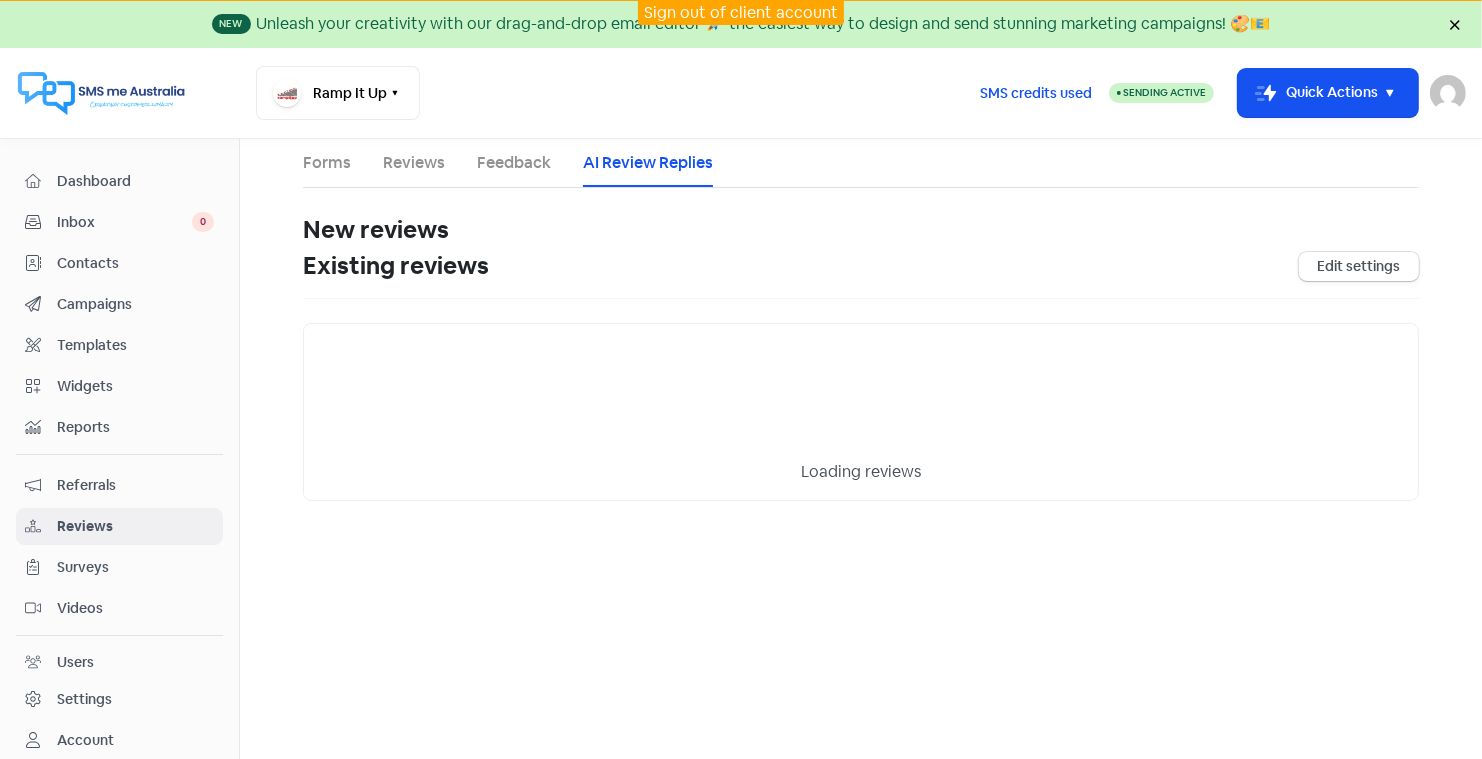 select on "30" 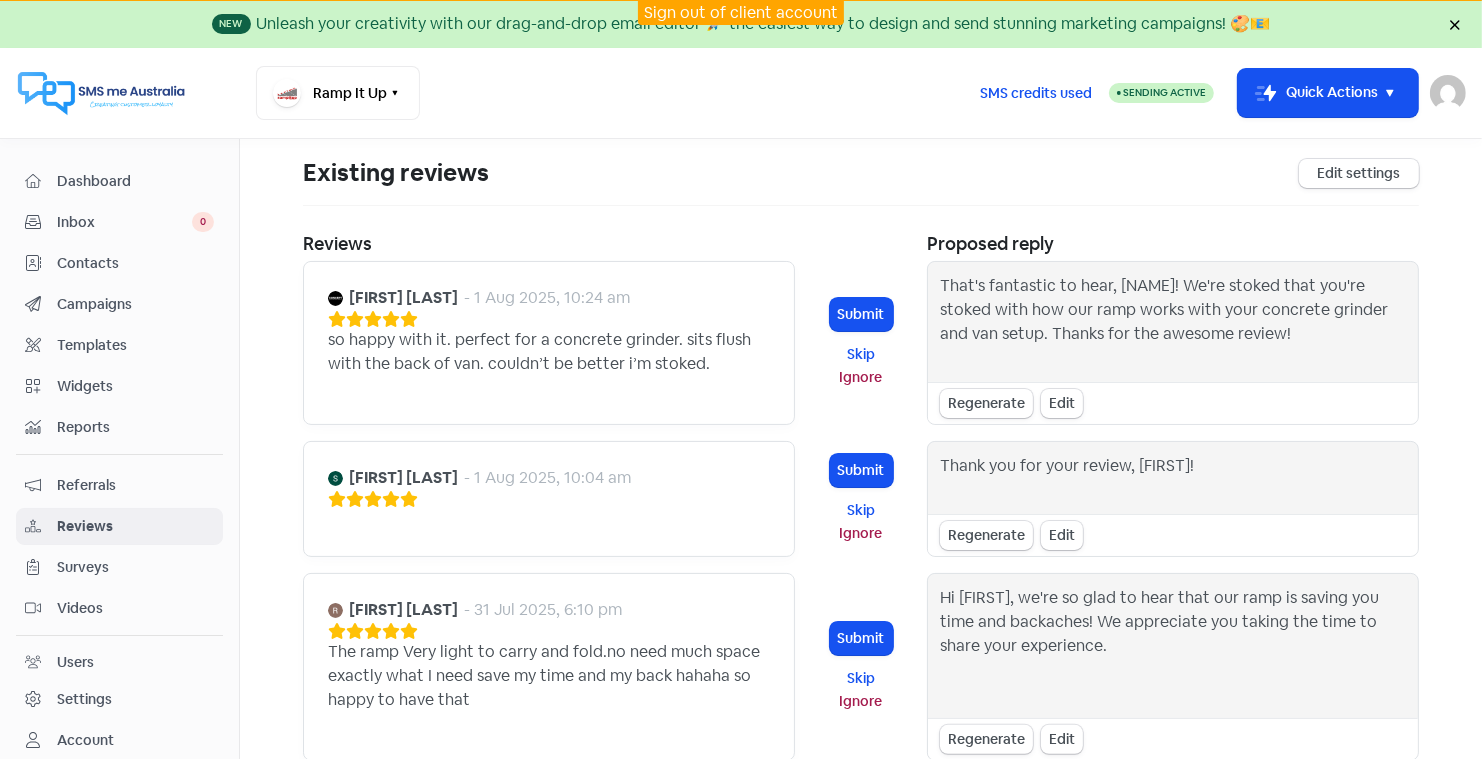 scroll, scrollTop: 278, scrollLeft: 0, axis: vertical 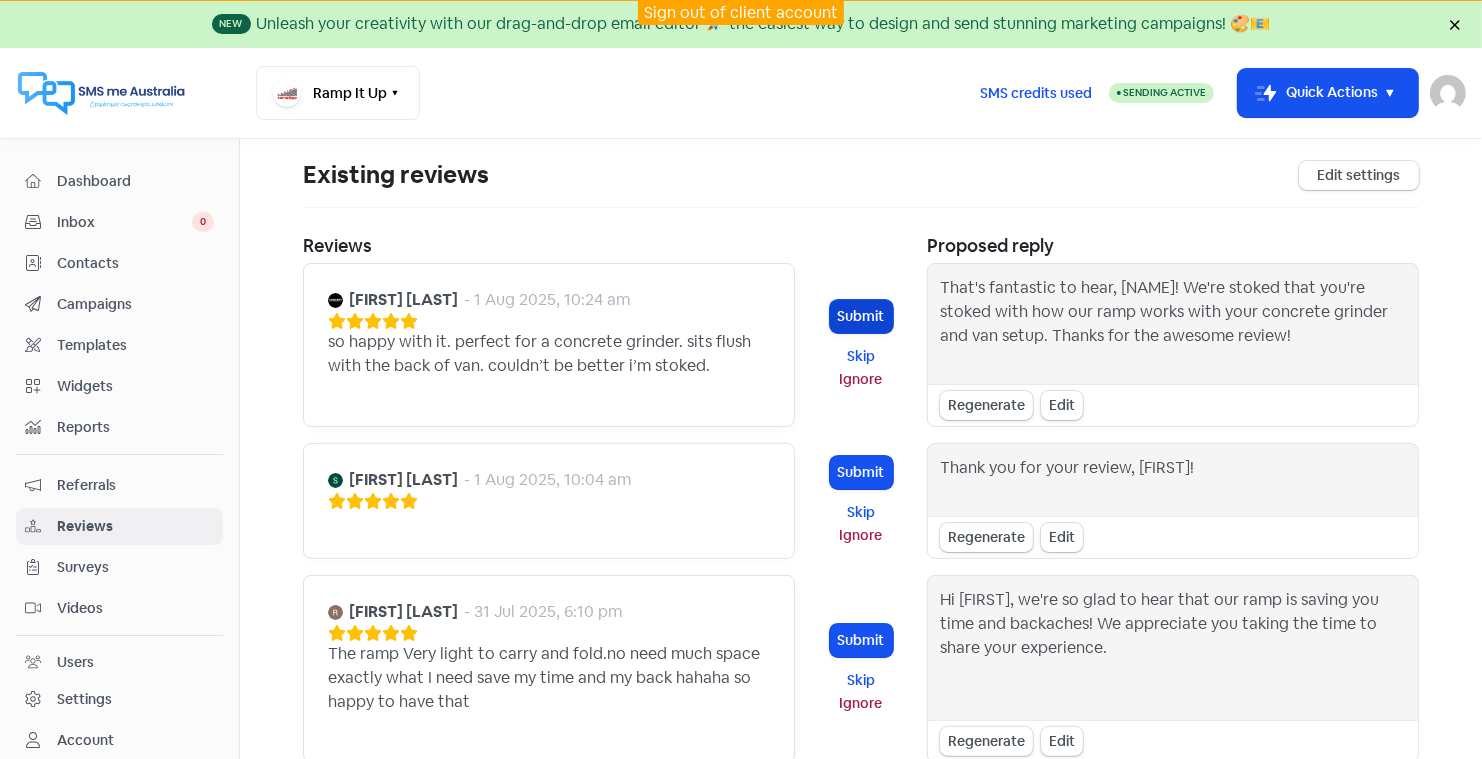 click on "Submit" at bounding box center [861, 316] 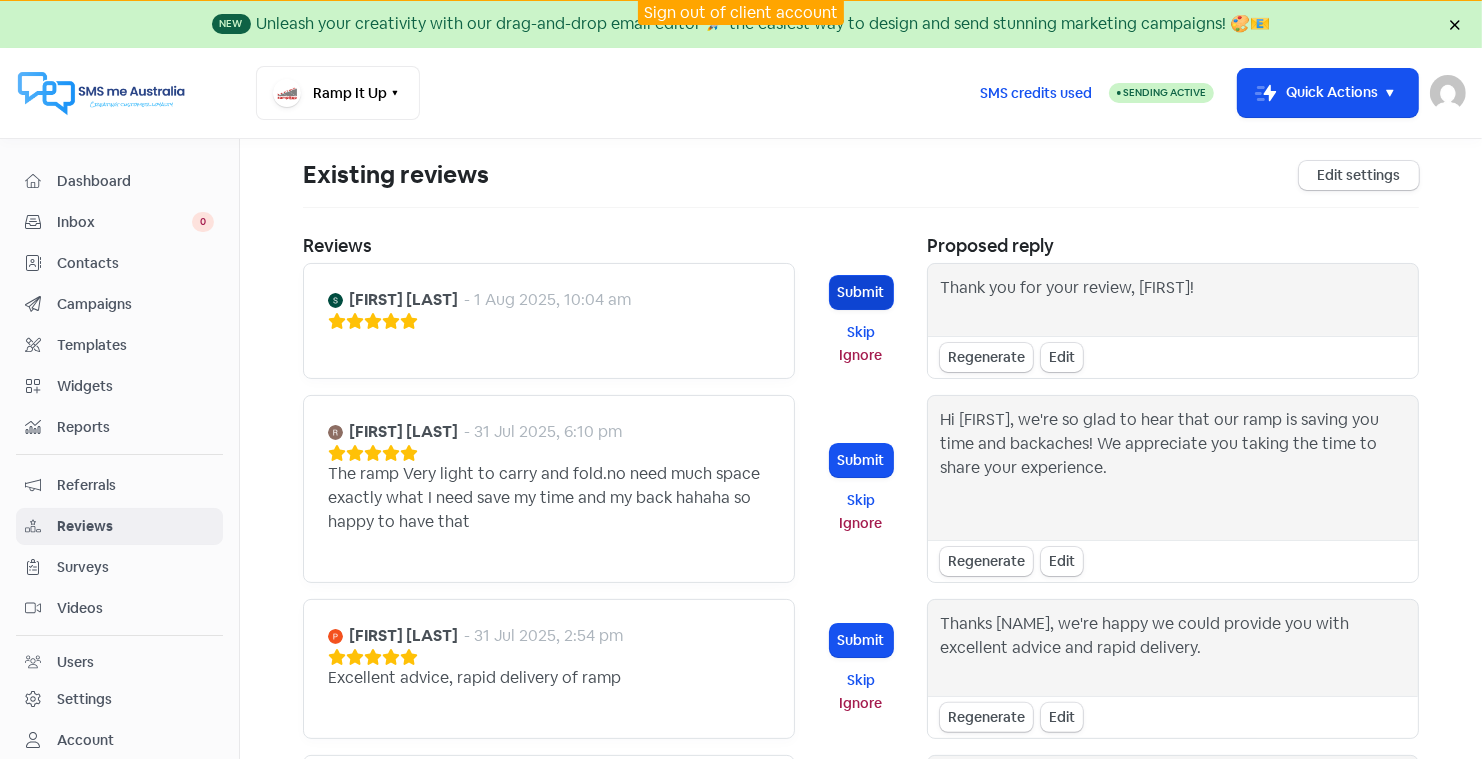 click on "Submit" at bounding box center (861, 292) 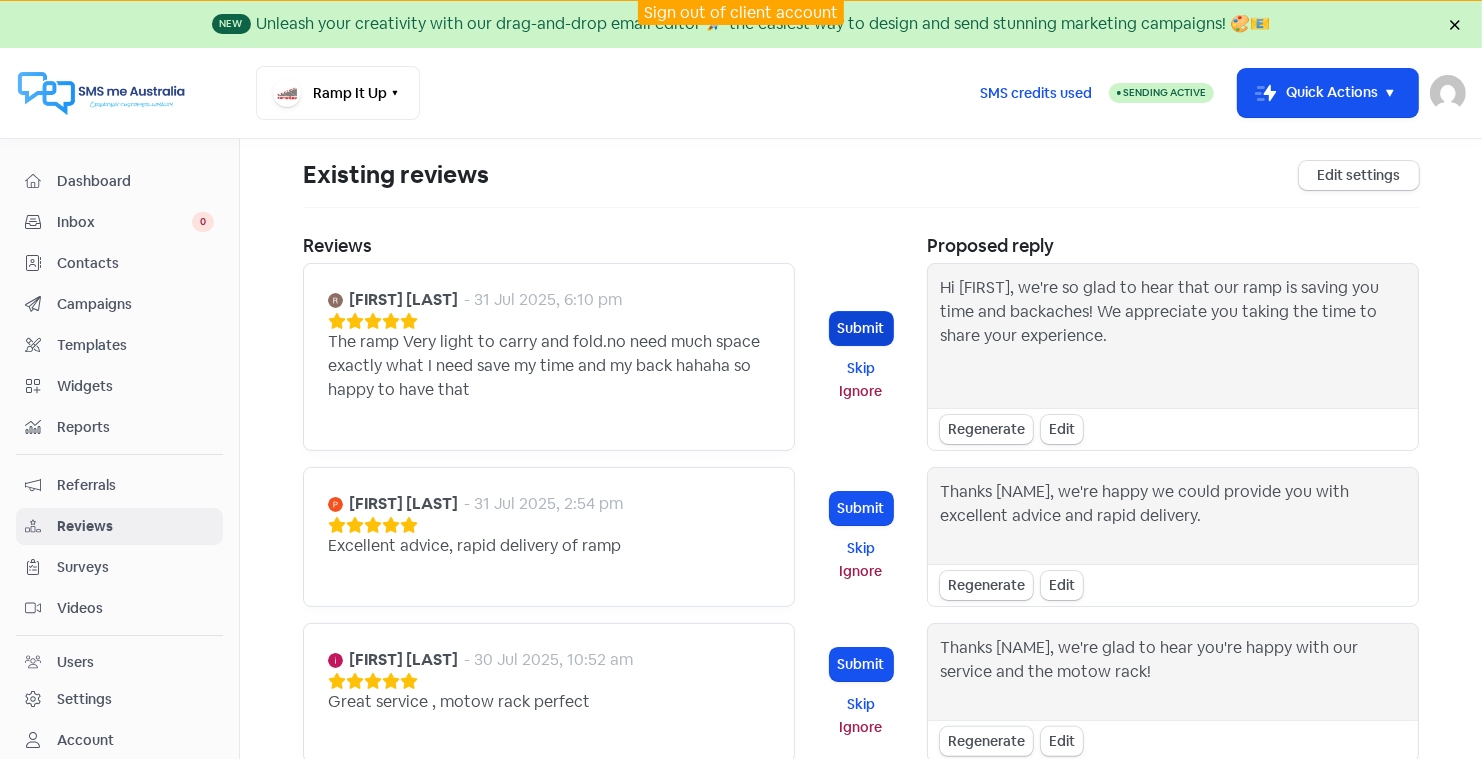 click on "Submit" at bounding box center (861, 328) 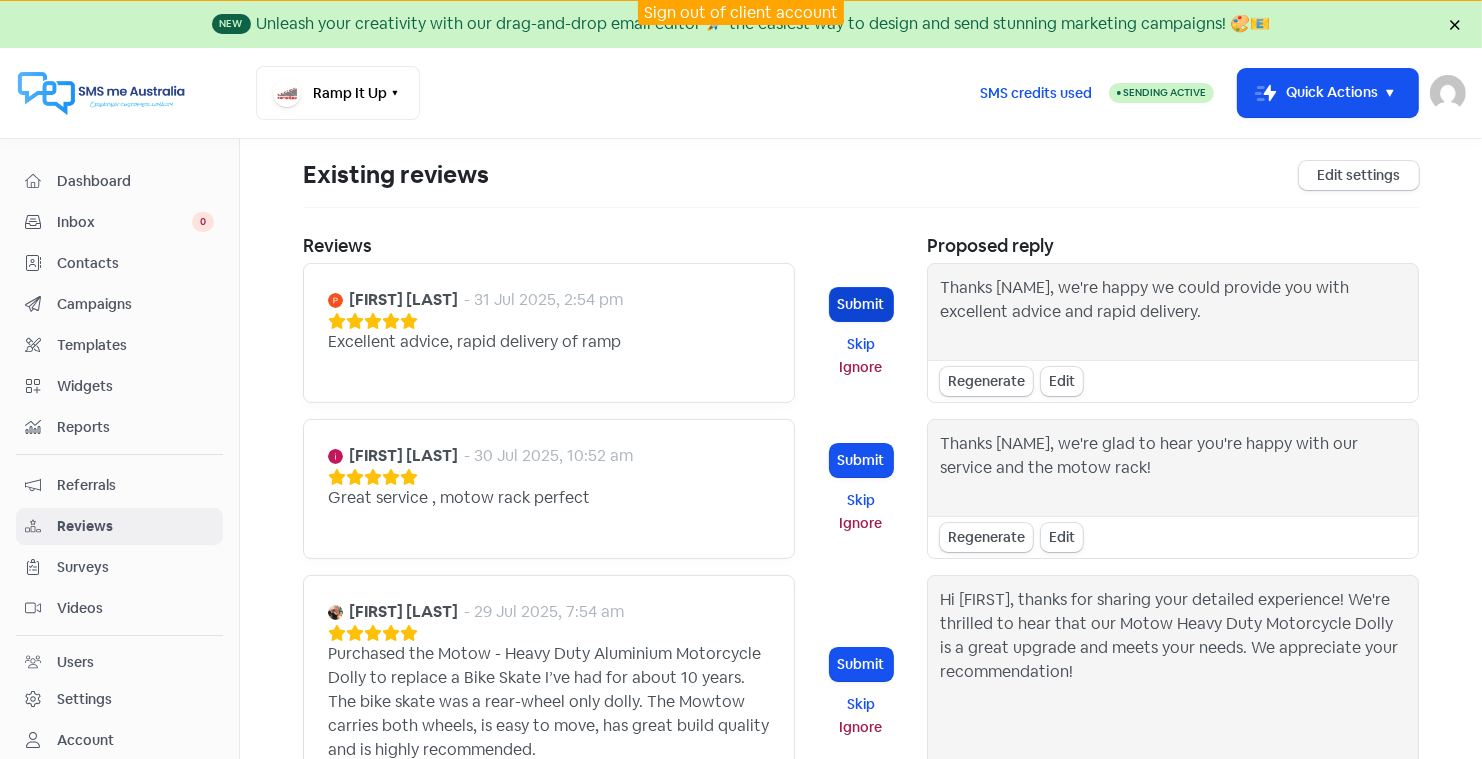 click on "Submit" at bounding box center (861, 304) 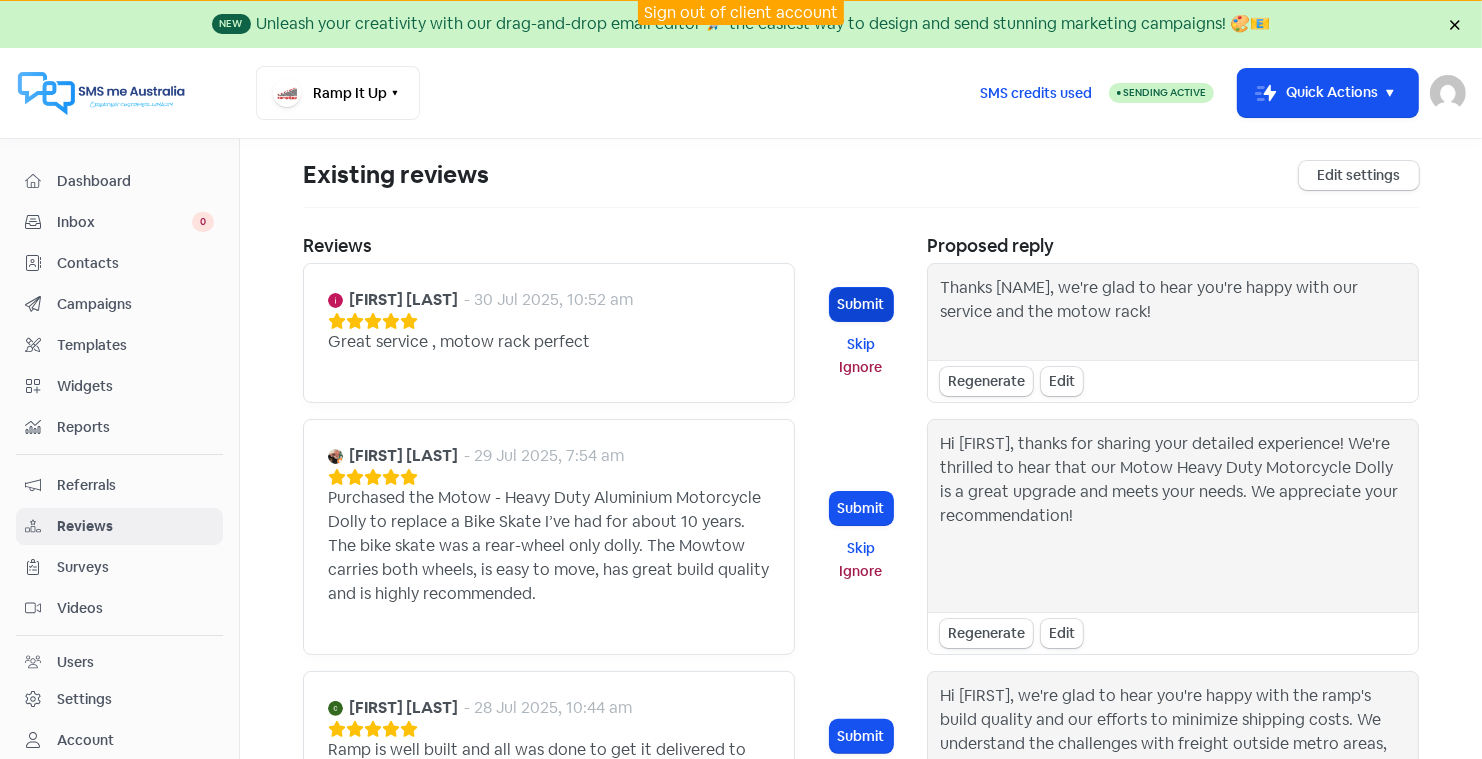 click on "Submit" at bounding box center (861, 304) 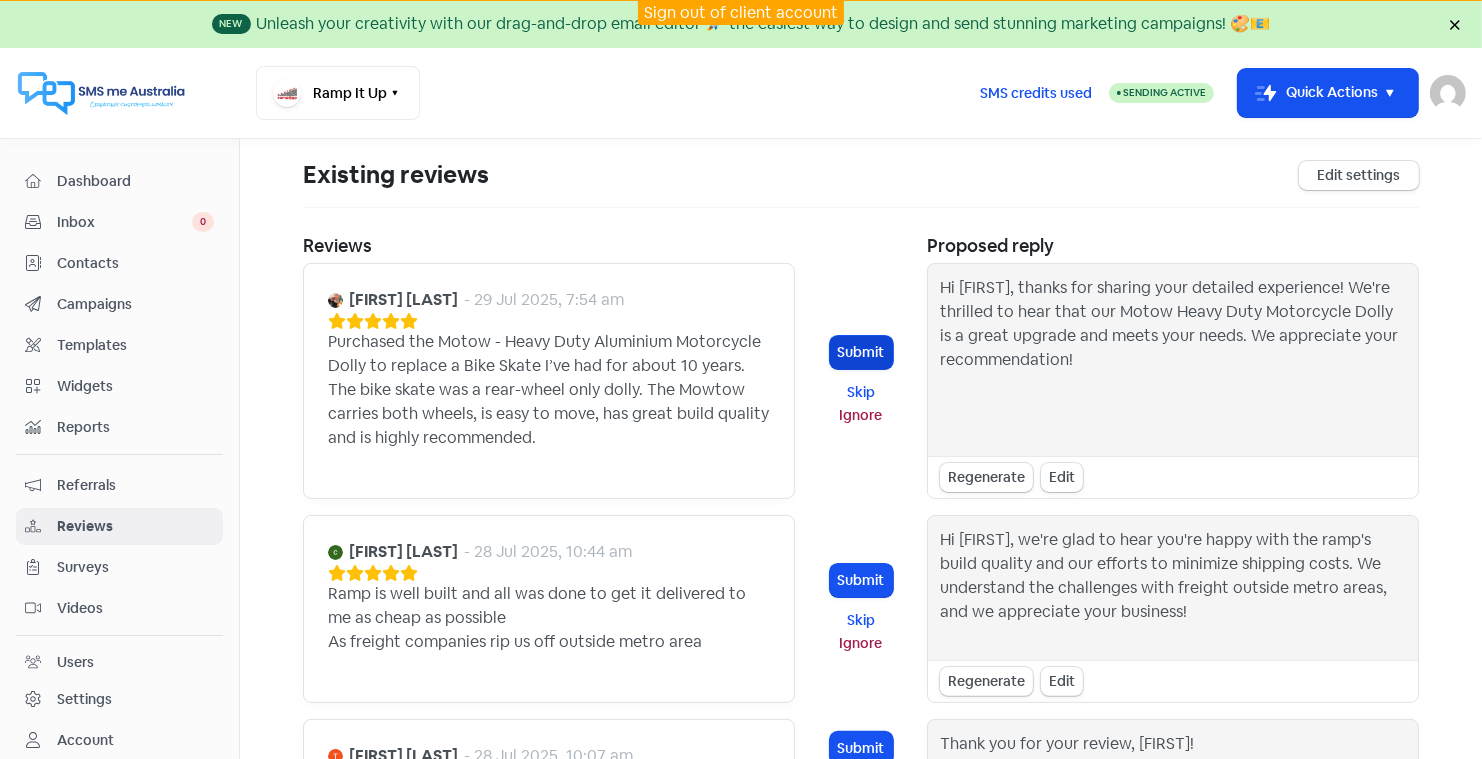 click on "Submit" at bounding box center [861, 352] 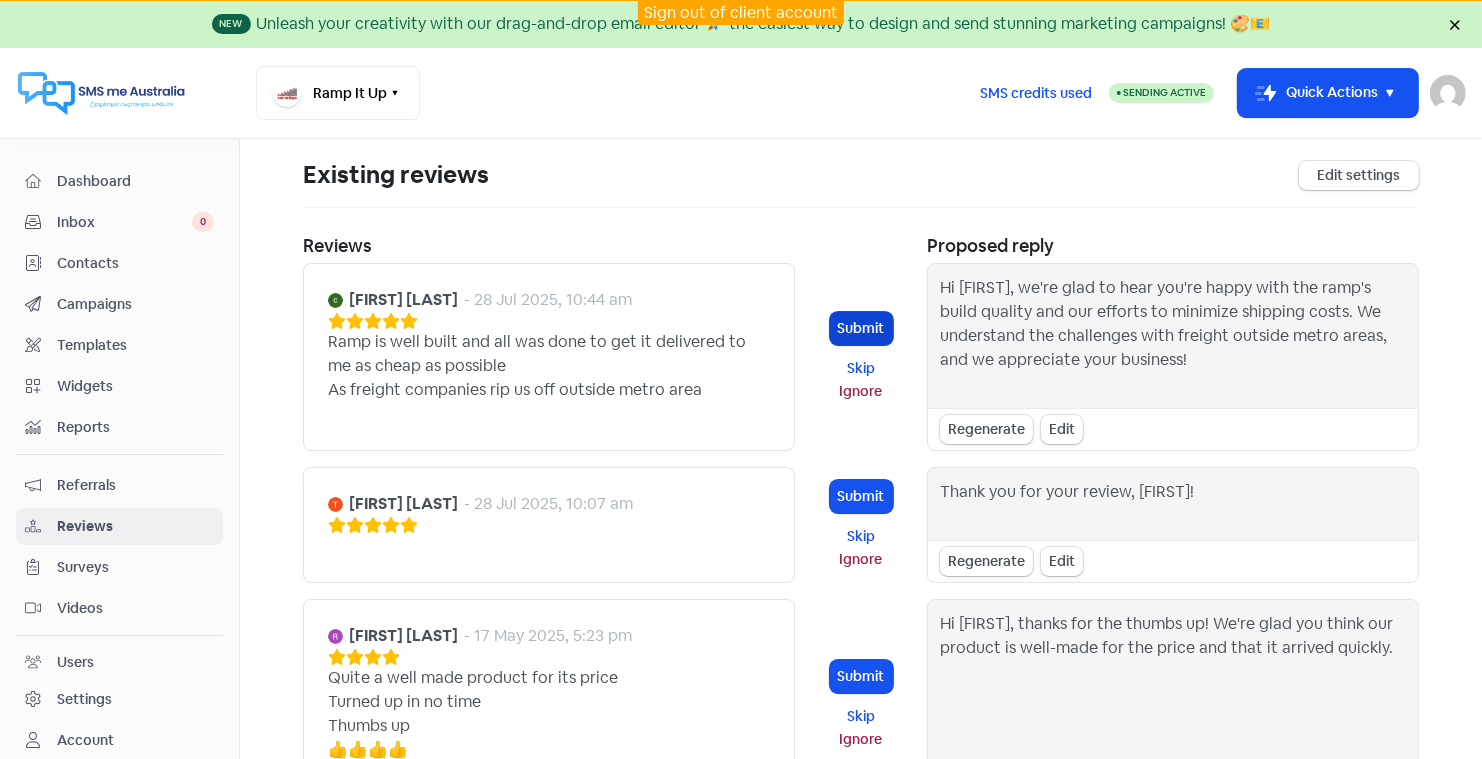click on "Submit" at bounding box center (861, 328) 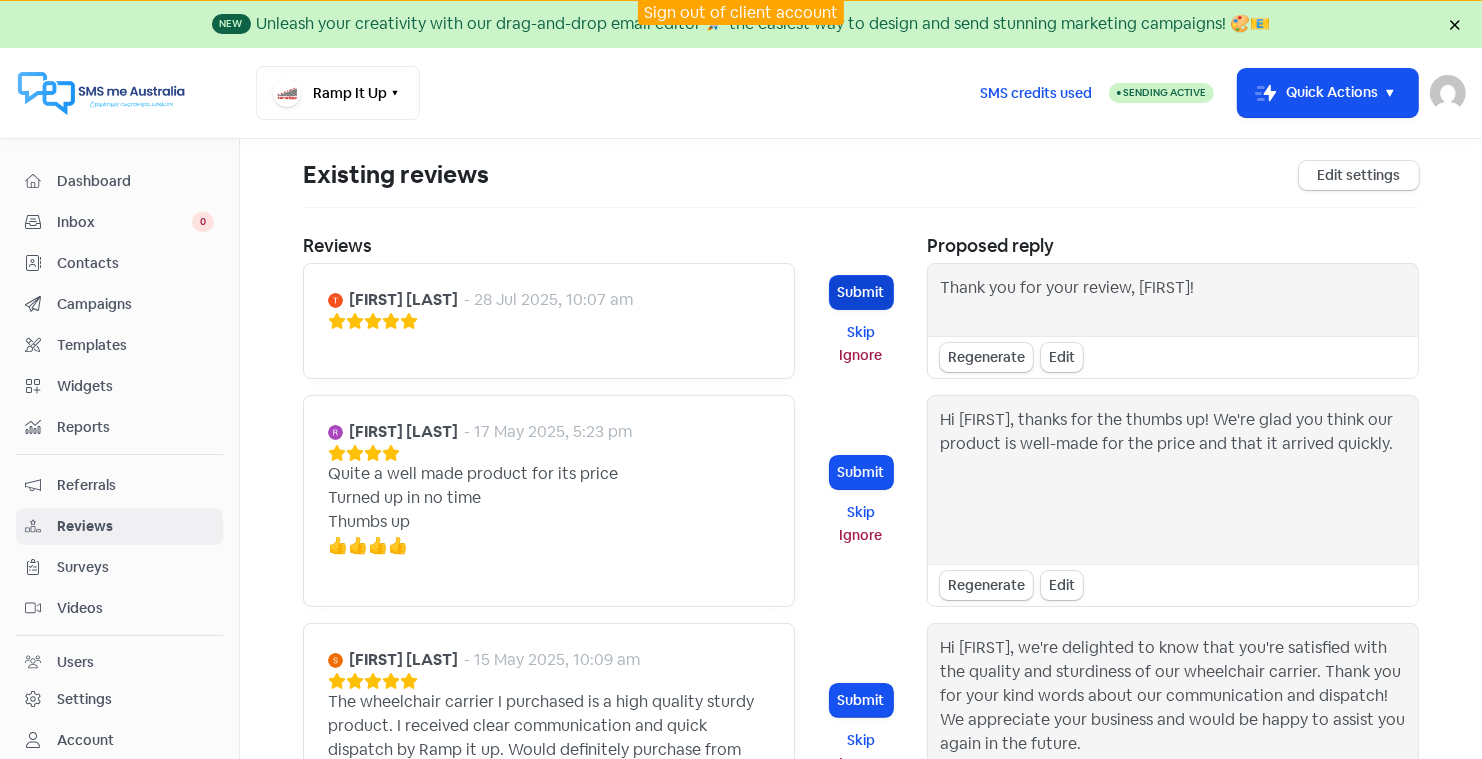 click on "Submit" at bounding box center [861, 292] 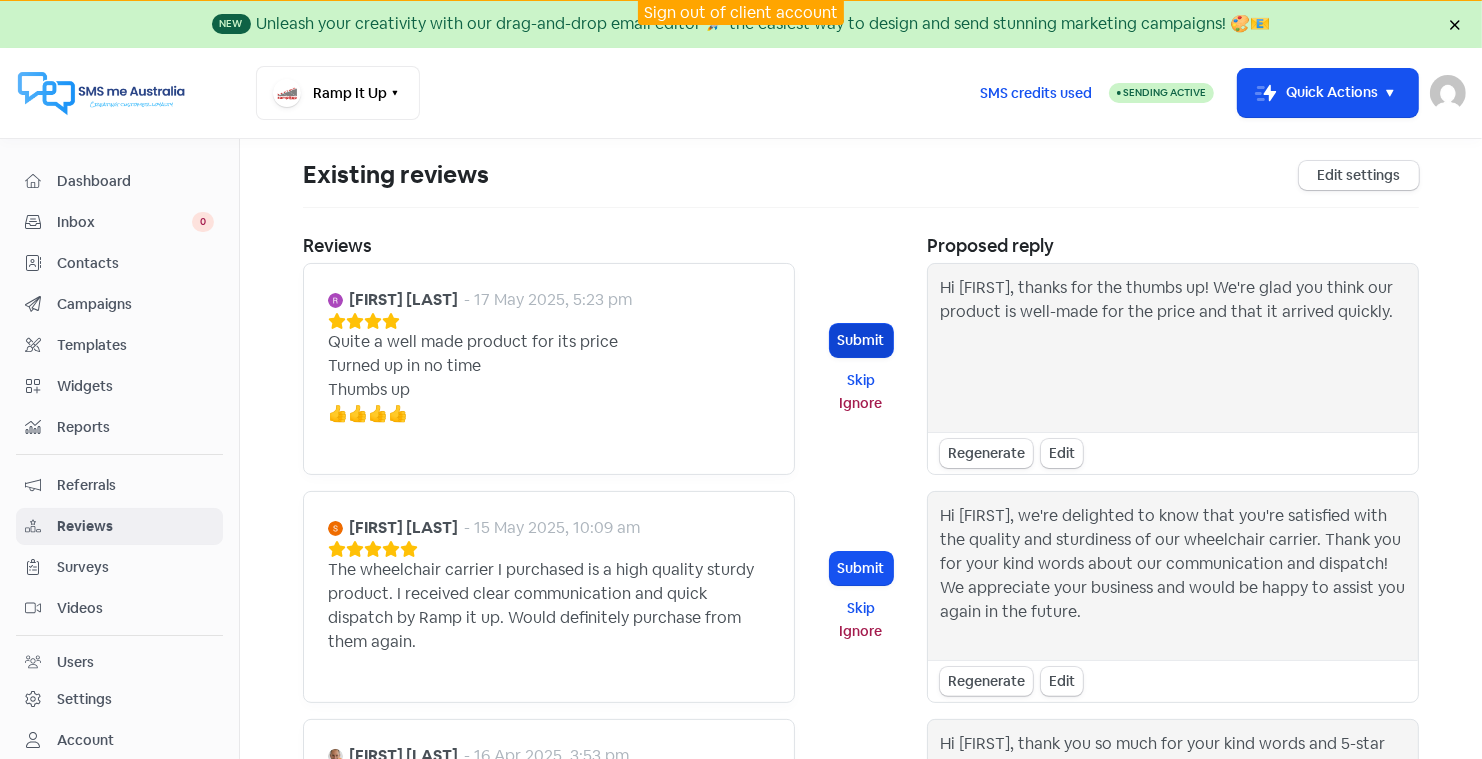 click on "Submit" at bounding box center (861, 340) 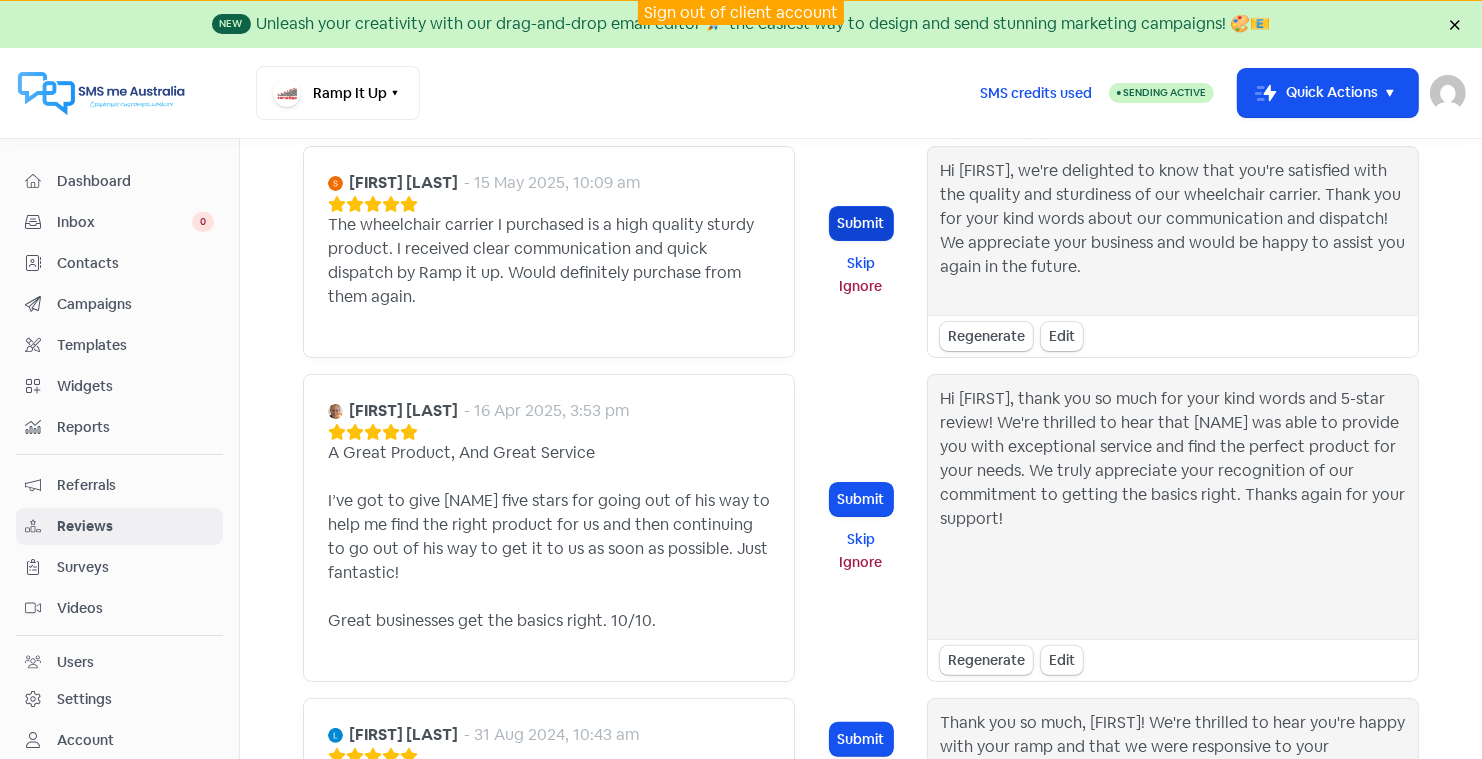 scroll, scrollTop: 325, scrollLeft: 0, axis: vertical 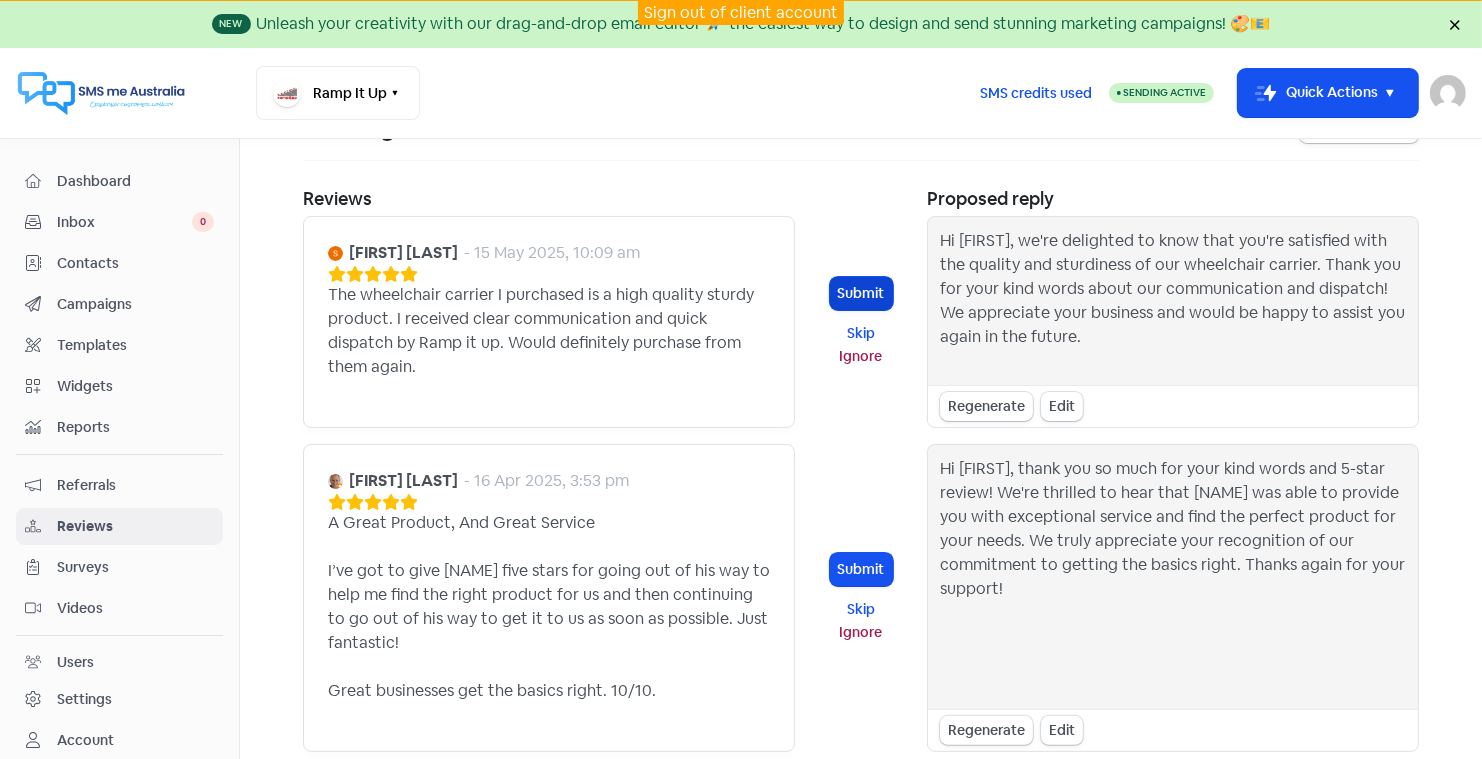 click on "Submit" at bounding box center [861, 293] 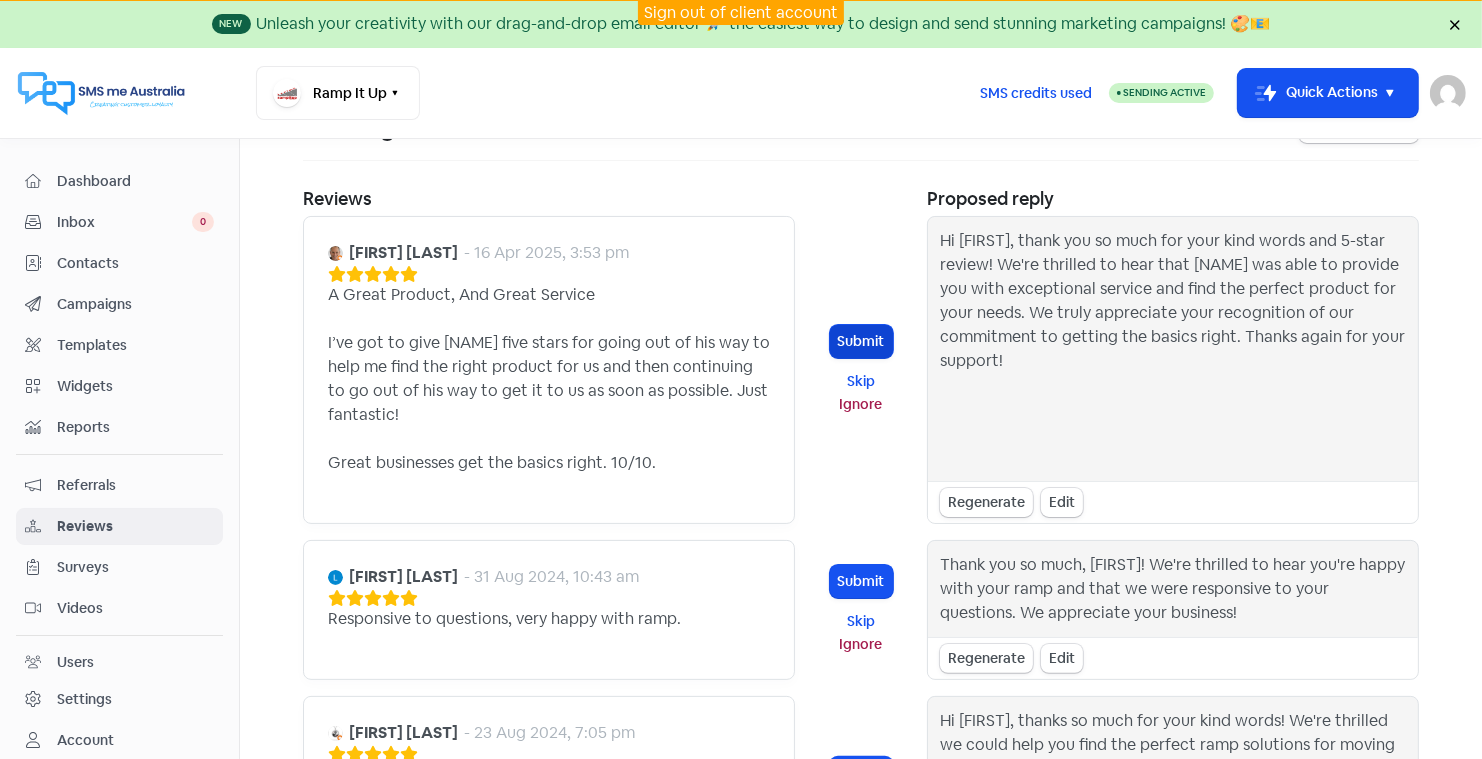 click on "Submit" at bounding box center (861, 341) 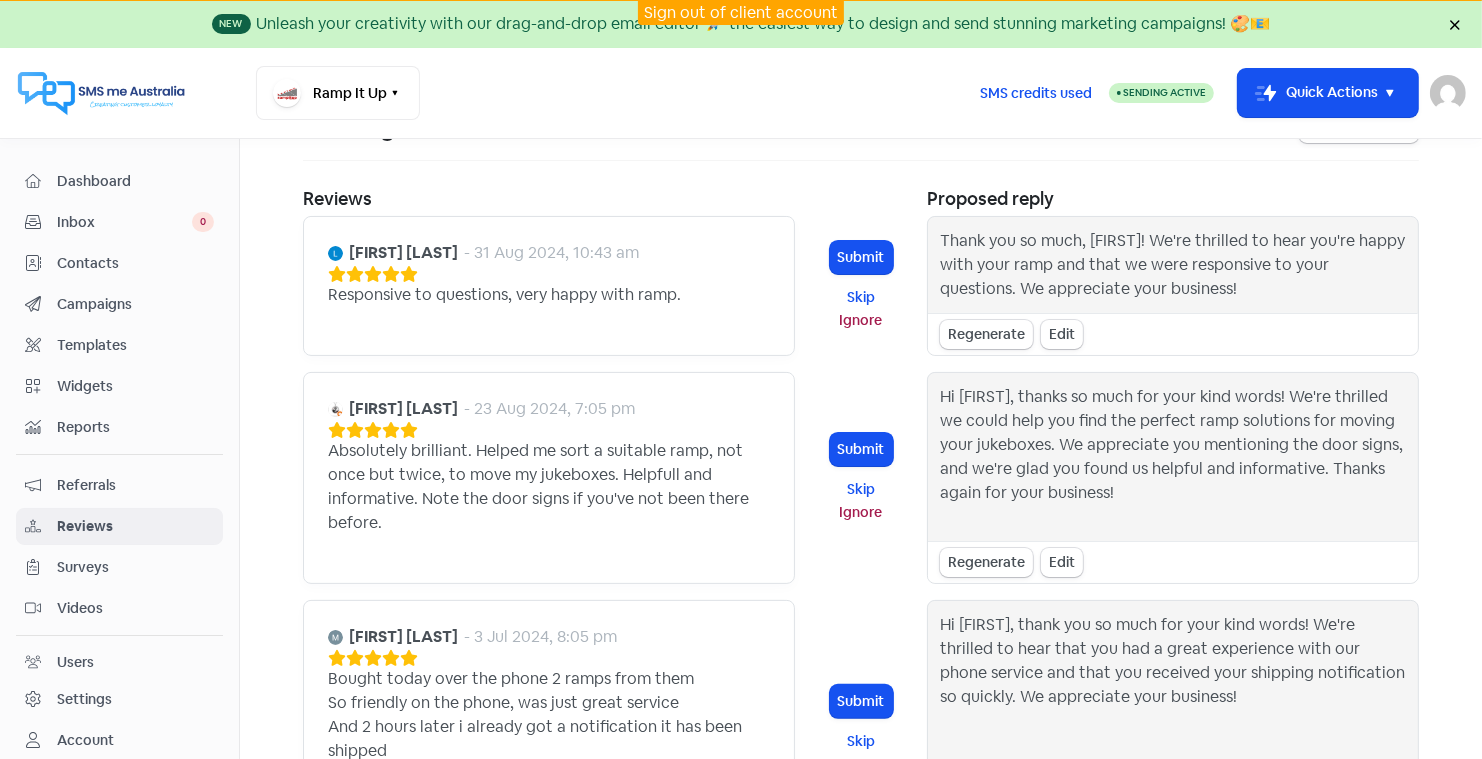 click on "Sign out of client account" at bounding box center [741, 12] 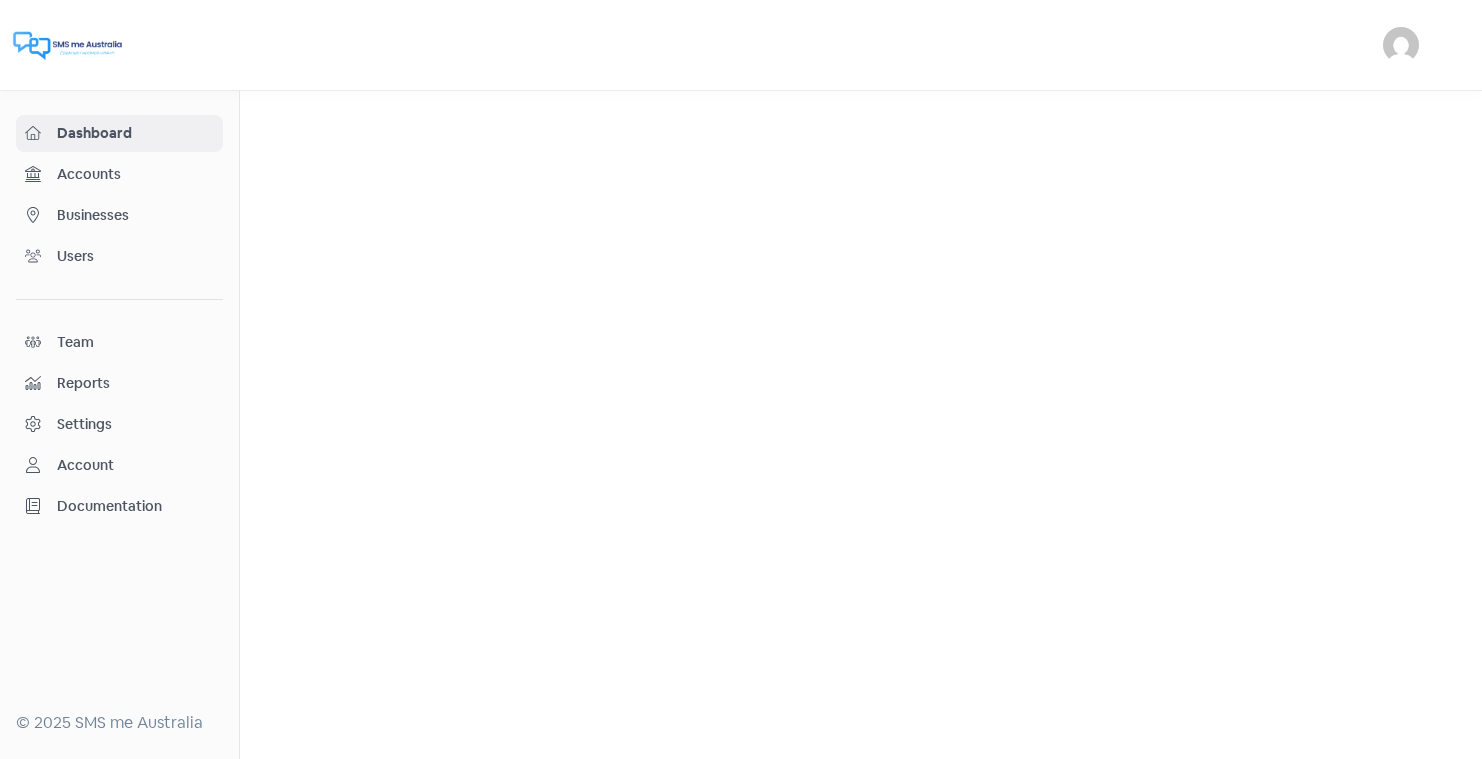 scroll, scrollTop: 0, scrollLeft: 0, axis: both 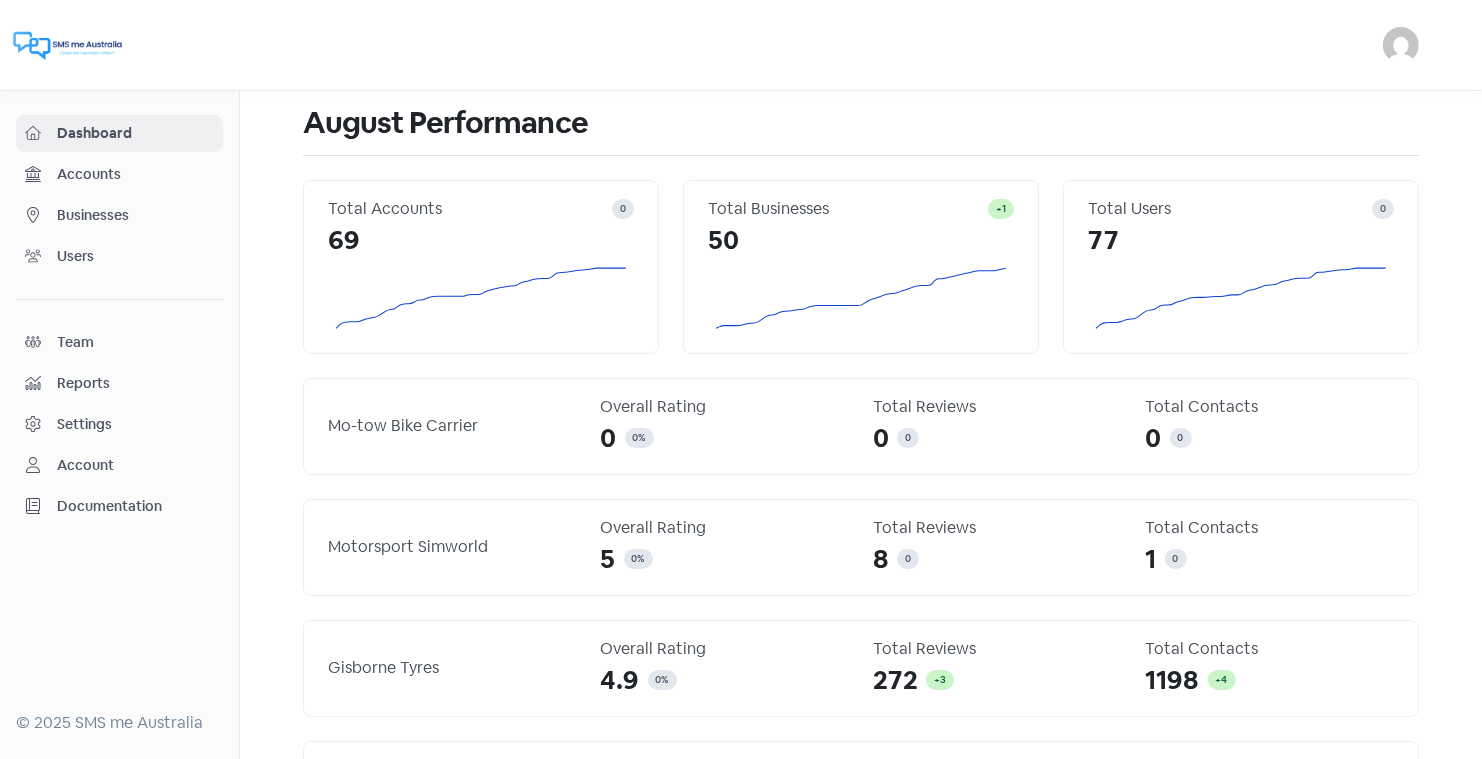 click on "Businesses" at bounding box center (135, 215) 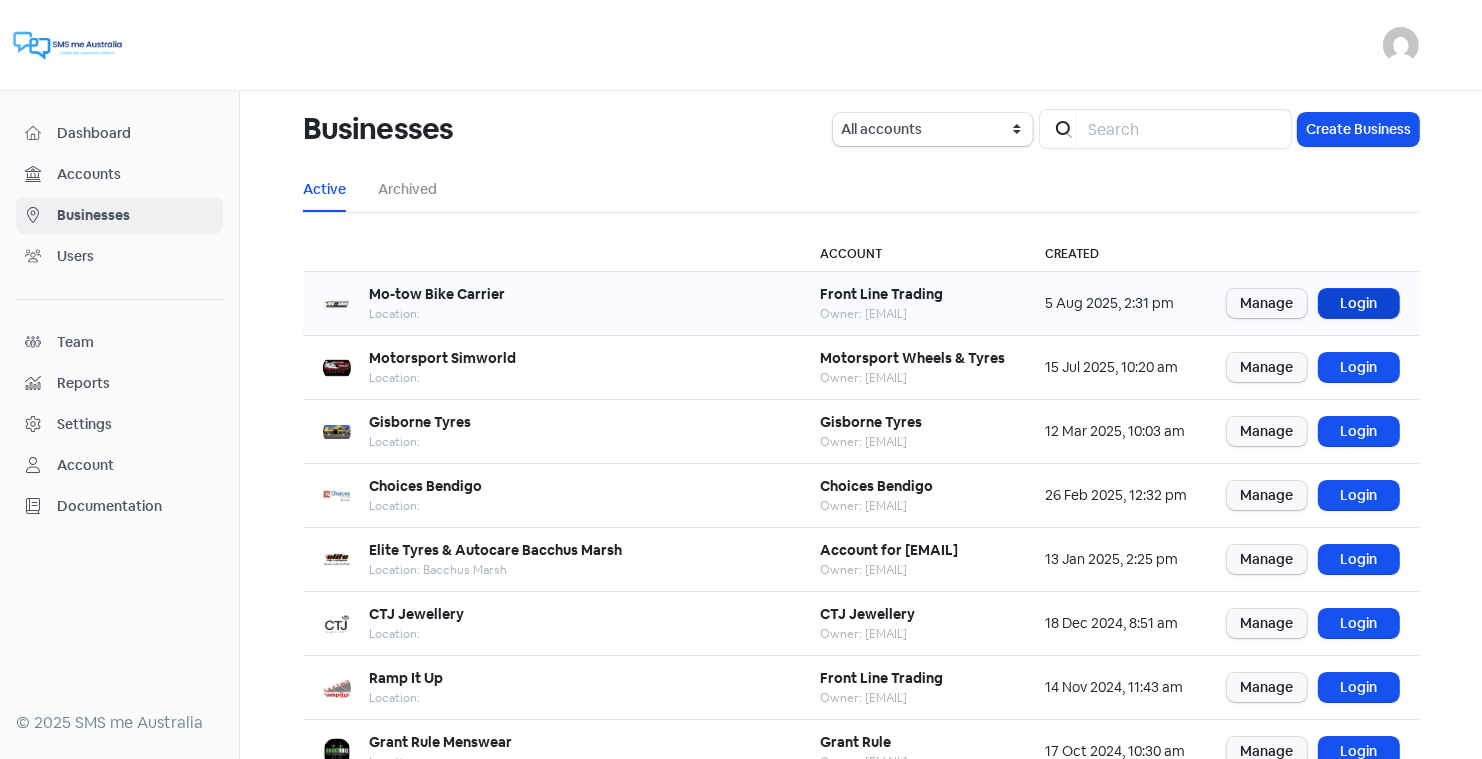click on "Login" at bounding box center (1359, 303) 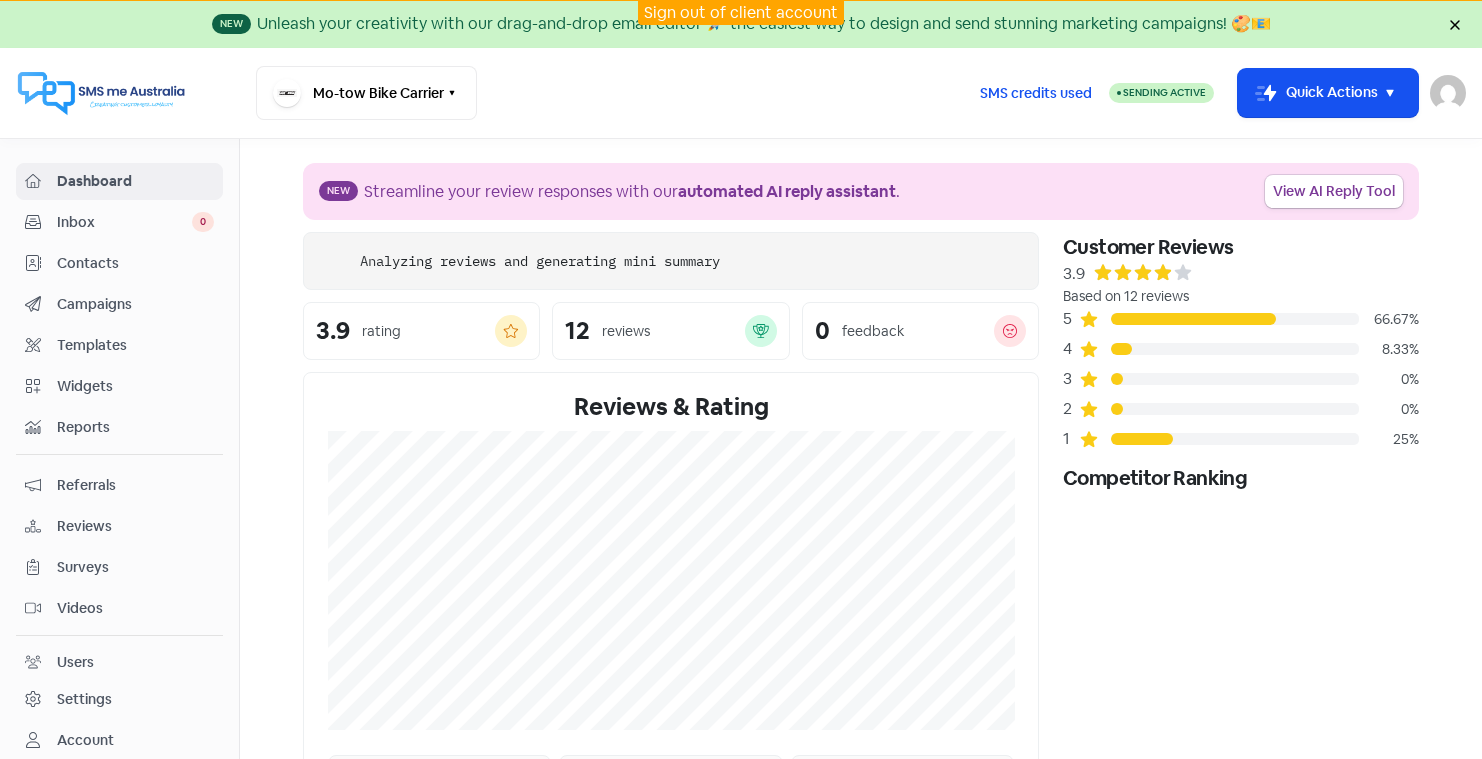 scroll, scrollTop: 0, scrollLeft: 0, axis: both 